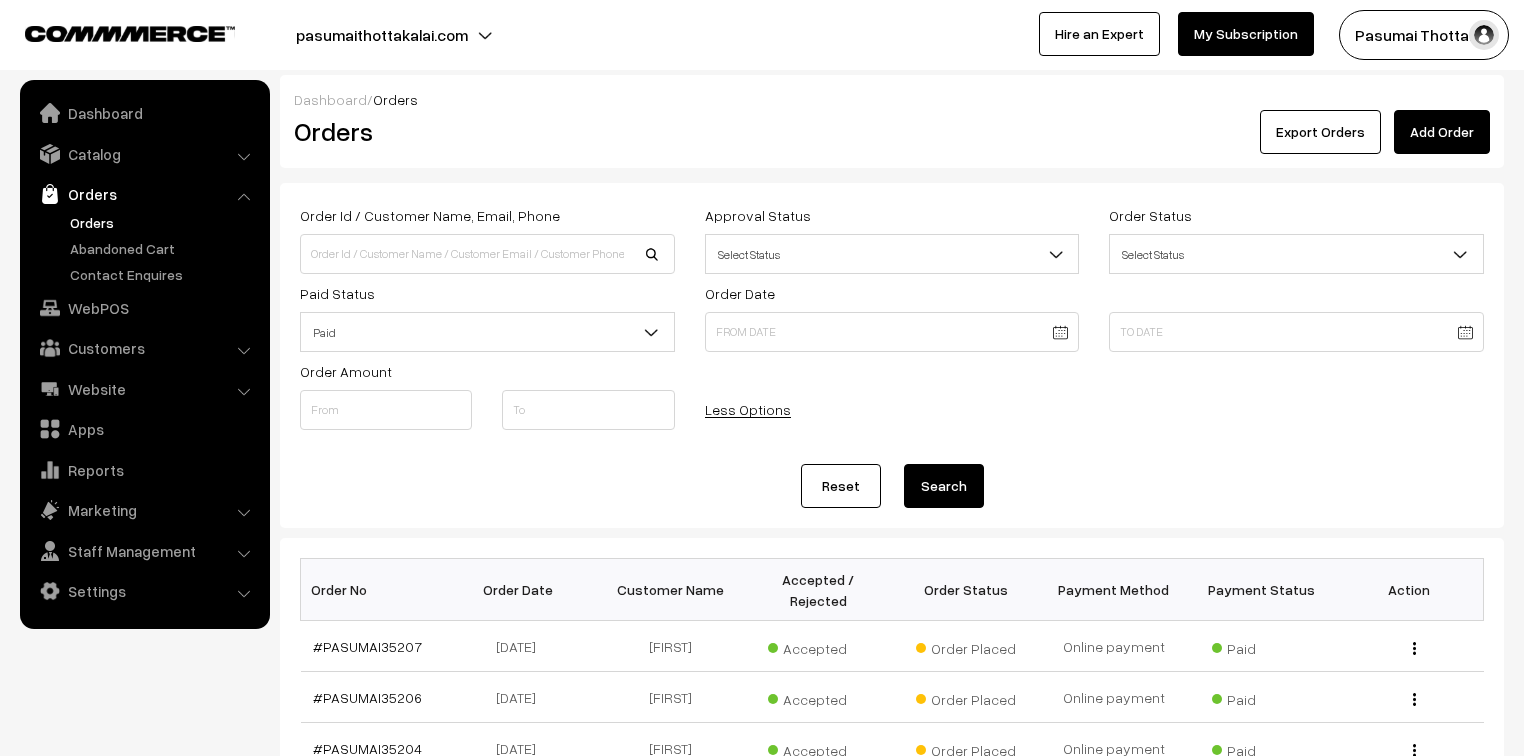 scroll, scrollTop: 0, scrollLeft: 0, axis: both 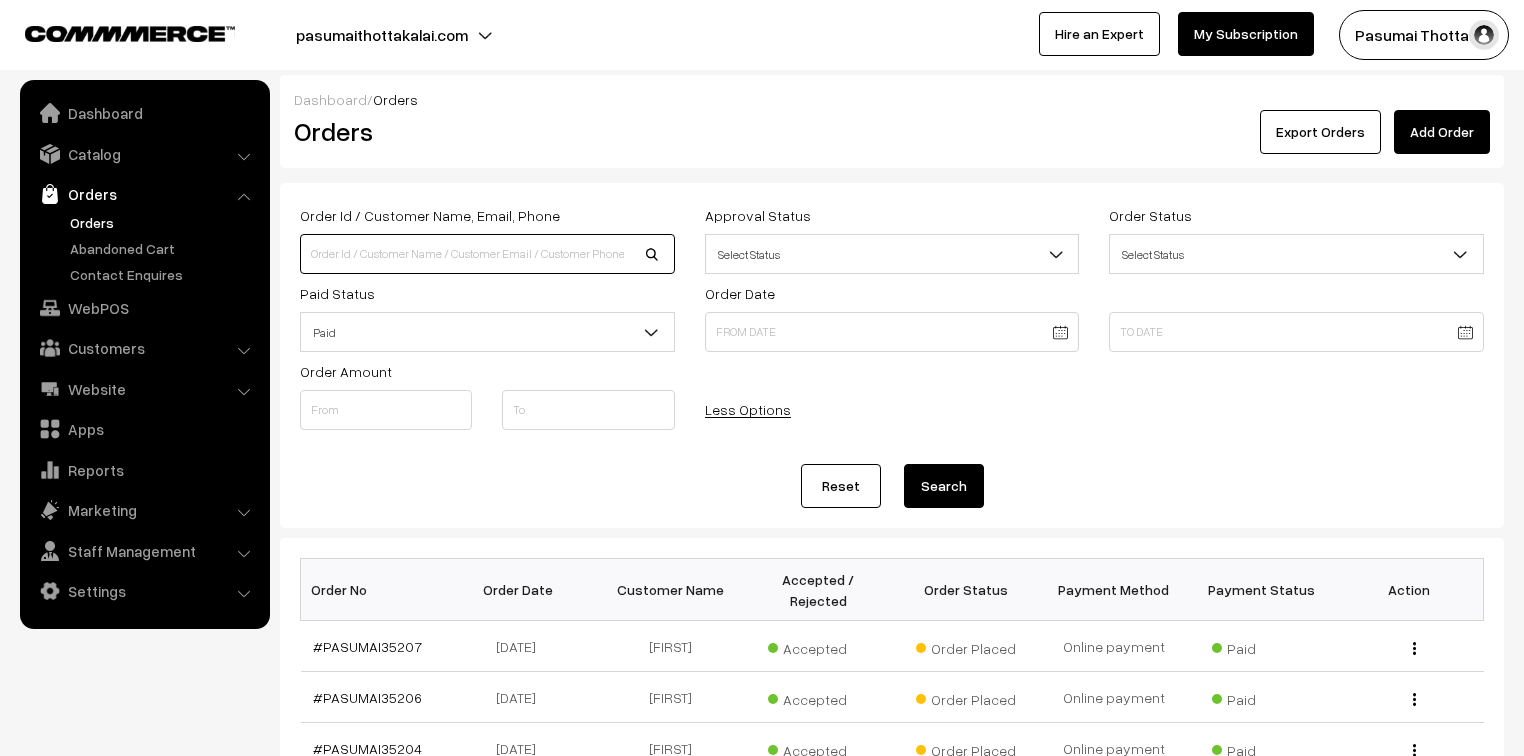 click at bounding box center [487, 254] 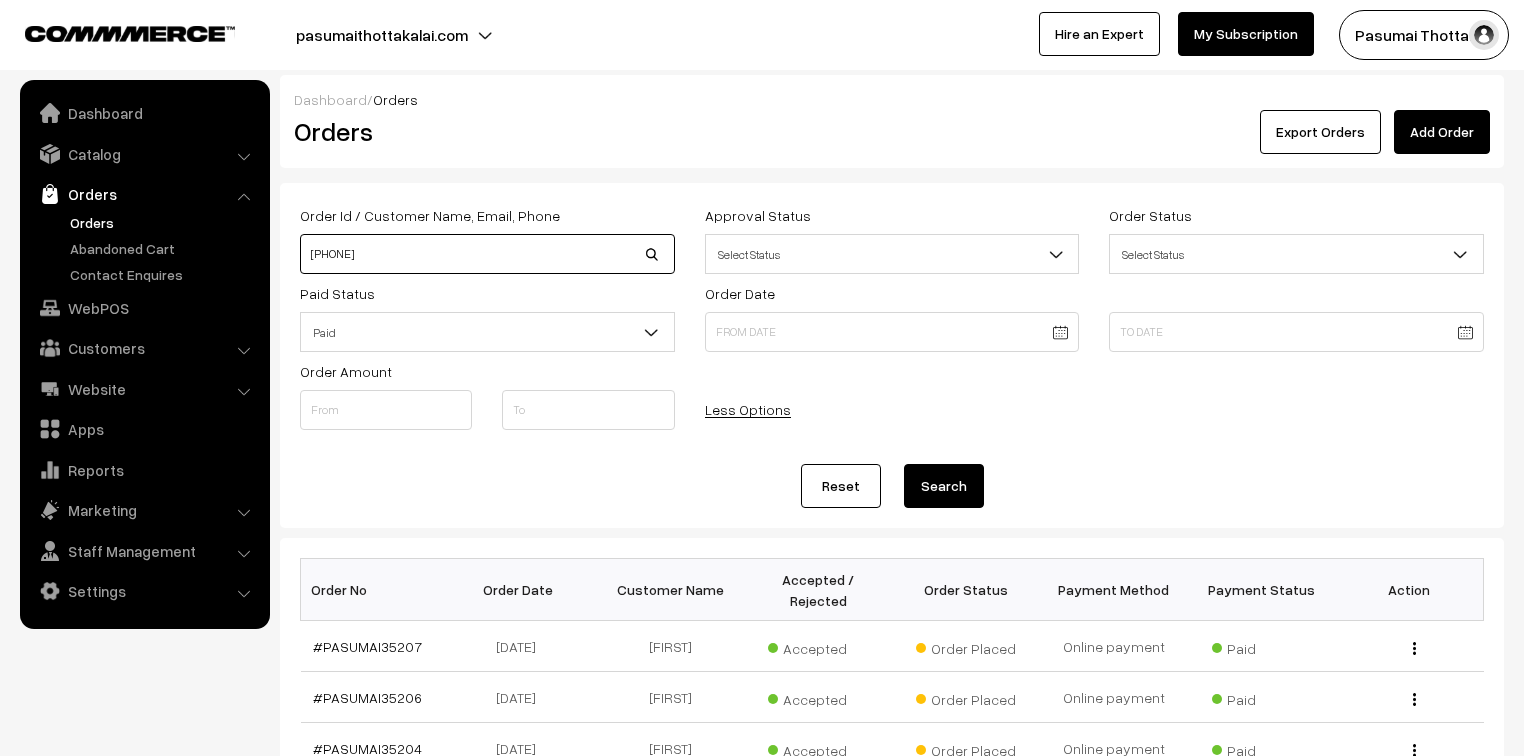 type on "[PHONE]" 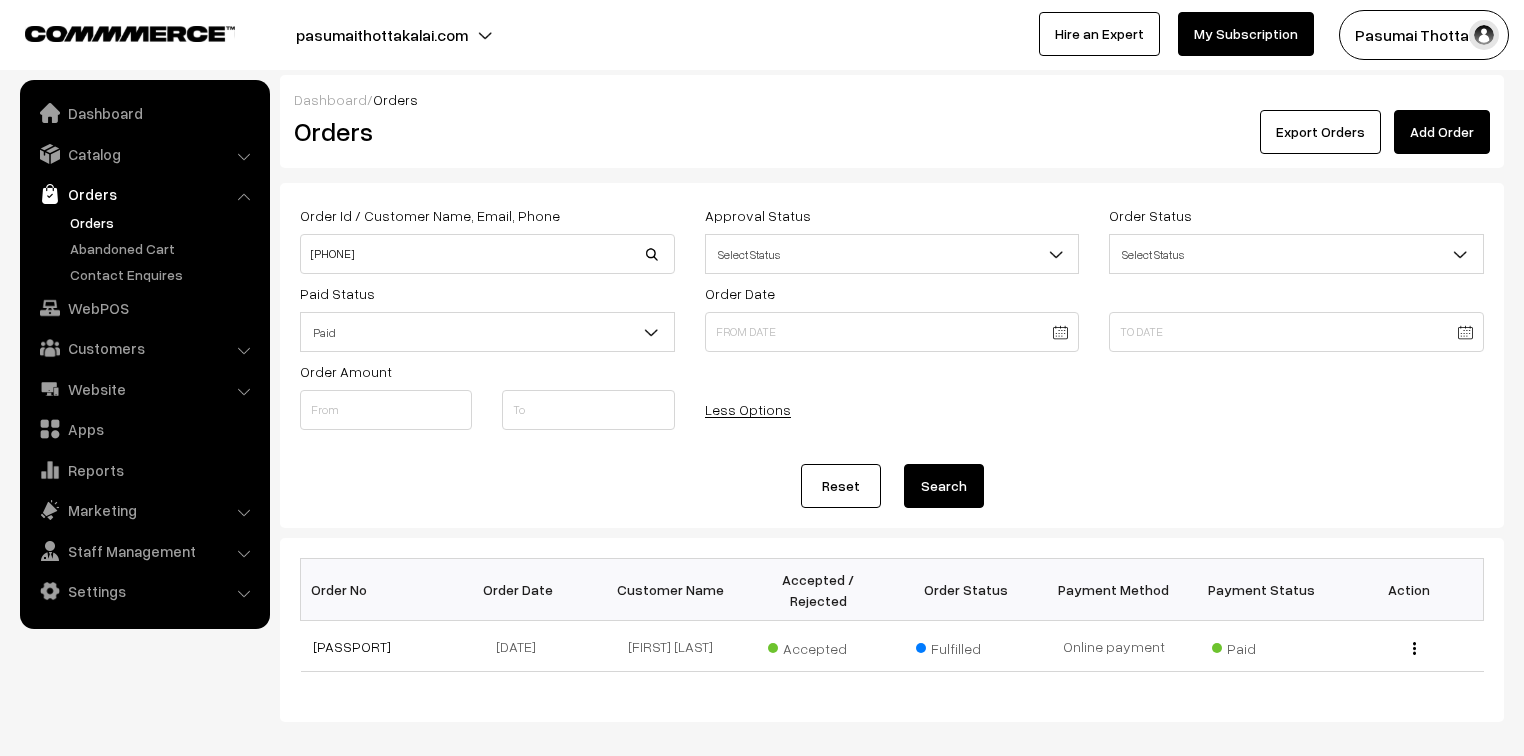 scroll, scrollTop: 0, scrollLeft: 0, axis: both 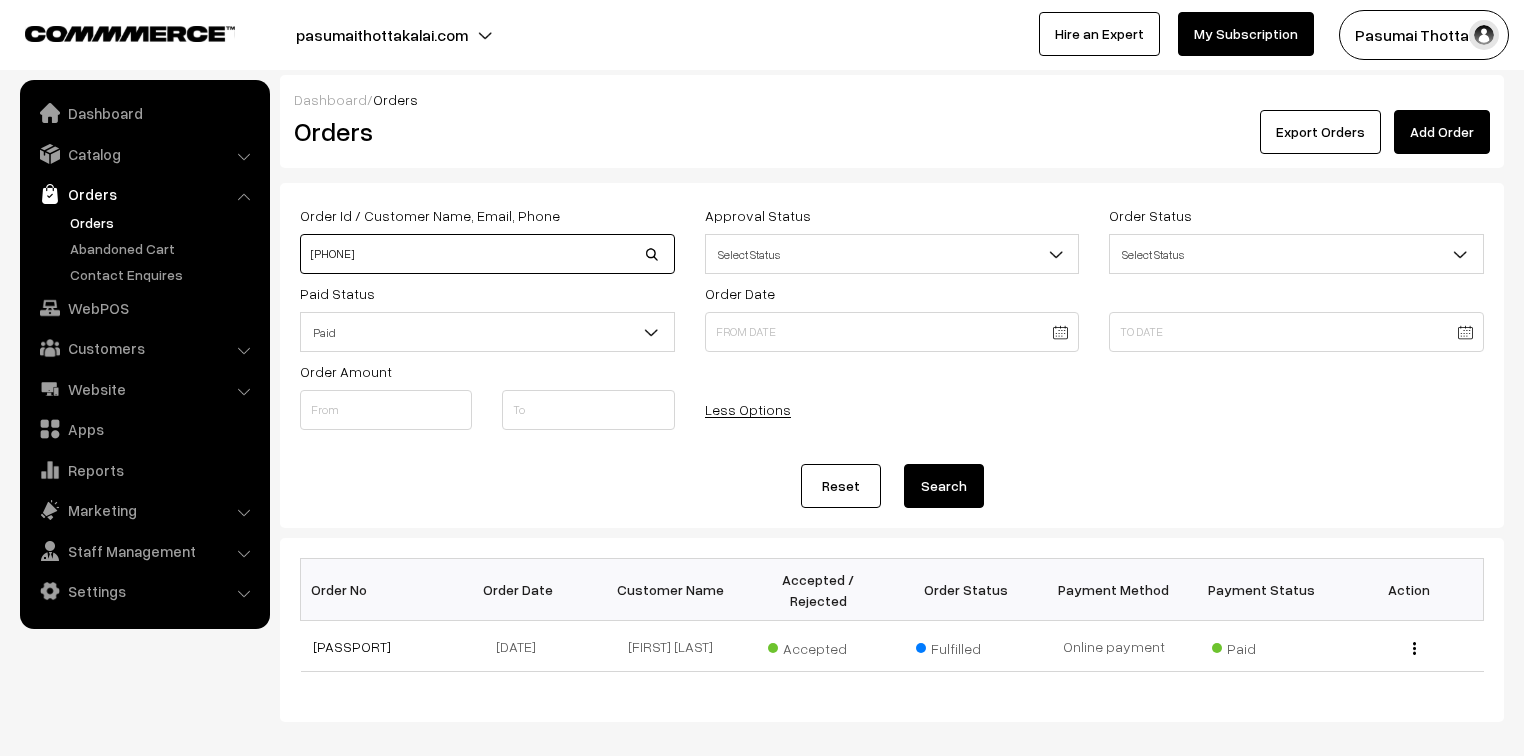 drag, startPoint x: 414, startPoint y: 263, endPoint x: 300, endPoint y: 240, distance: 116.297035 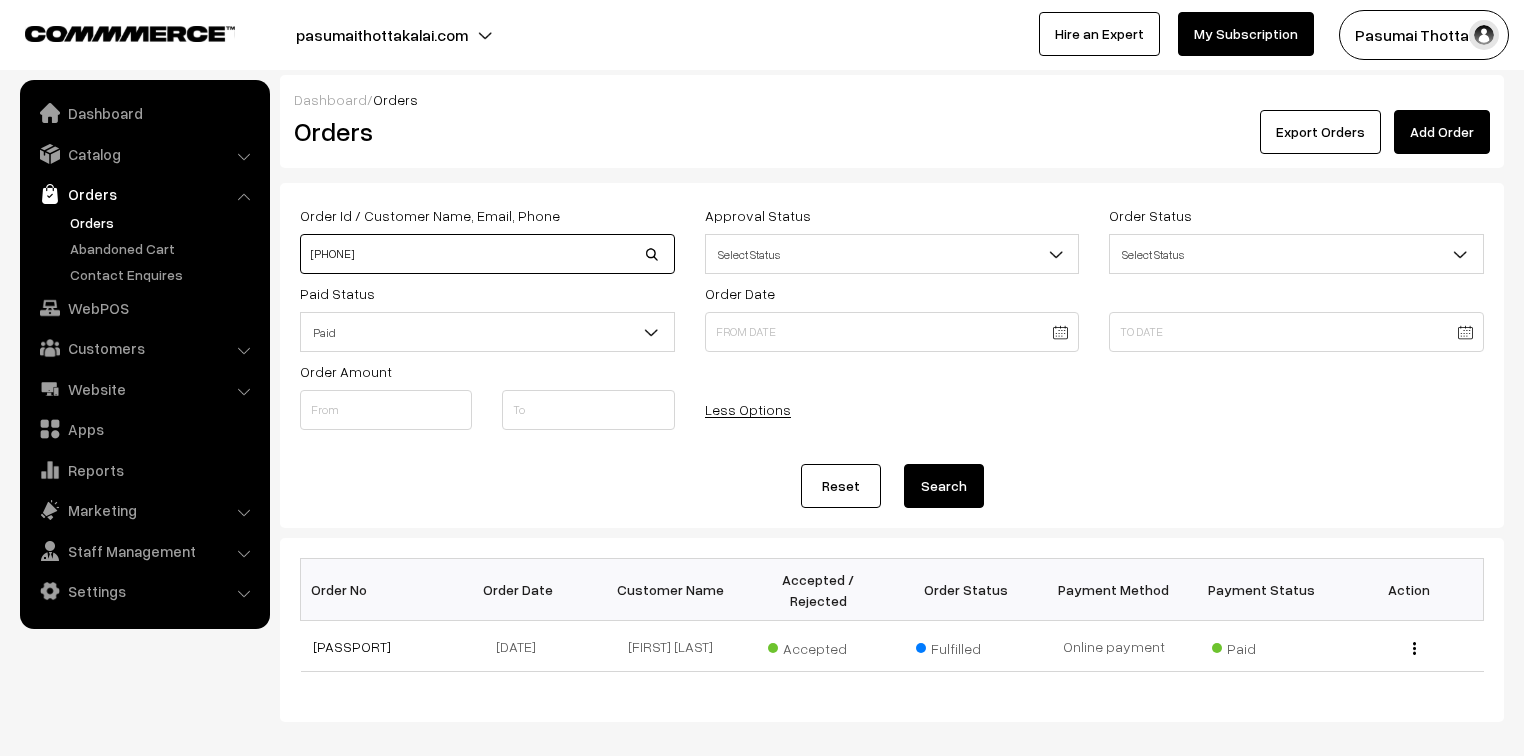 type on "9750077977" 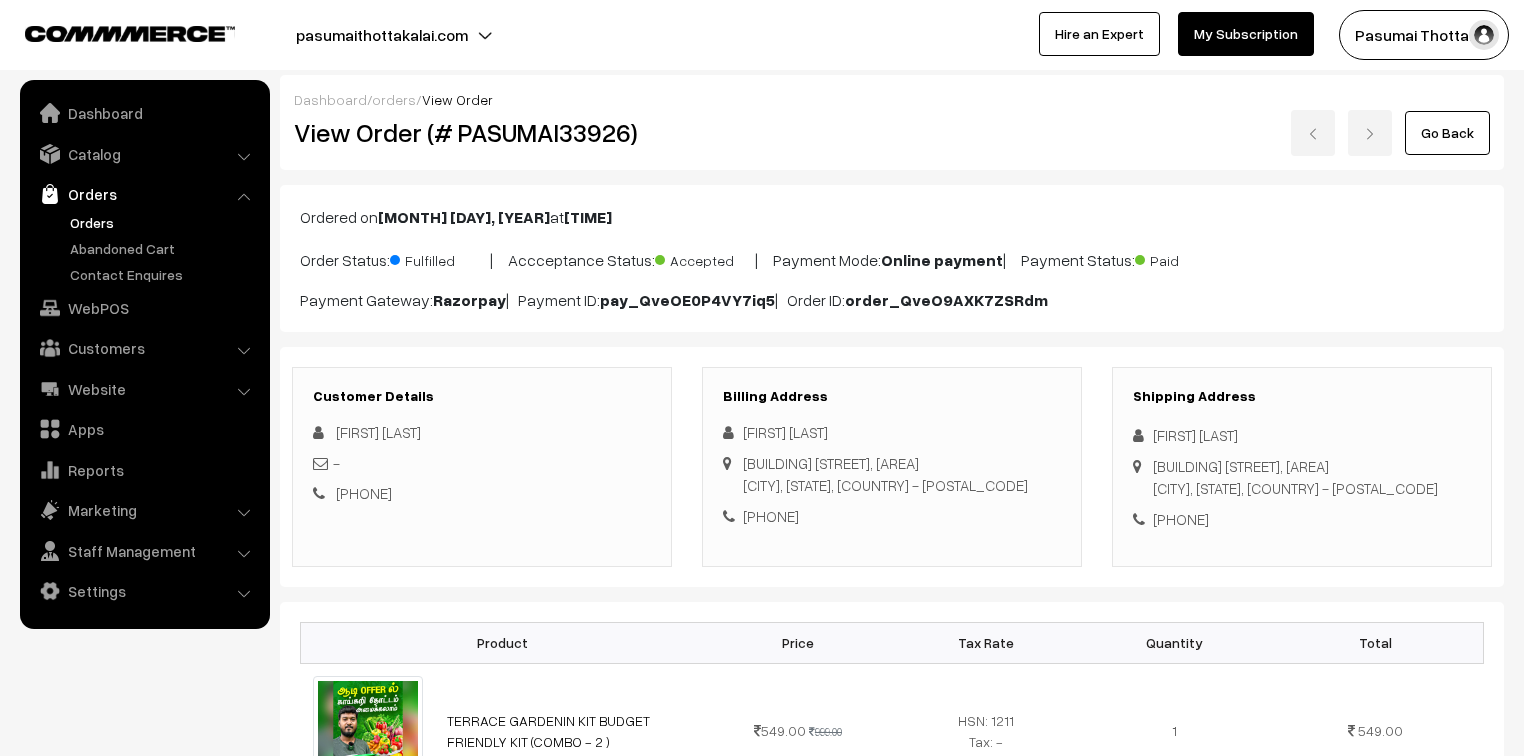 scroll, scrollTop: 480, scrollLeft: 0, axis: vertical 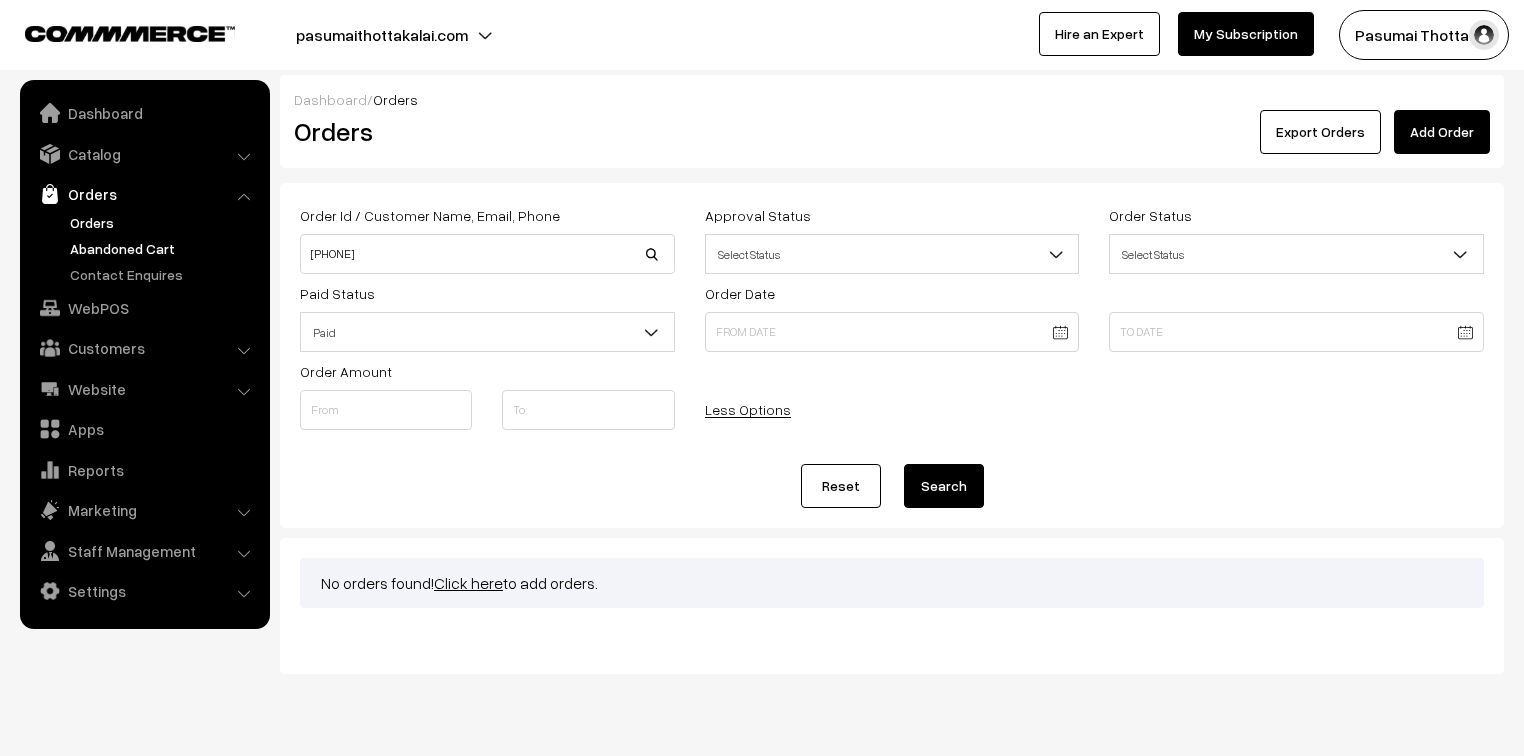 click on "Thank you for showing interest. Our team will call you shortly.
Close
pasumaithottakalai.com
Go to Website
Create New Store
My Profile Support" at bounding box center [762, 402] 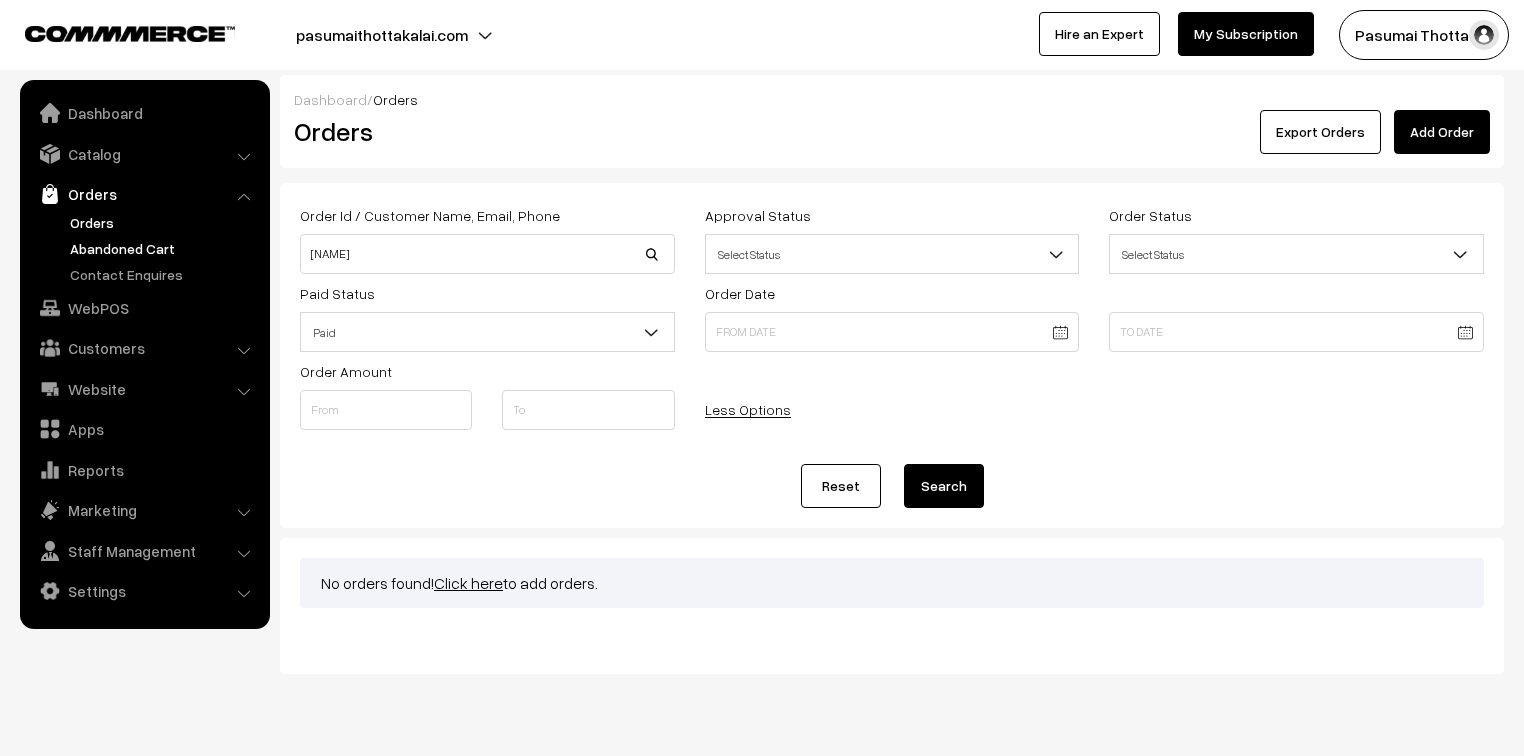 type on "Muppudathi" 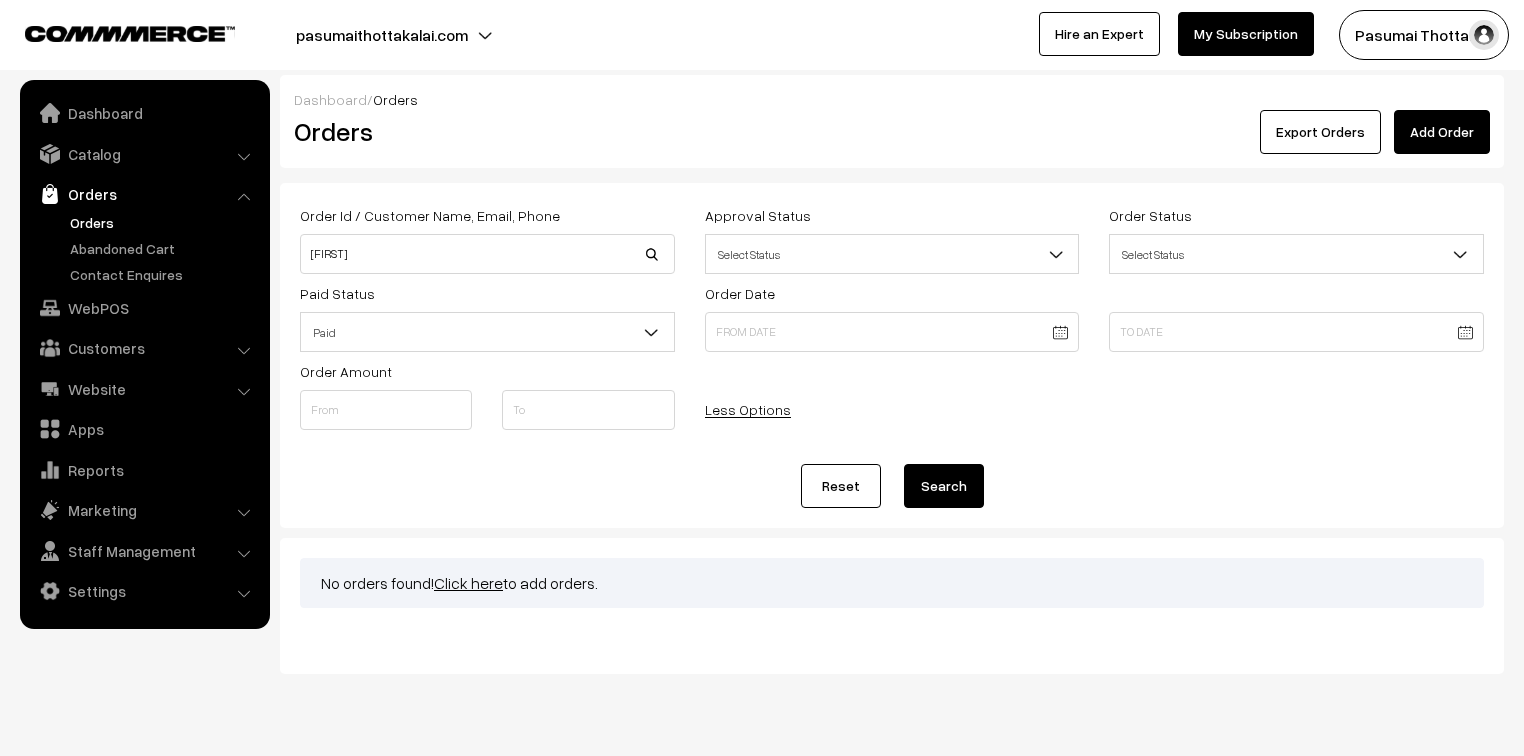 scroll, scrollTop: 0, scrollLeft: 0, axis: both 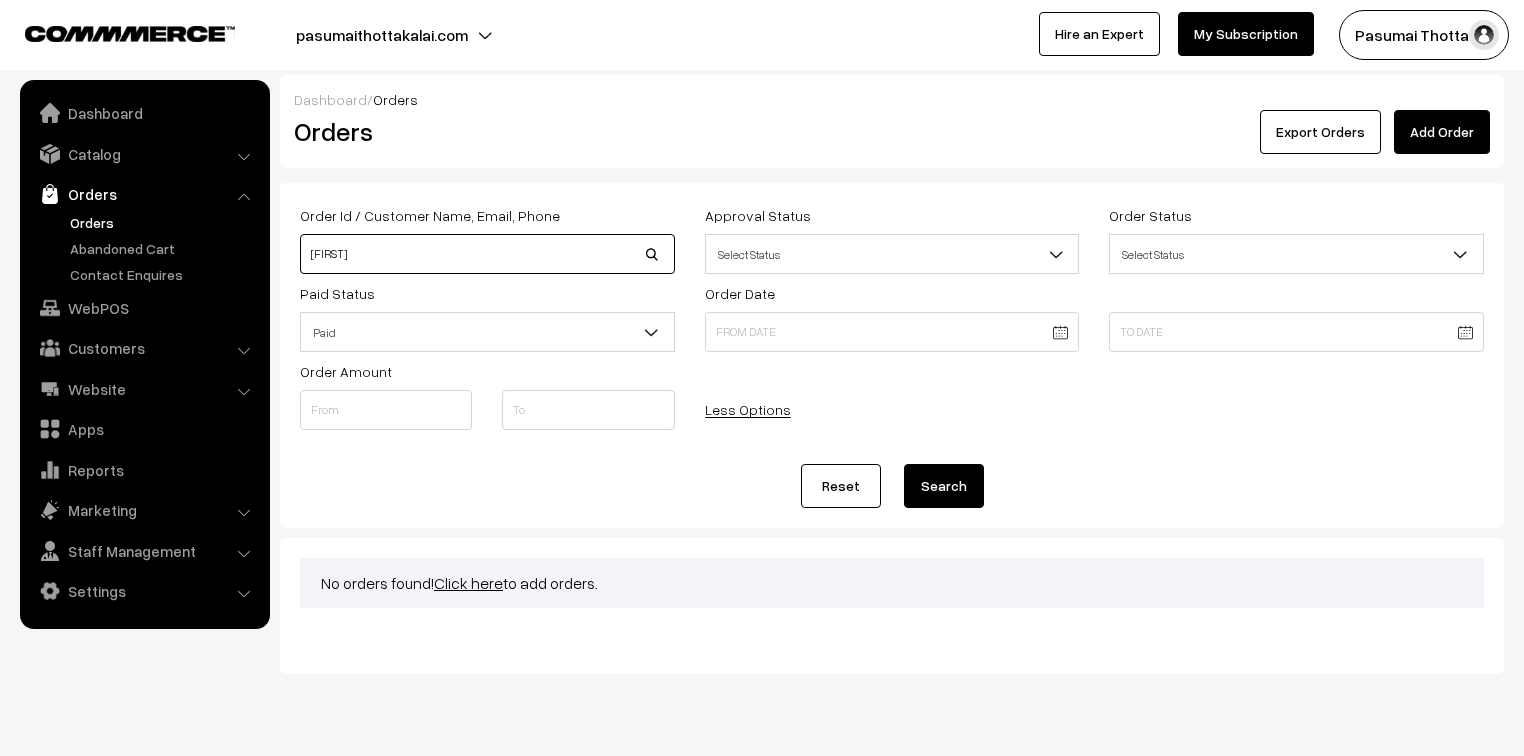 click on "[FIRST]" at bounding box center (487, 254) 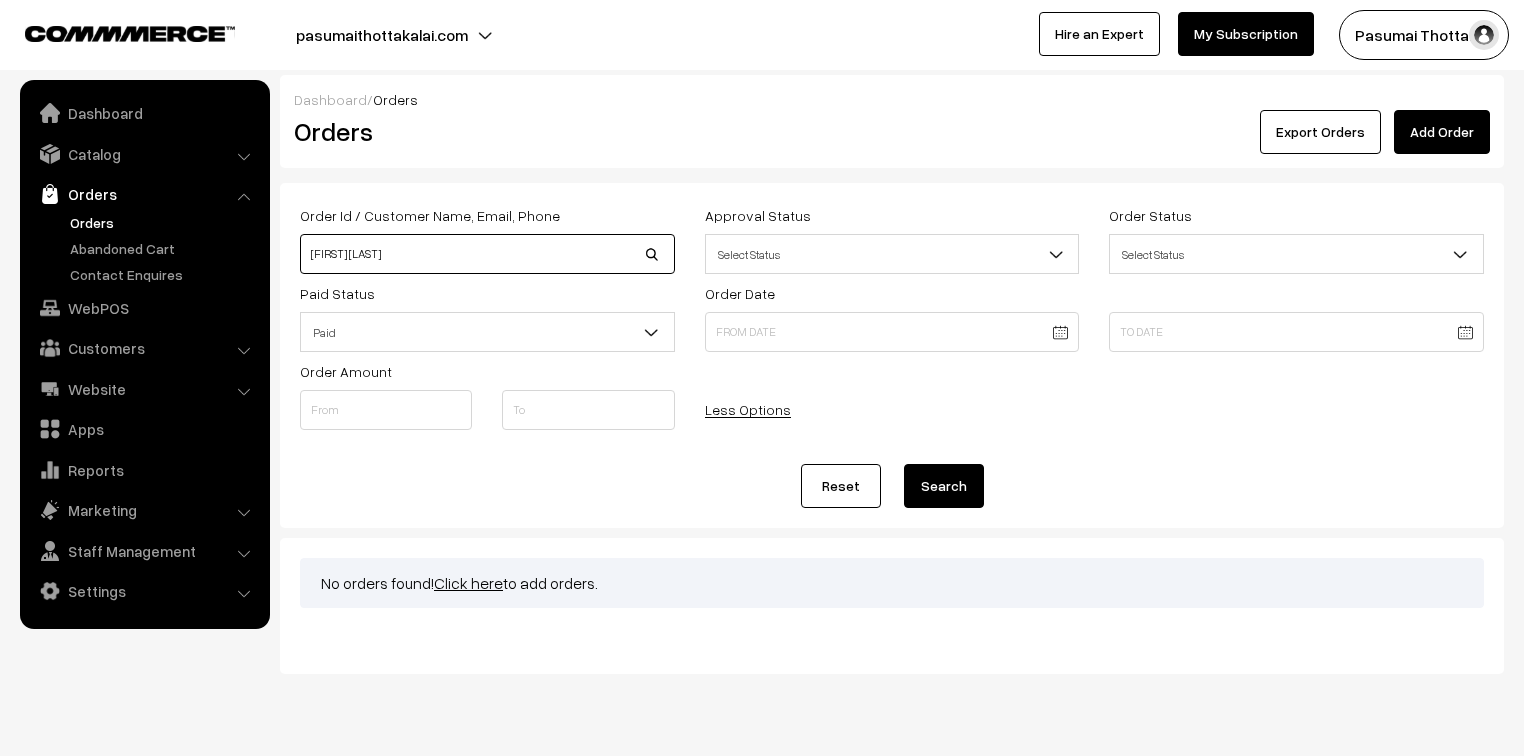 type on "[FIRST] [LAST]" 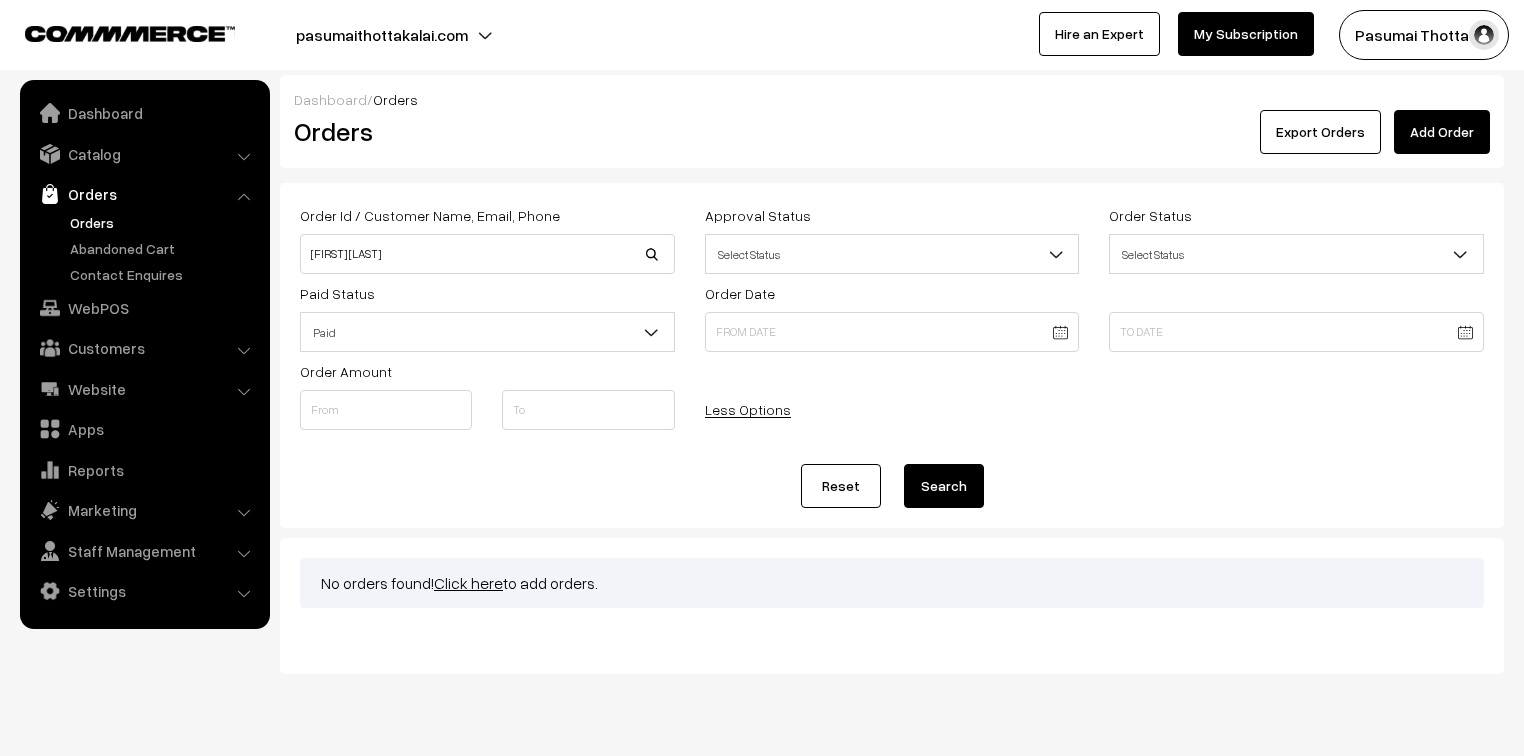 scroll, scrollTop: 0, scrollLeft: 0, axis: both 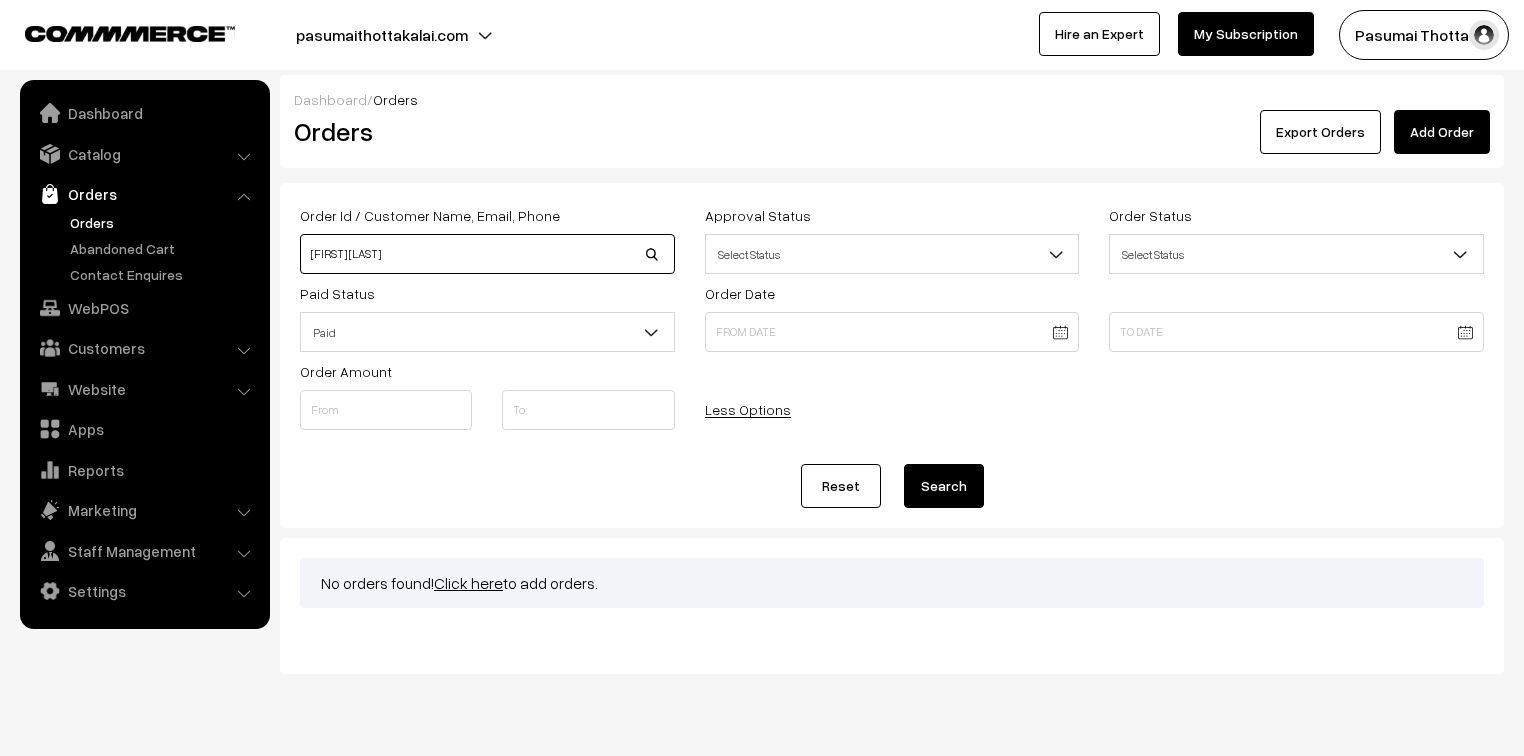 drag, startPoint x: 434, startPoint y: 255, endPoint x: 306, endPoint y: 247, distance: 128.24976 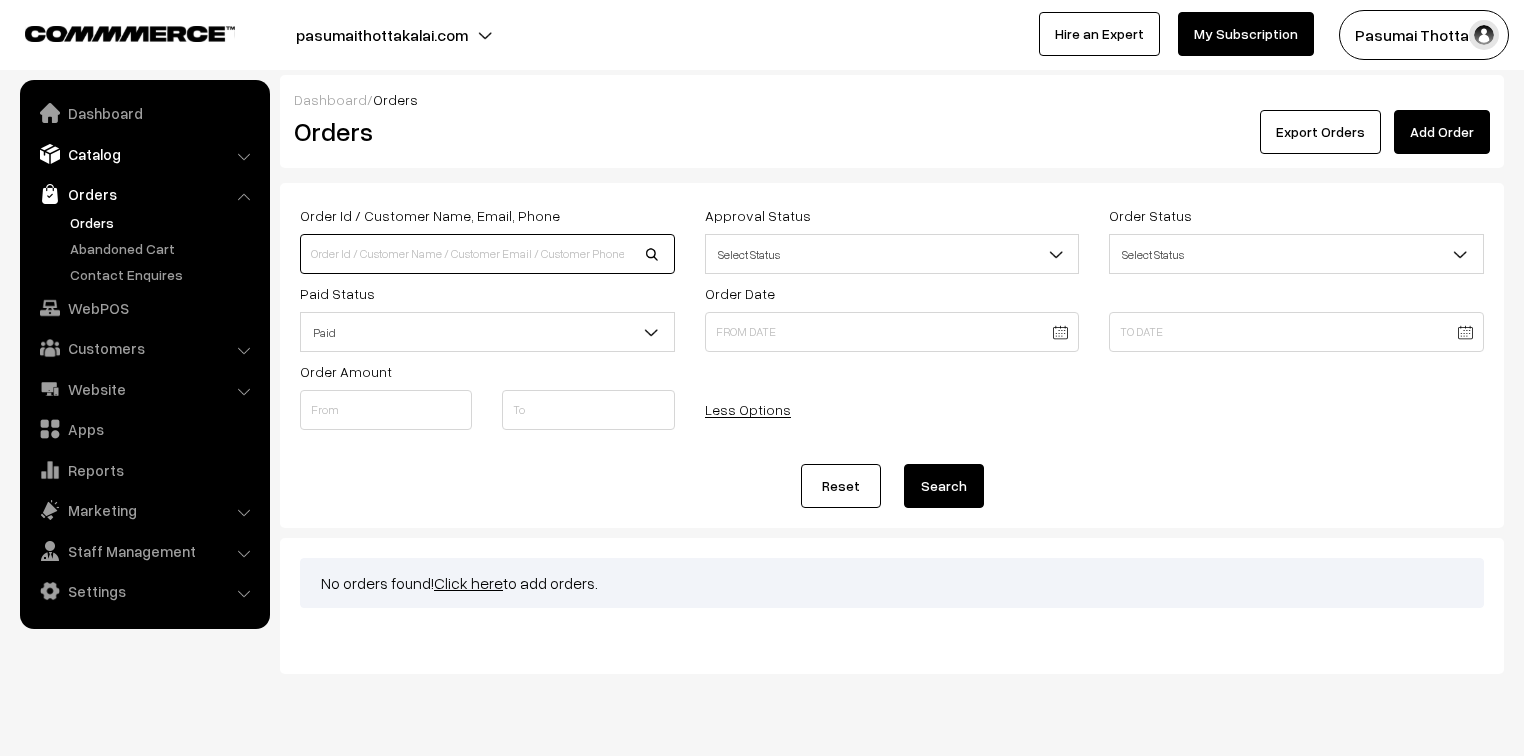 type 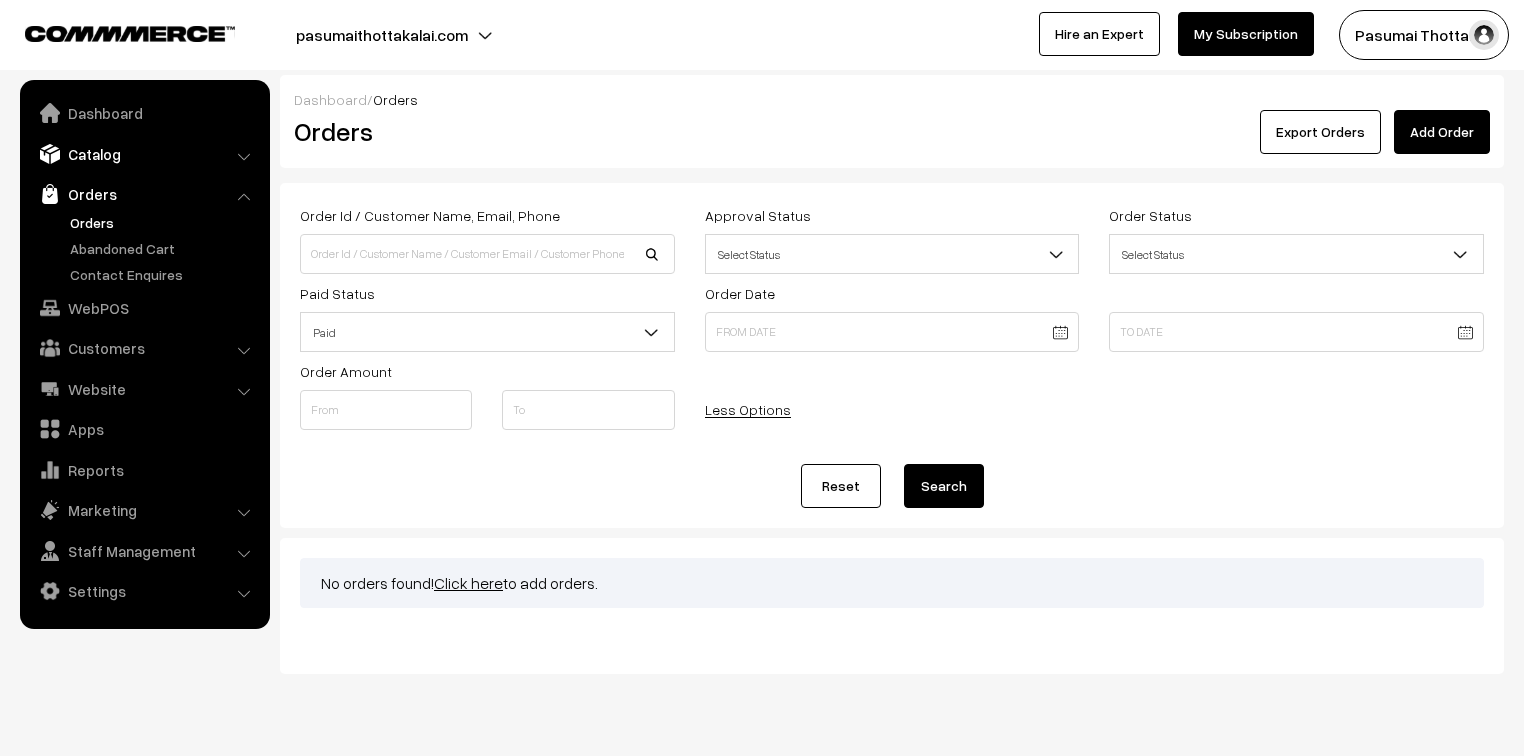 click on "Catalog" at bounding box center (144, 154) 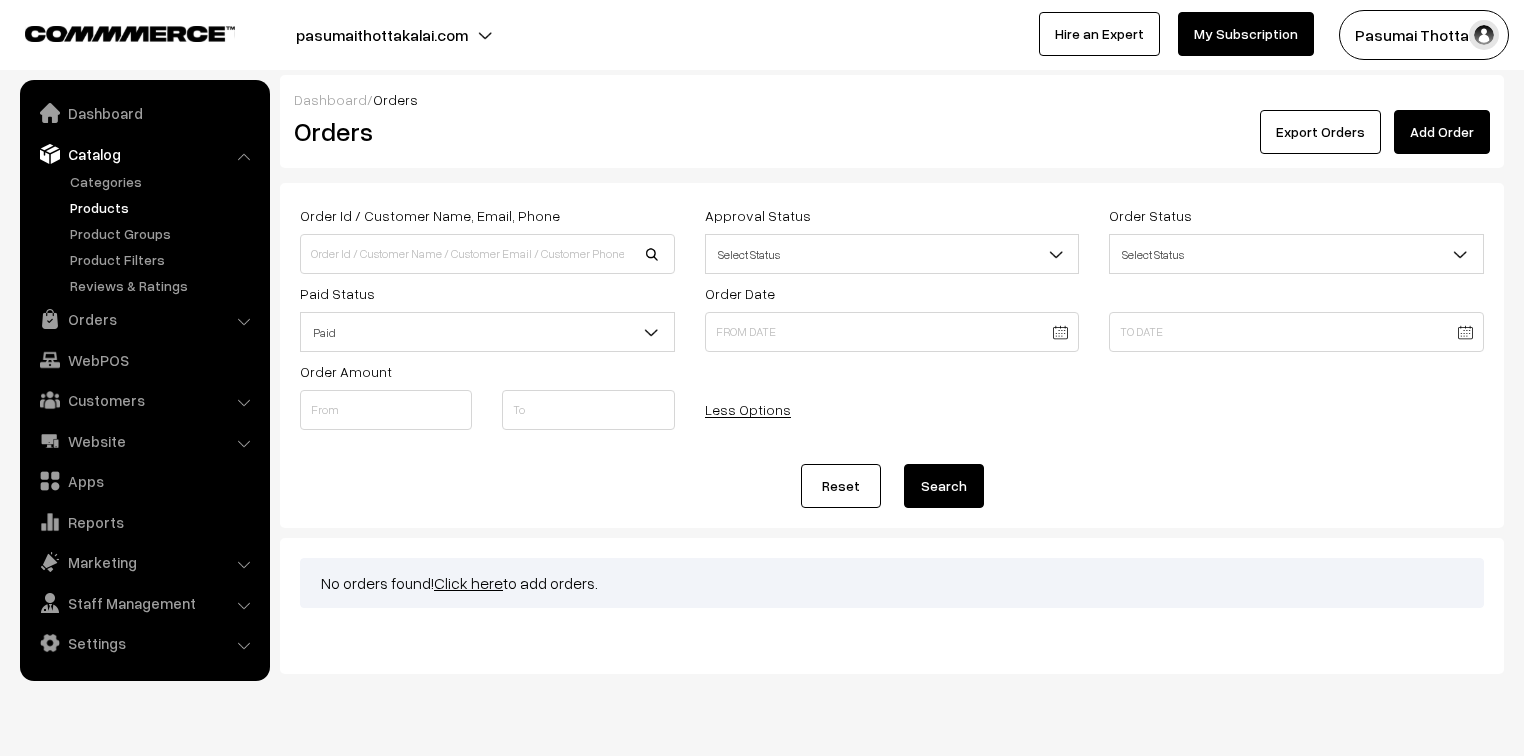 click on "Products" at bounding box center [164, 207] 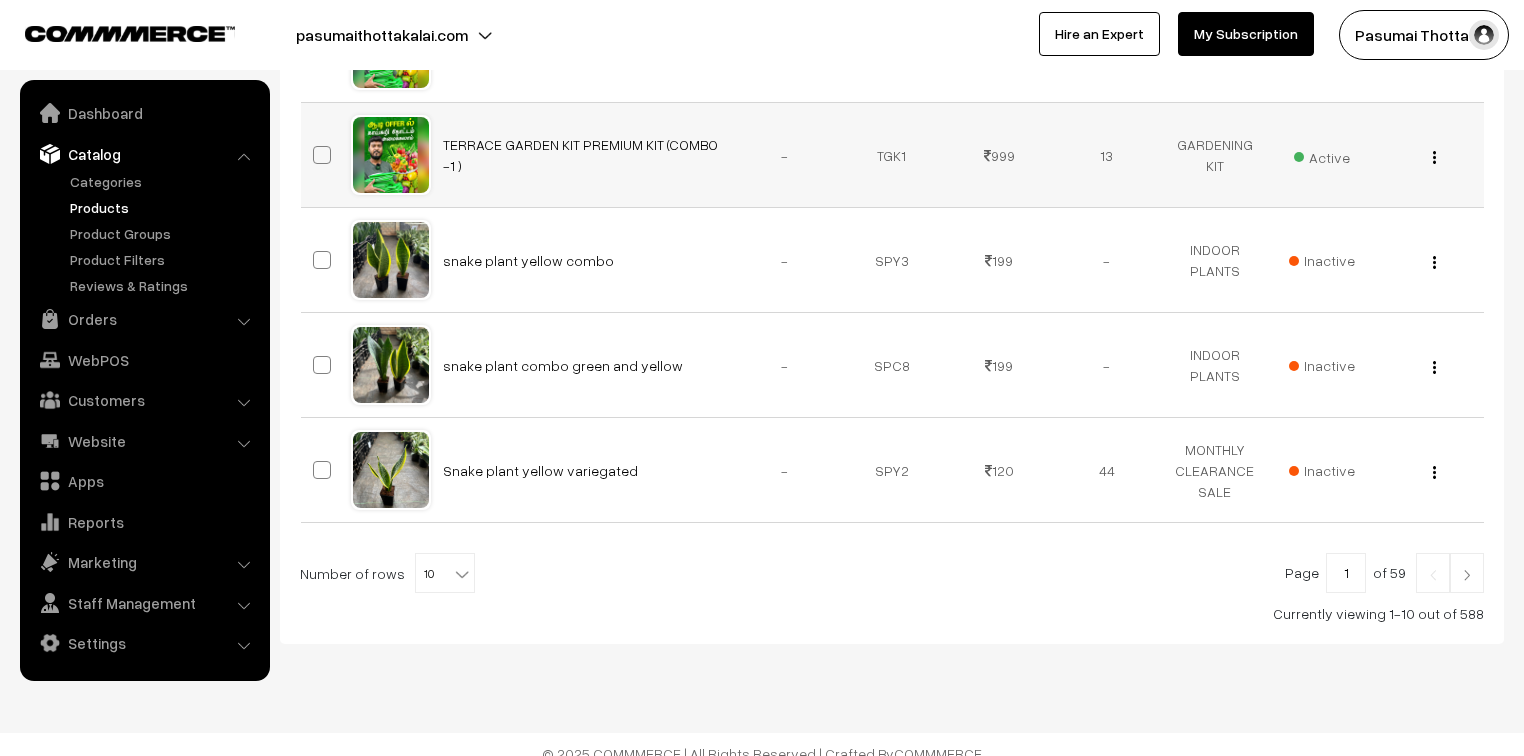 scroll, scrollTop: 991, scrollLeft: 0, axis: vertical 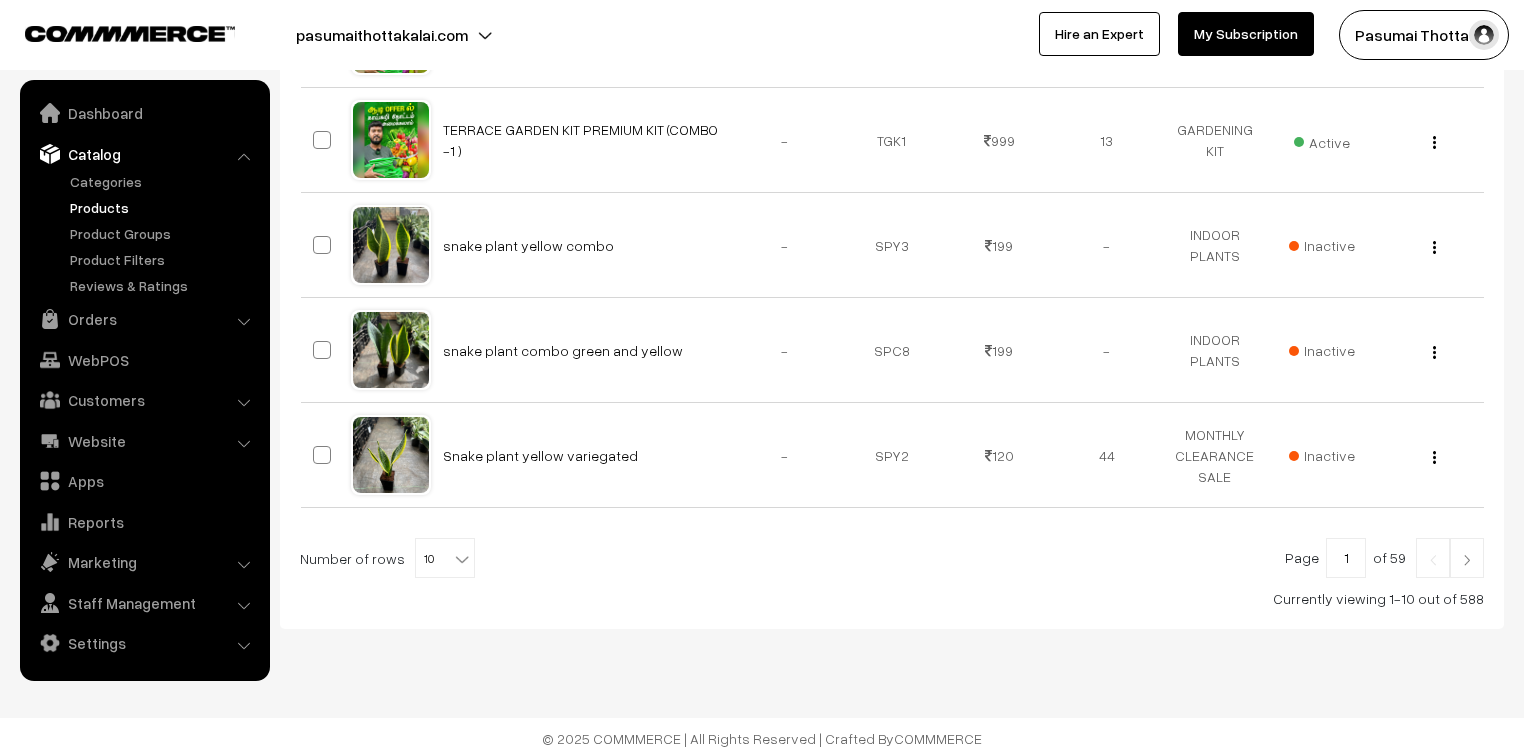 click at bounding box center (462, 559) 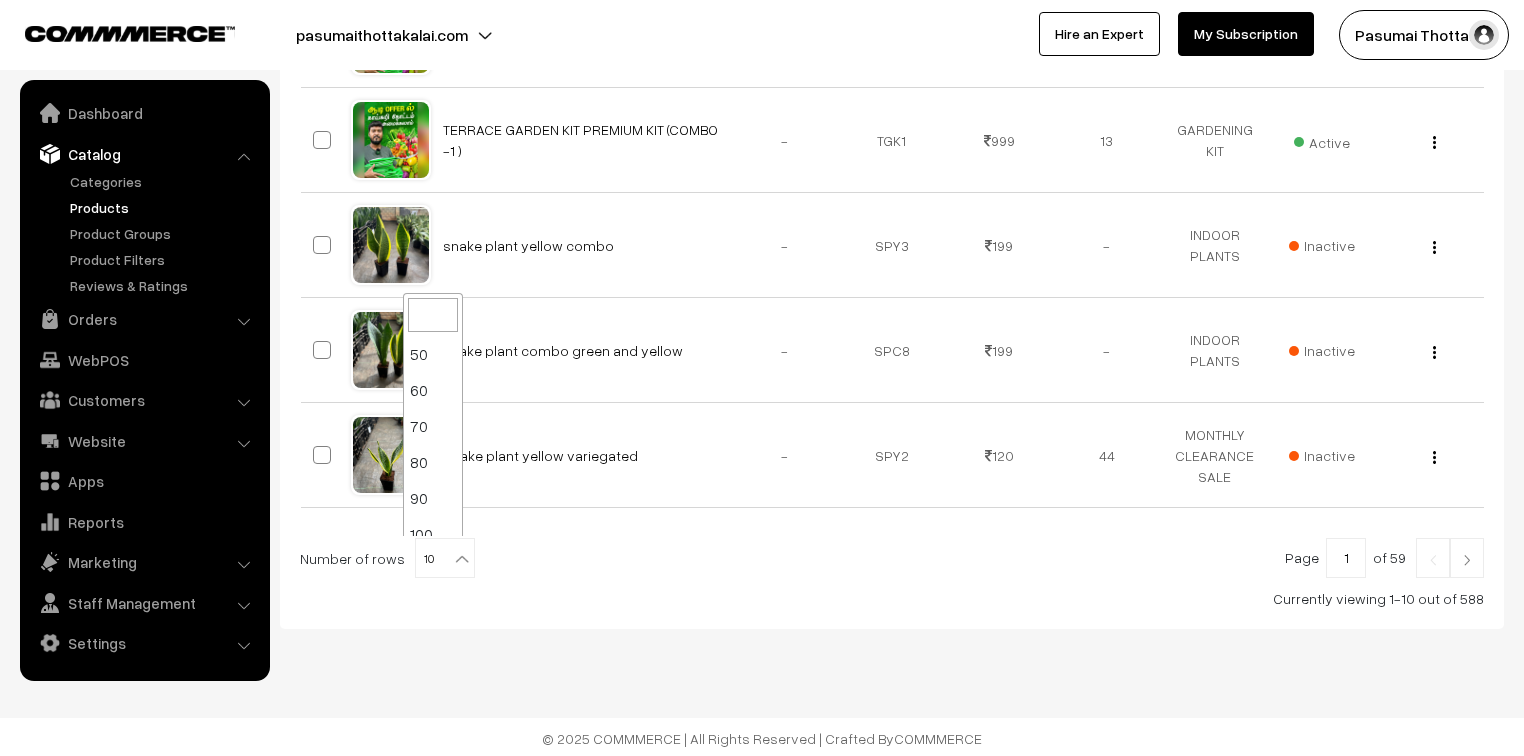 scroll, scrollTop: 160, scrollLeft: 0, axis: vertical 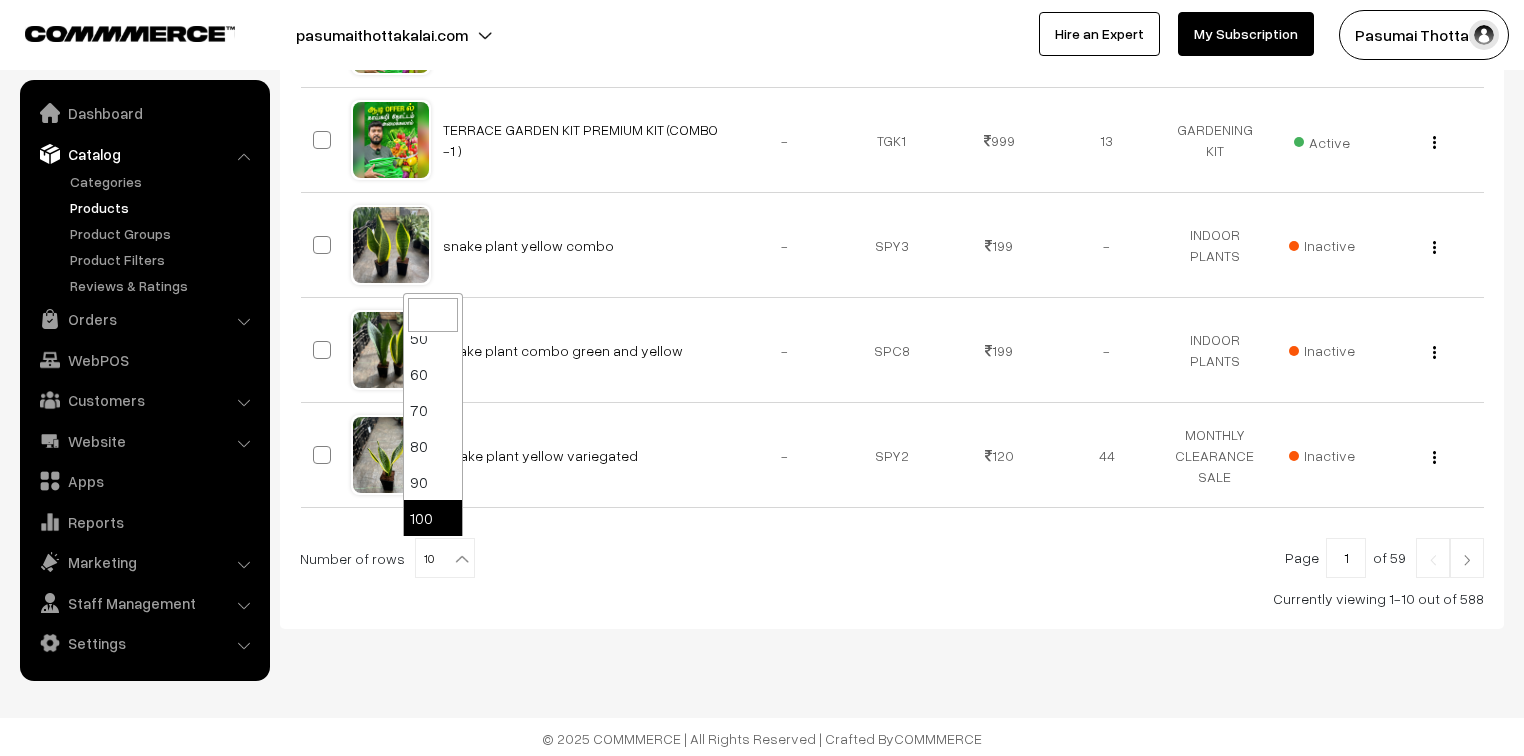 select on "100" 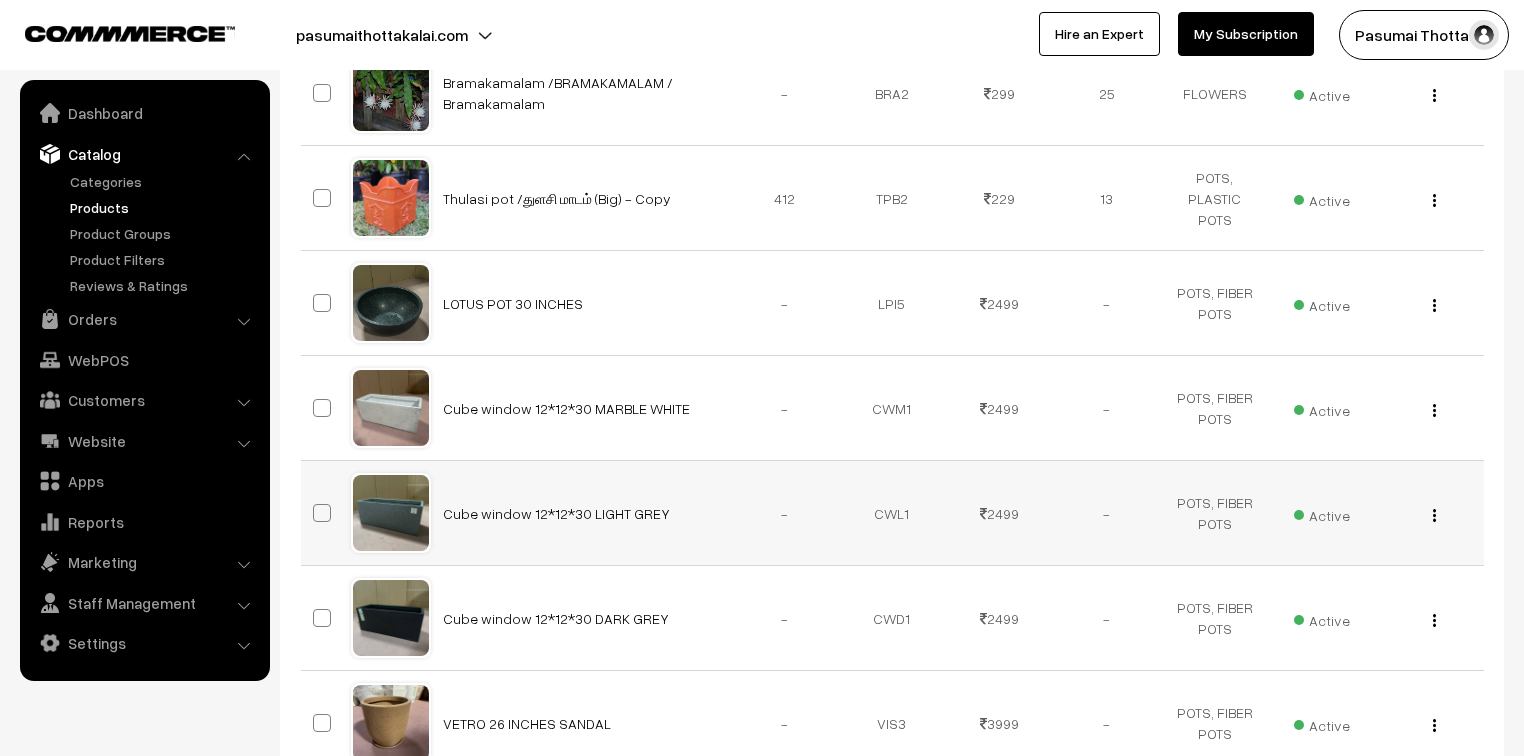 scroll, scrollTop: 3944, scrollLeft: 0, axis: vertical 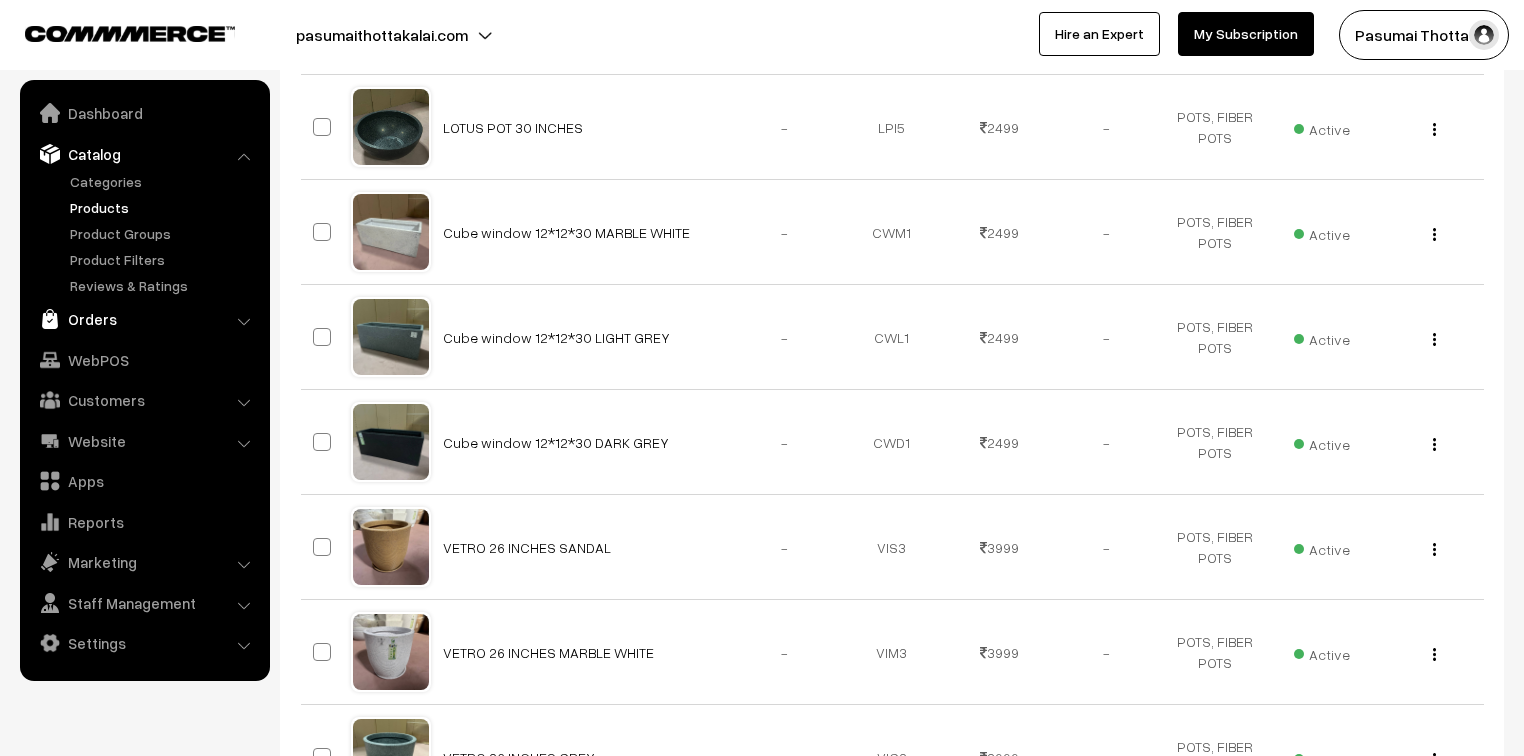 click on "Orders" at bounding box center [144, 319] 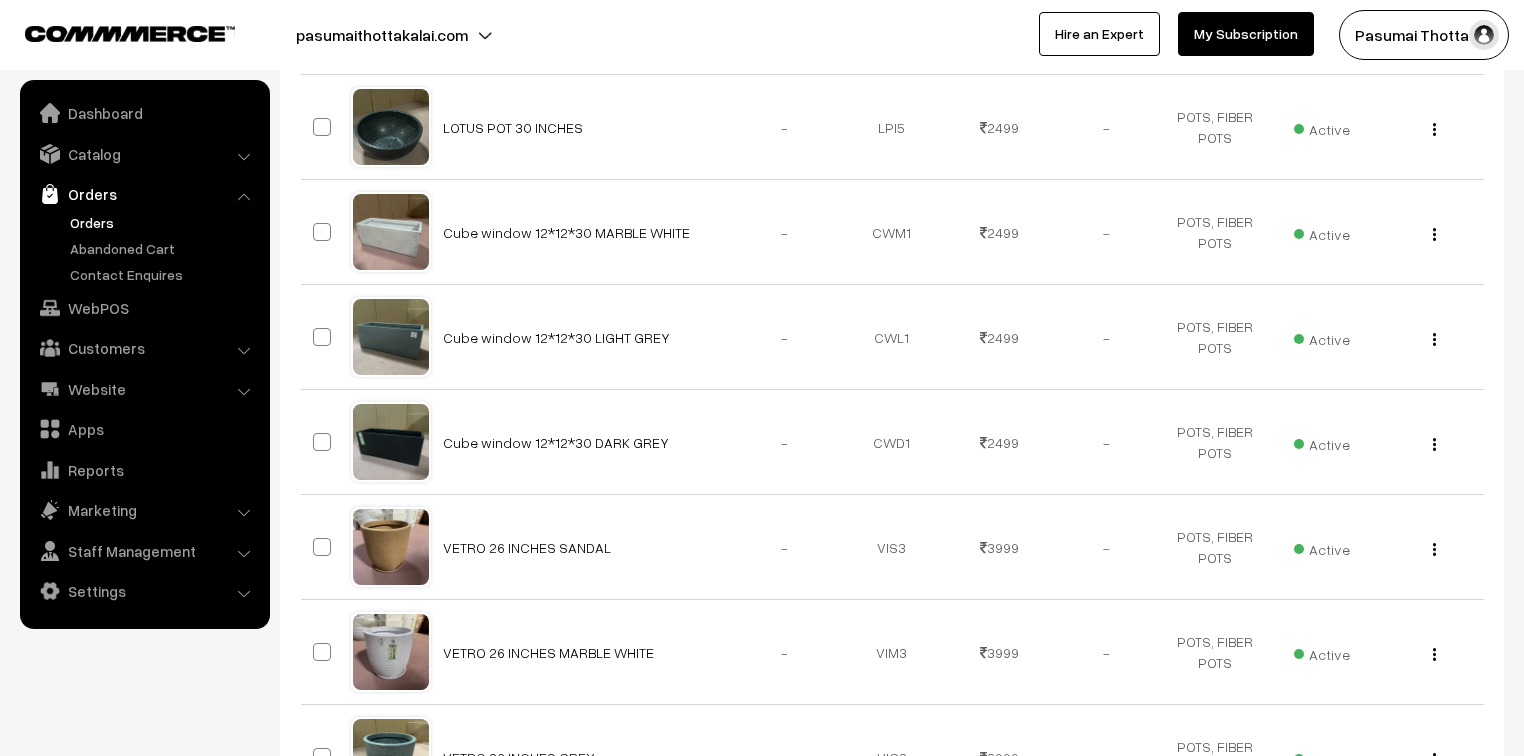 click on "Orders" at bounding box center (164, 222) 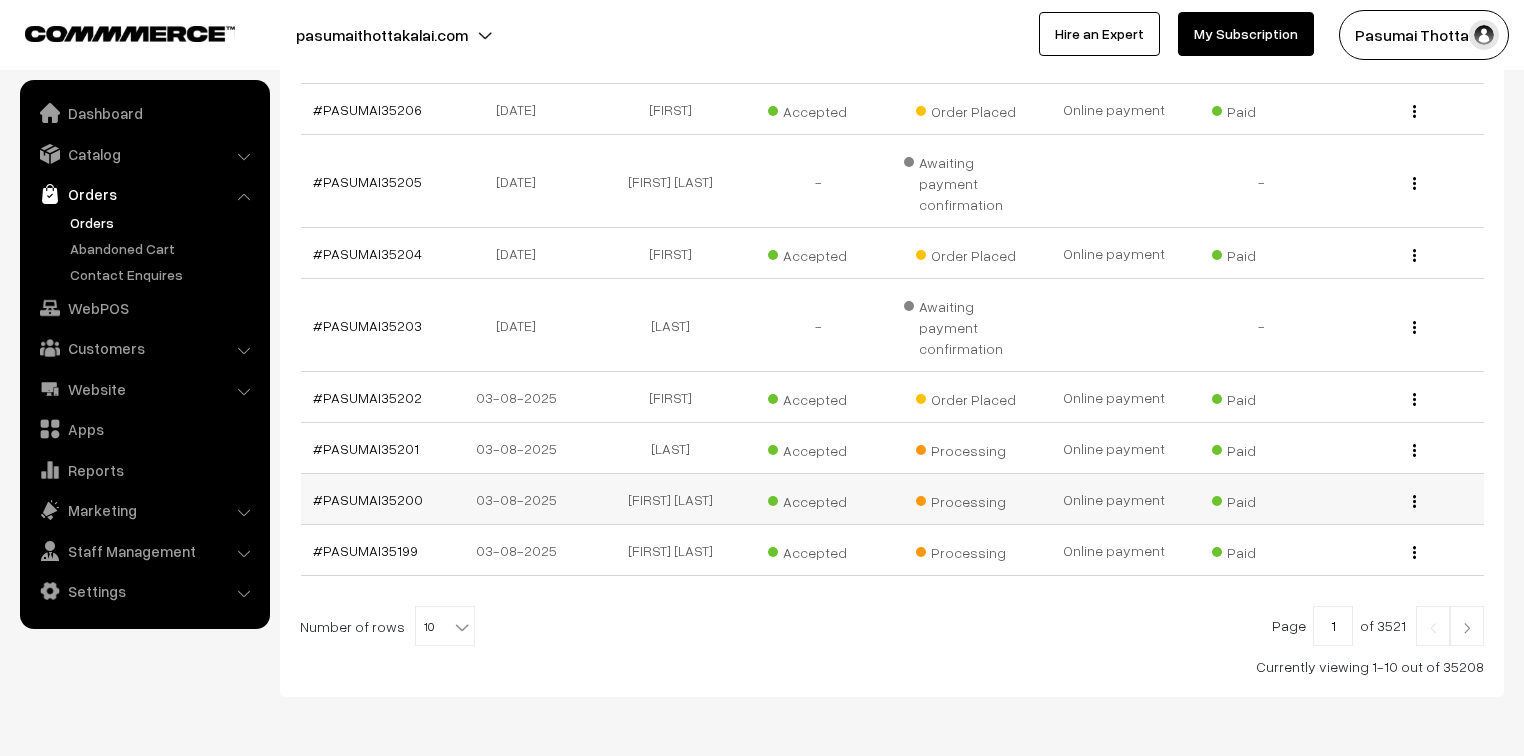 scroll, scrollTop: 0, scrollLeft: 0, axis: both 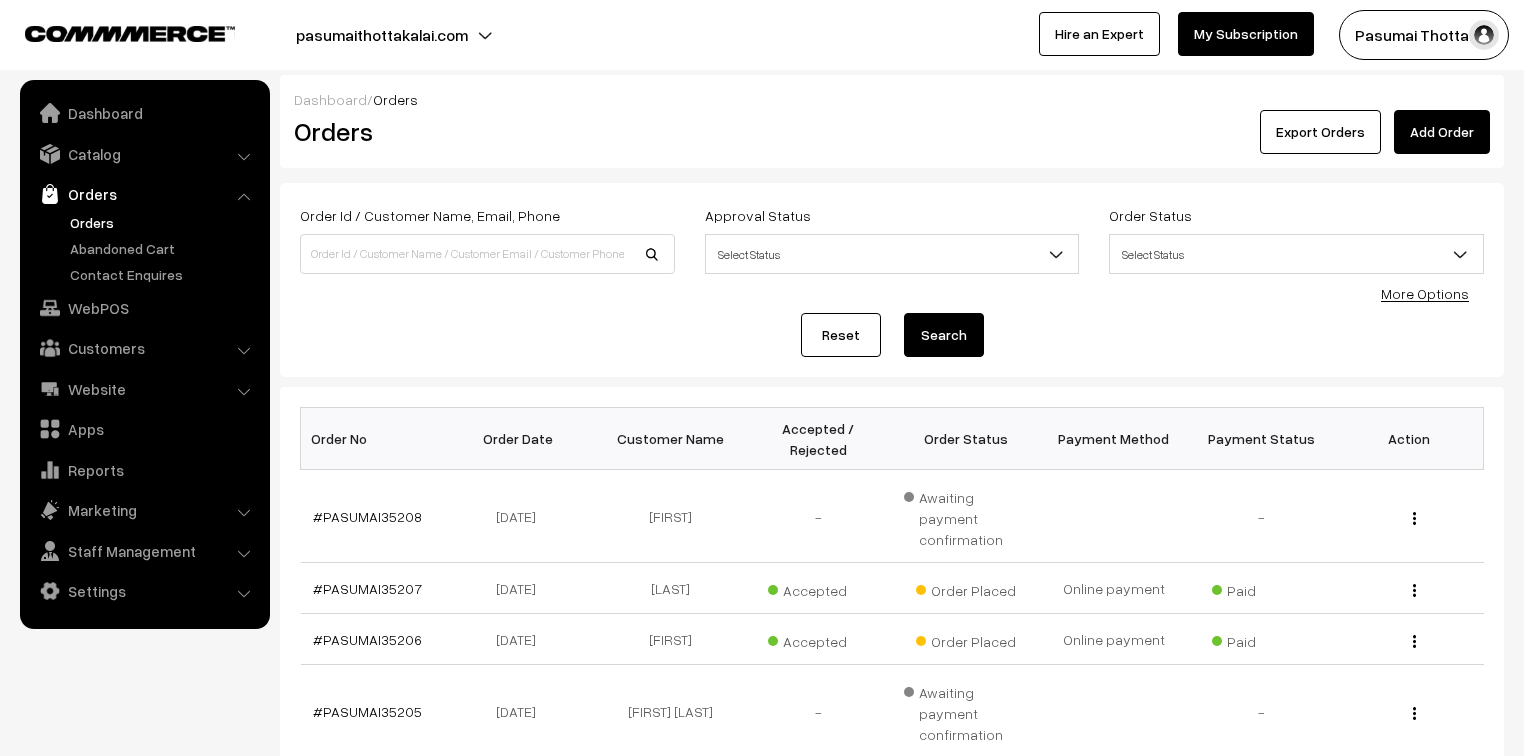 click on "More Options" at bounding box center [1425, 293] 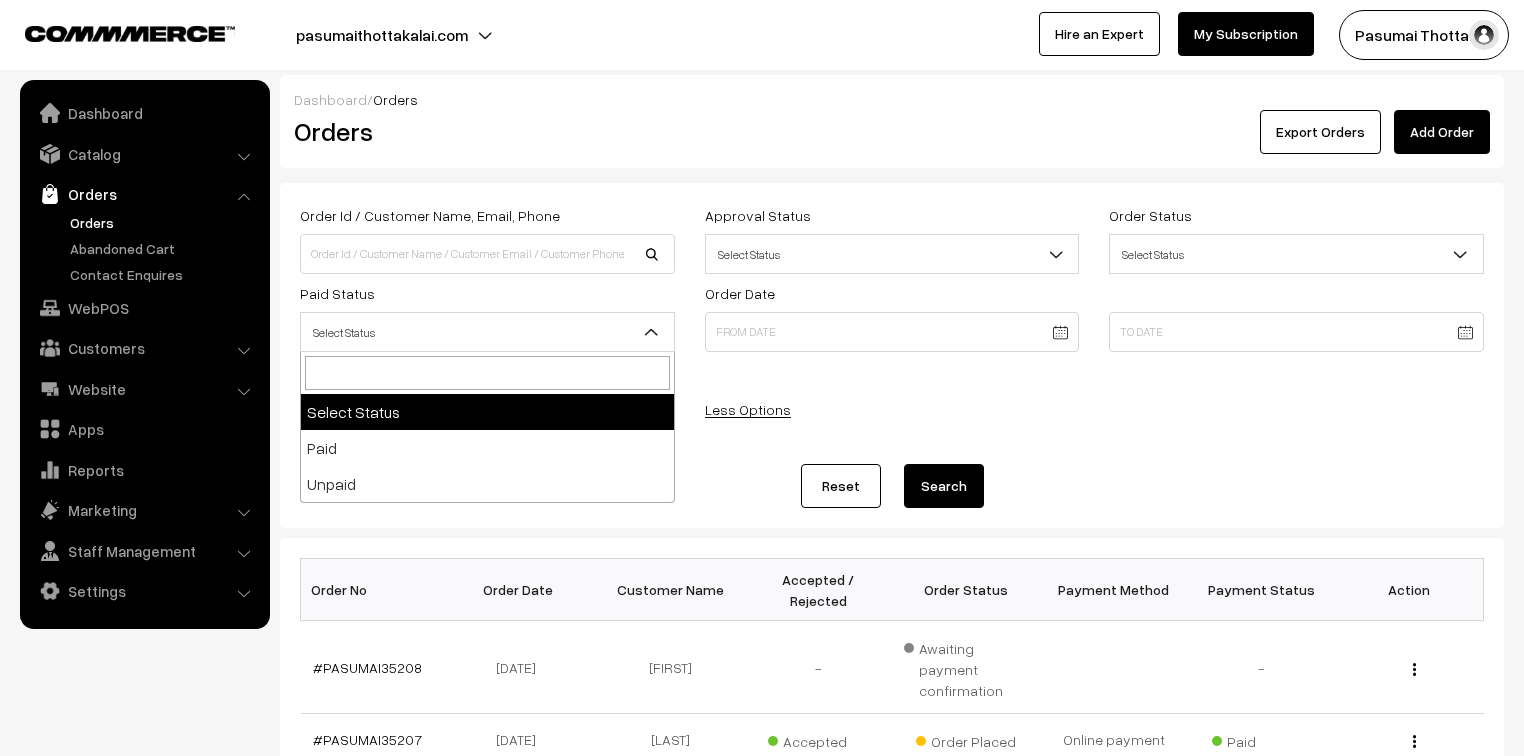 click on "Select Status" at bounding box center (487, 332) 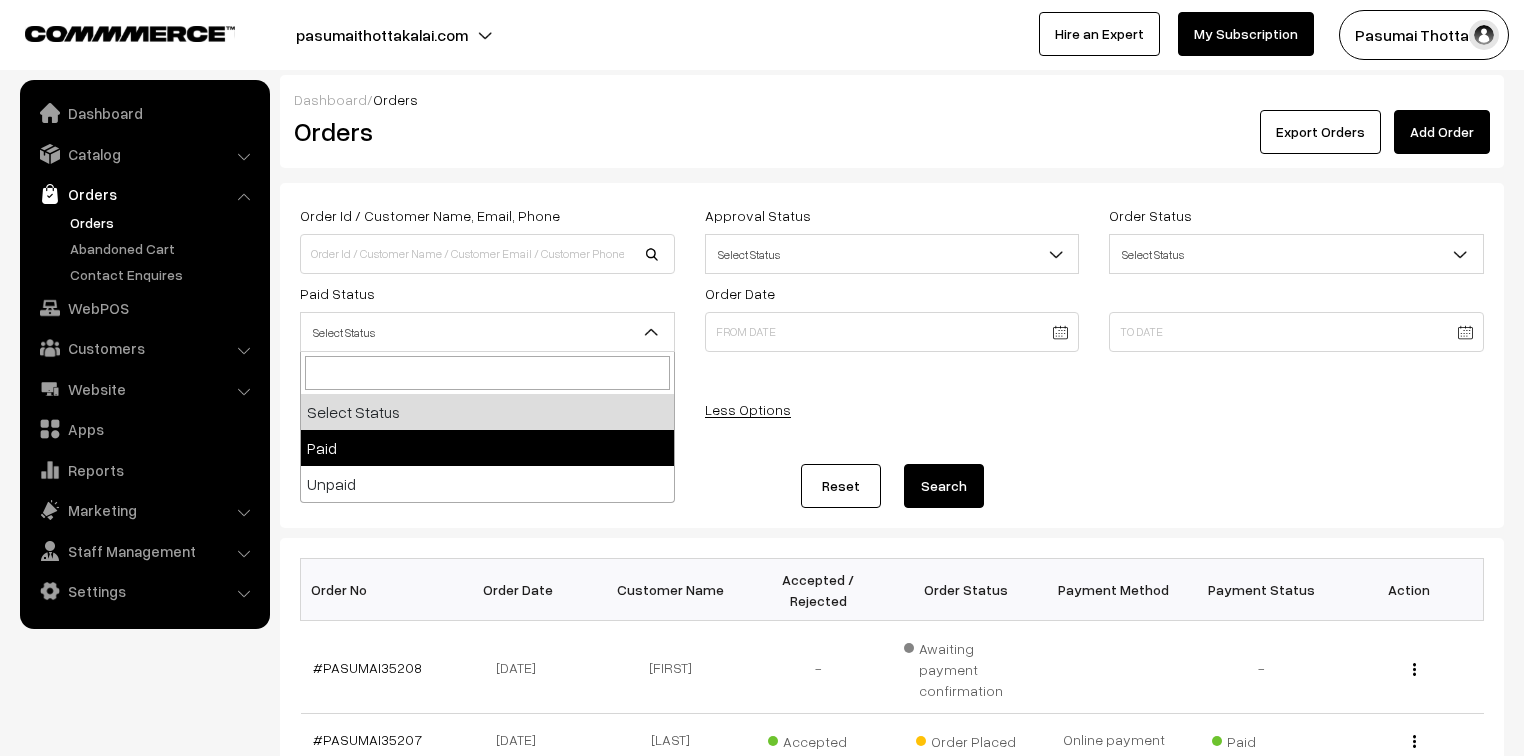select on "1" 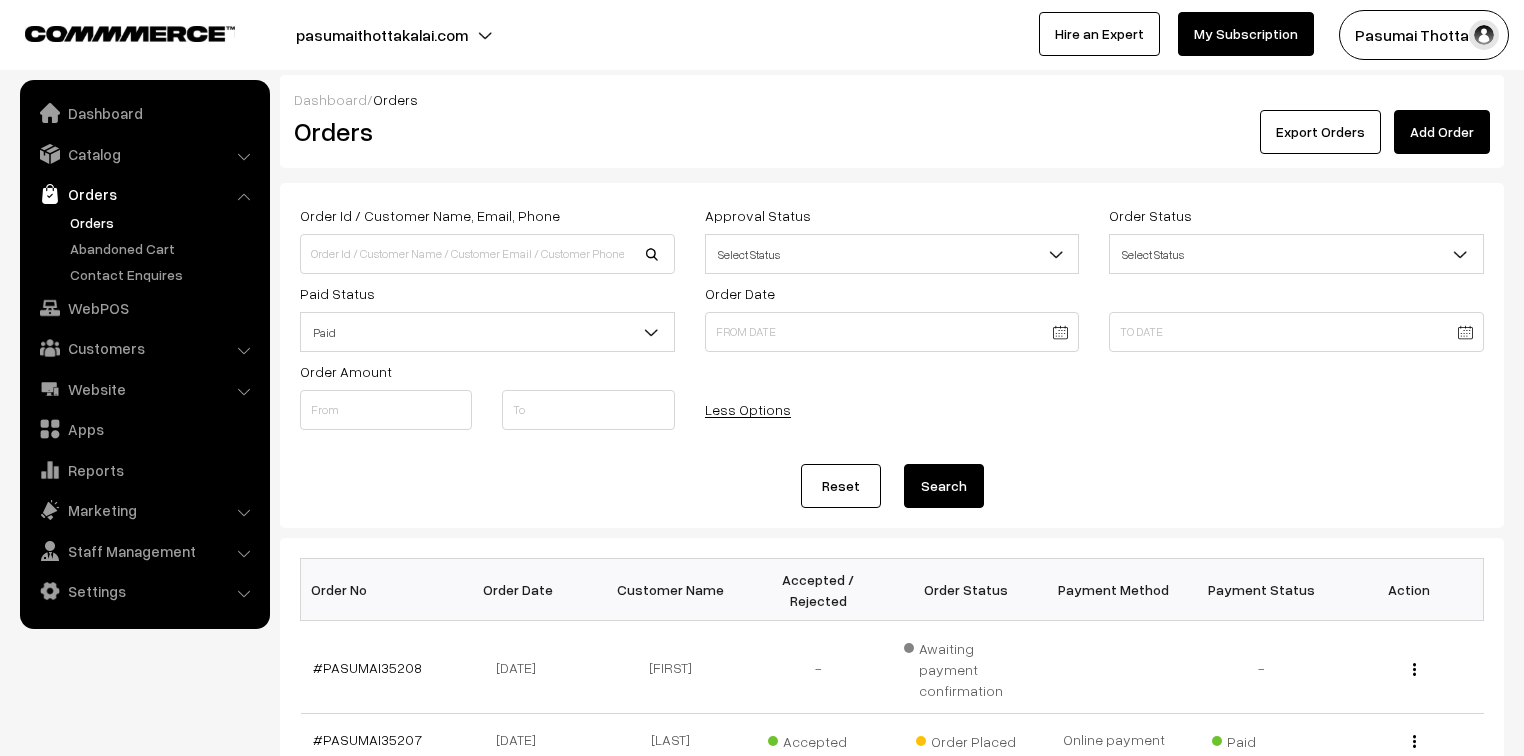 click on "Search" at bounding box center (944, 486) 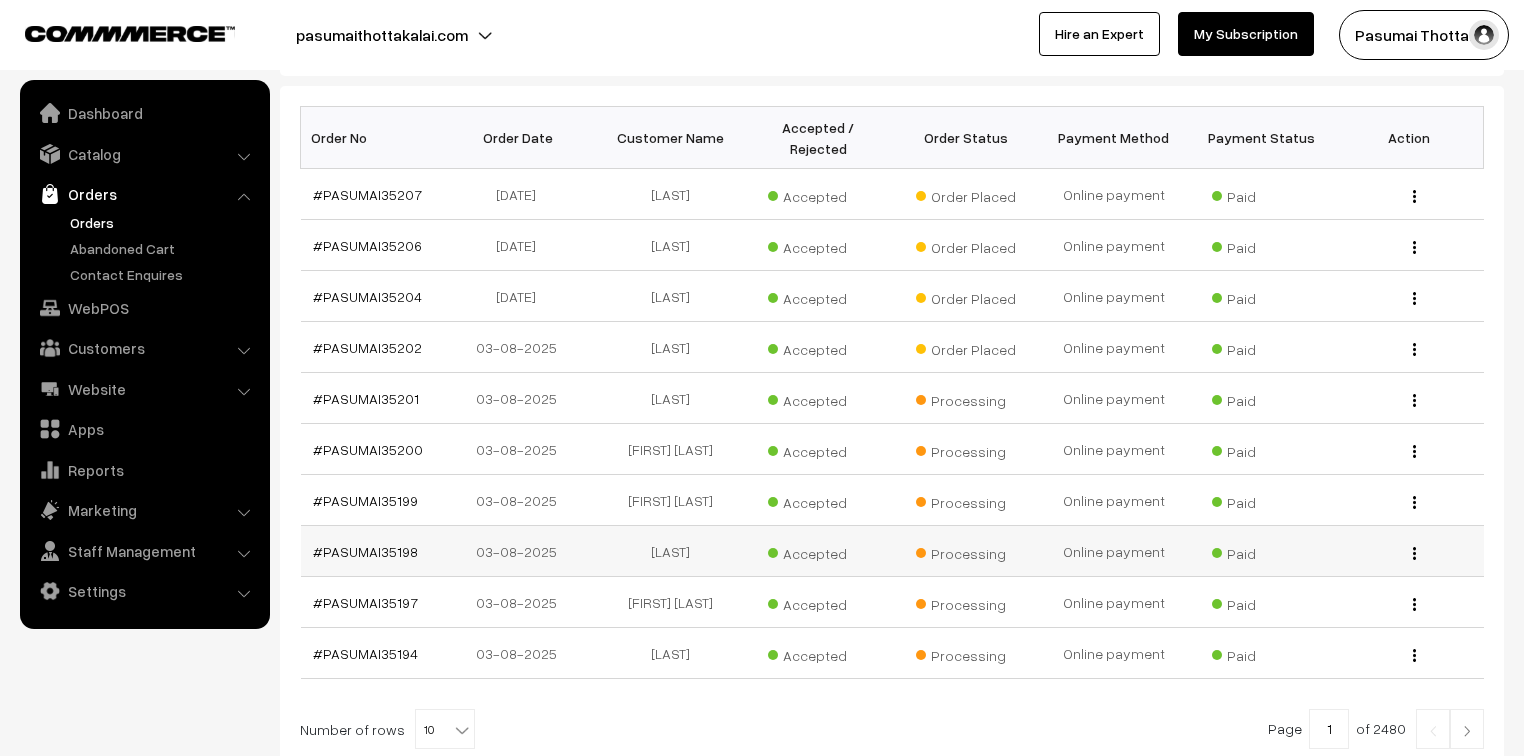 scroll, scrollTop: 619, scrollLeft: 0, axis: vertical 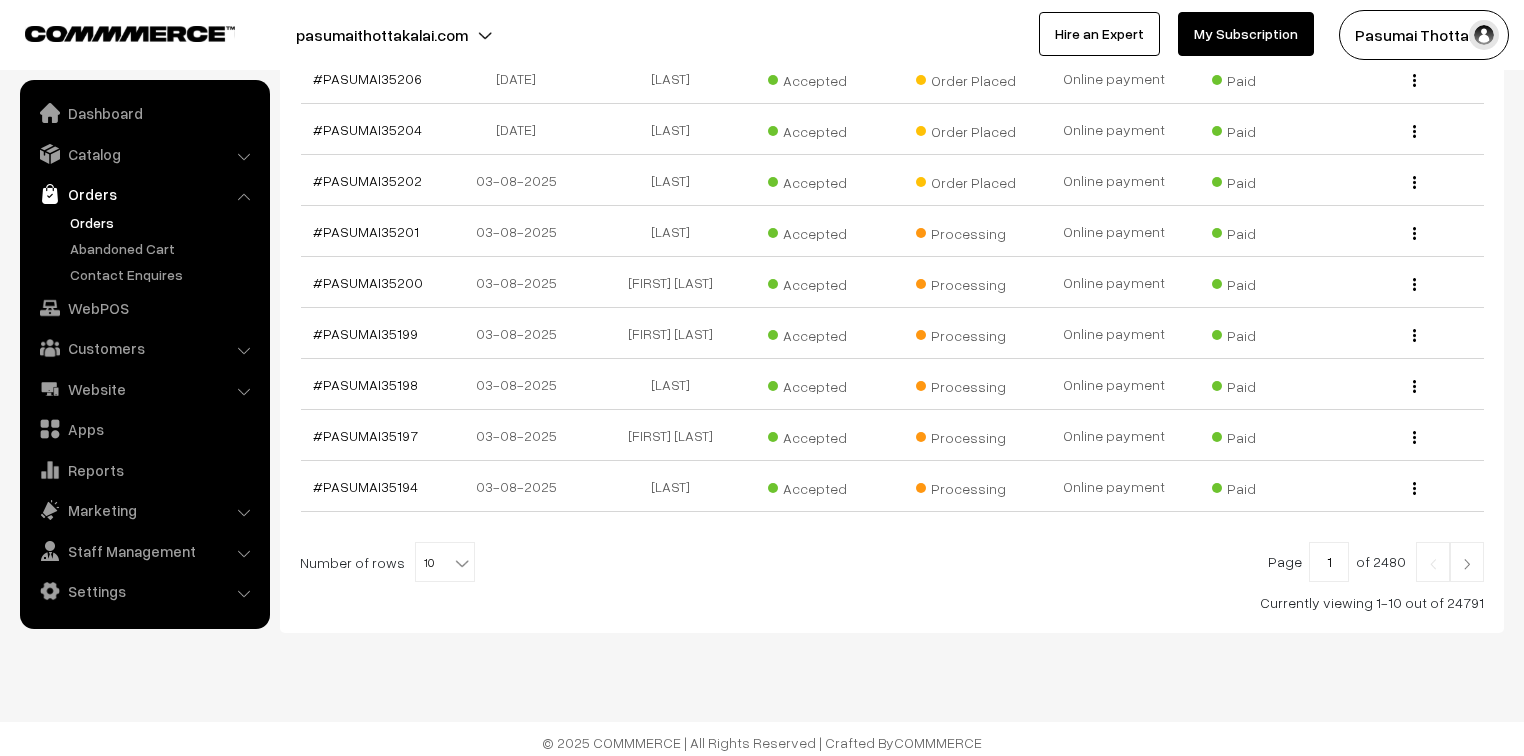 click at bounding box center [462, 563] 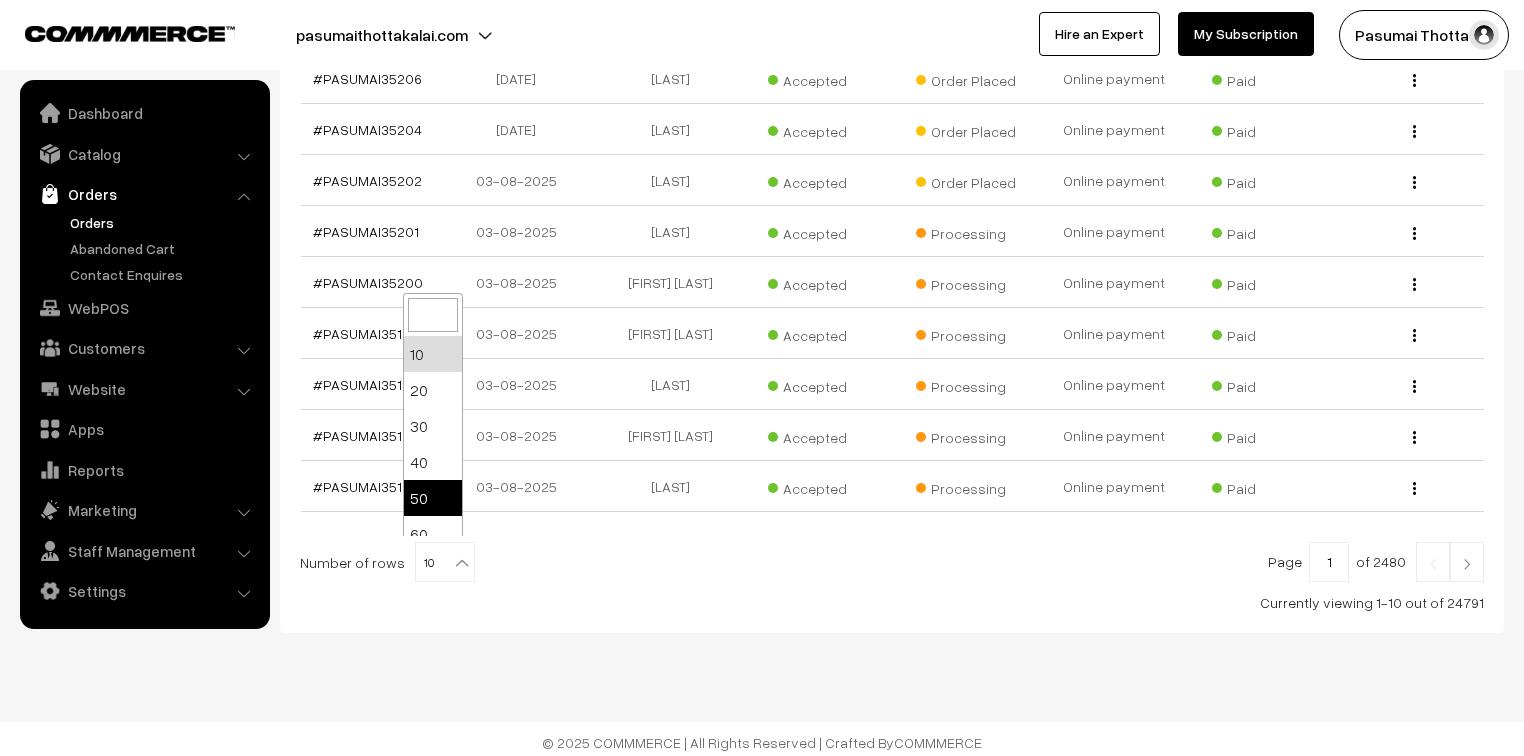scroll, scrollTop: 160, scrollLeft: 0, axis: vertical 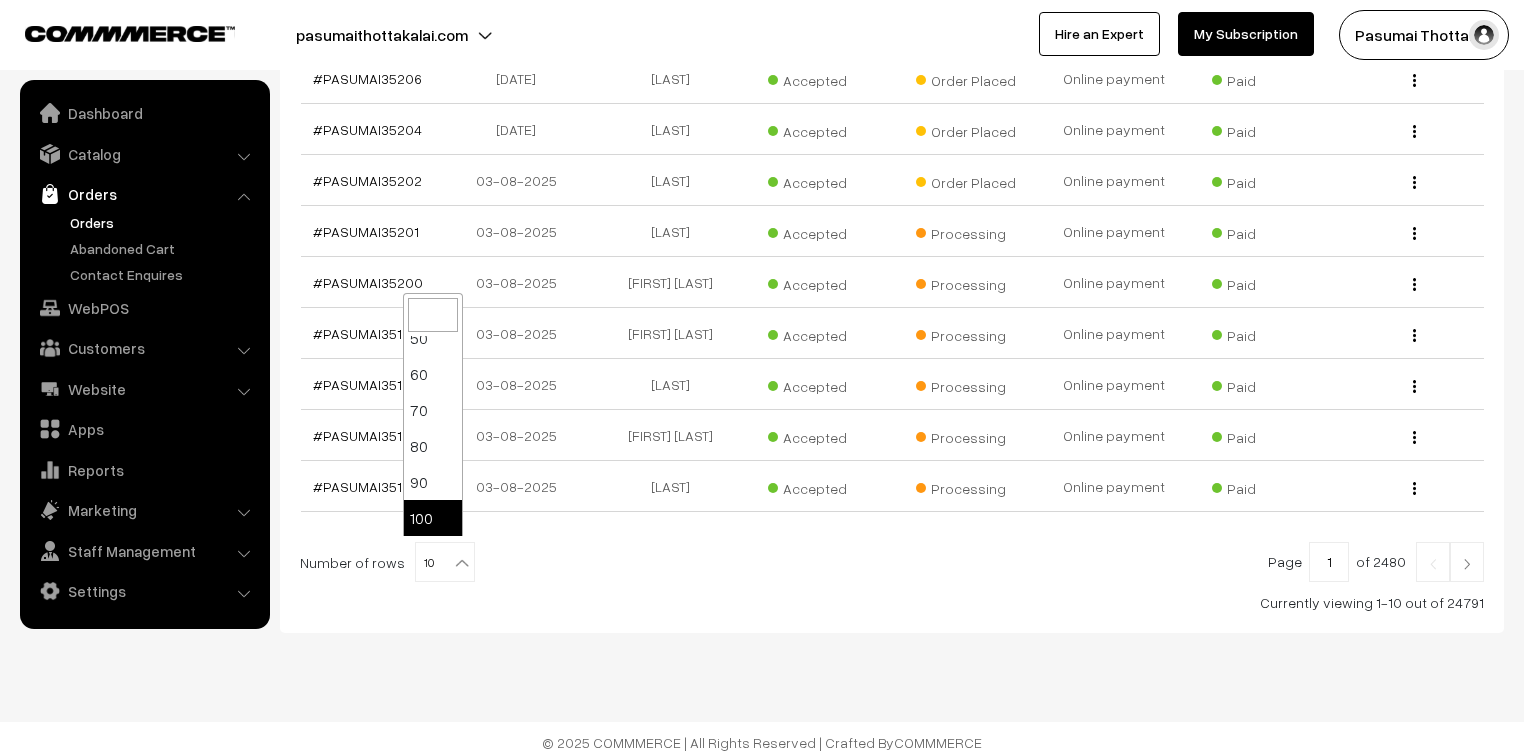 select on "100" 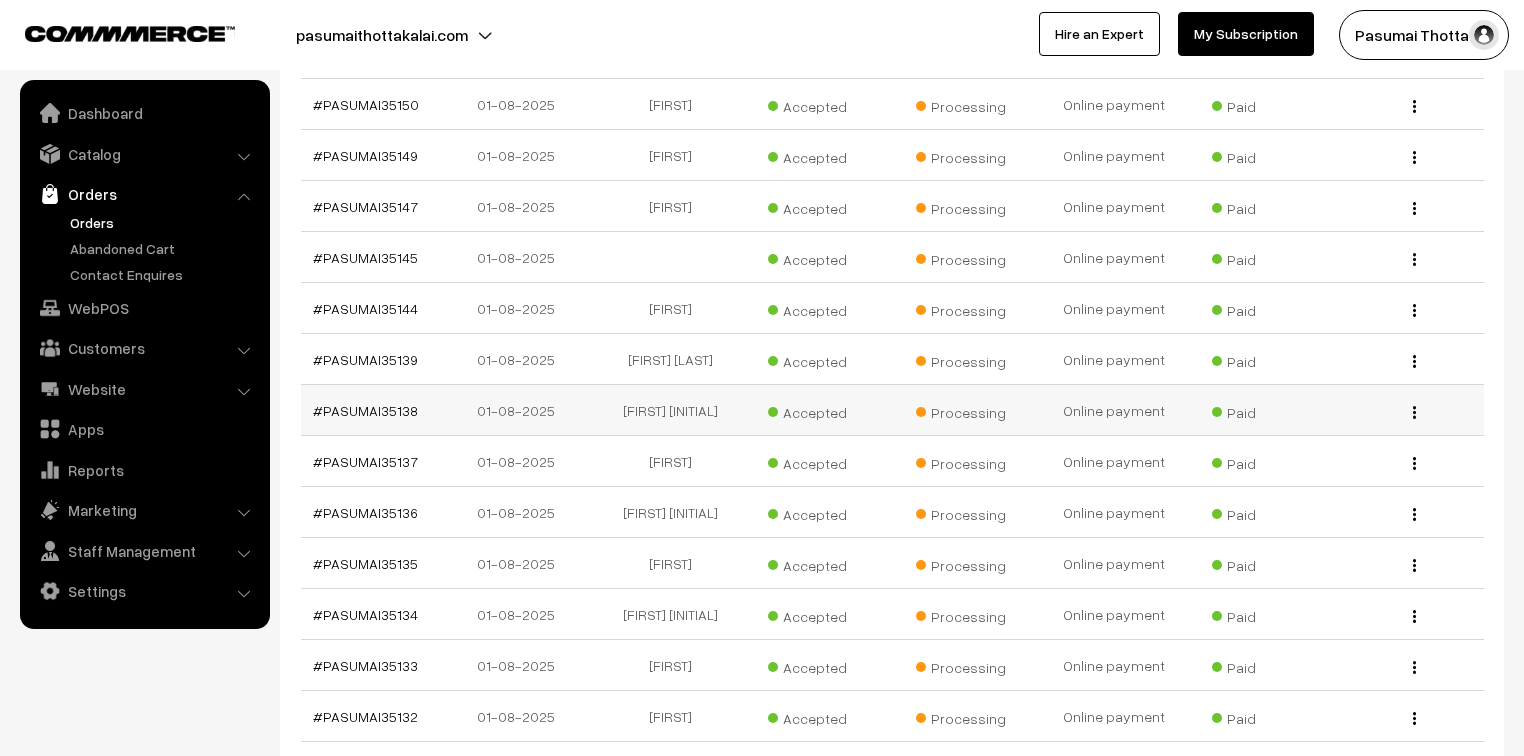 scroll, scrollTop: 2720, scrollLeft: 0, axis: vertical 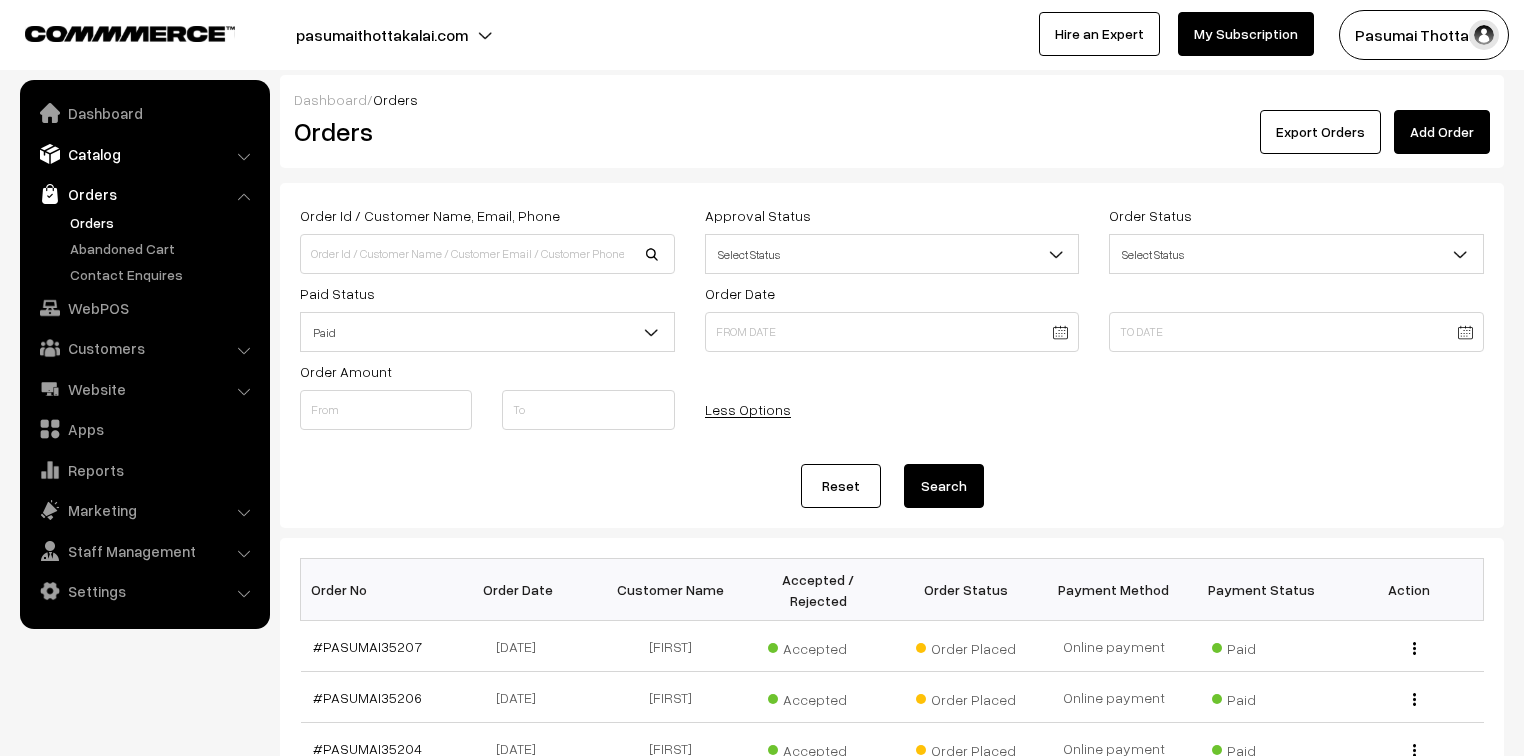 click on "Catalog" at bounding box center [144, 154] 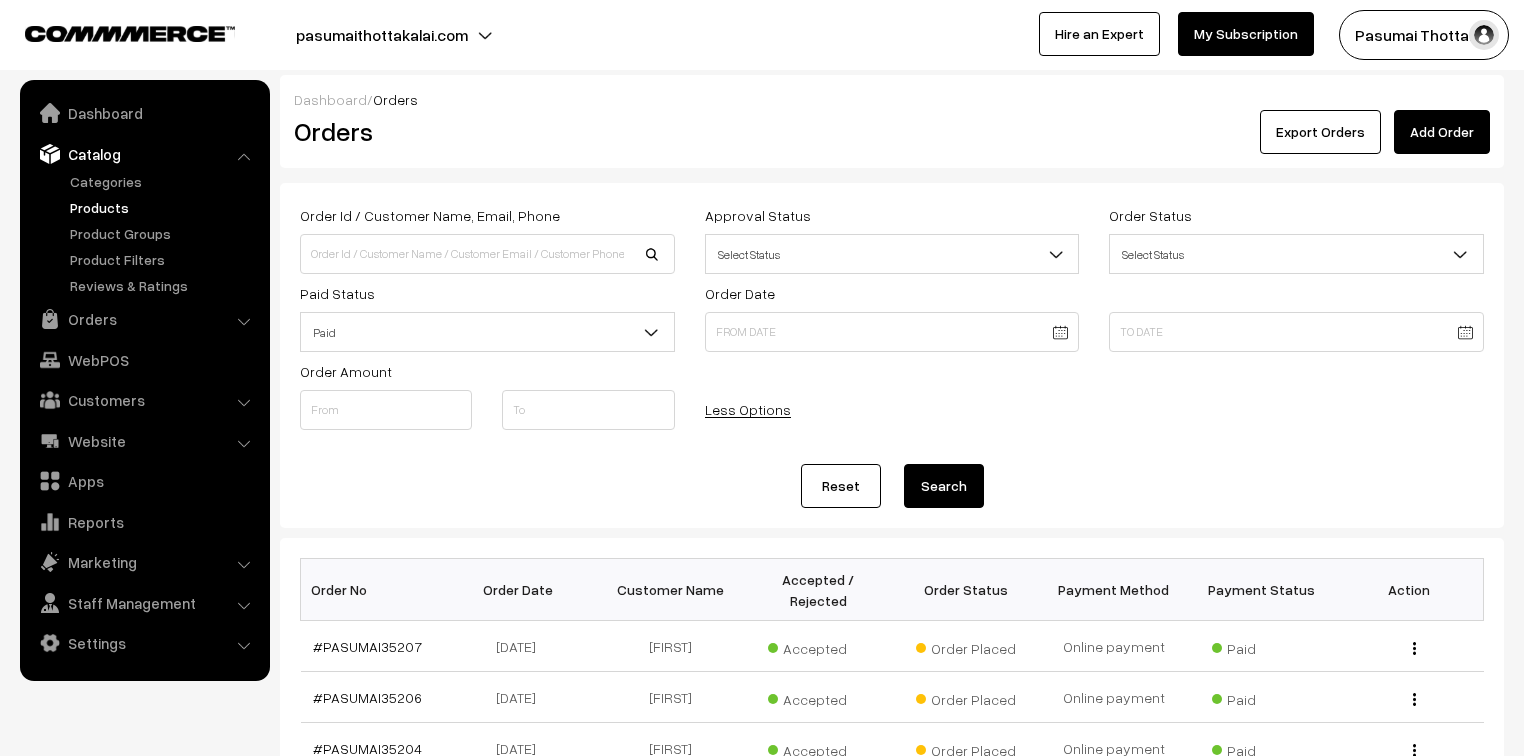click on "Products" at bounding box center (164, 207) 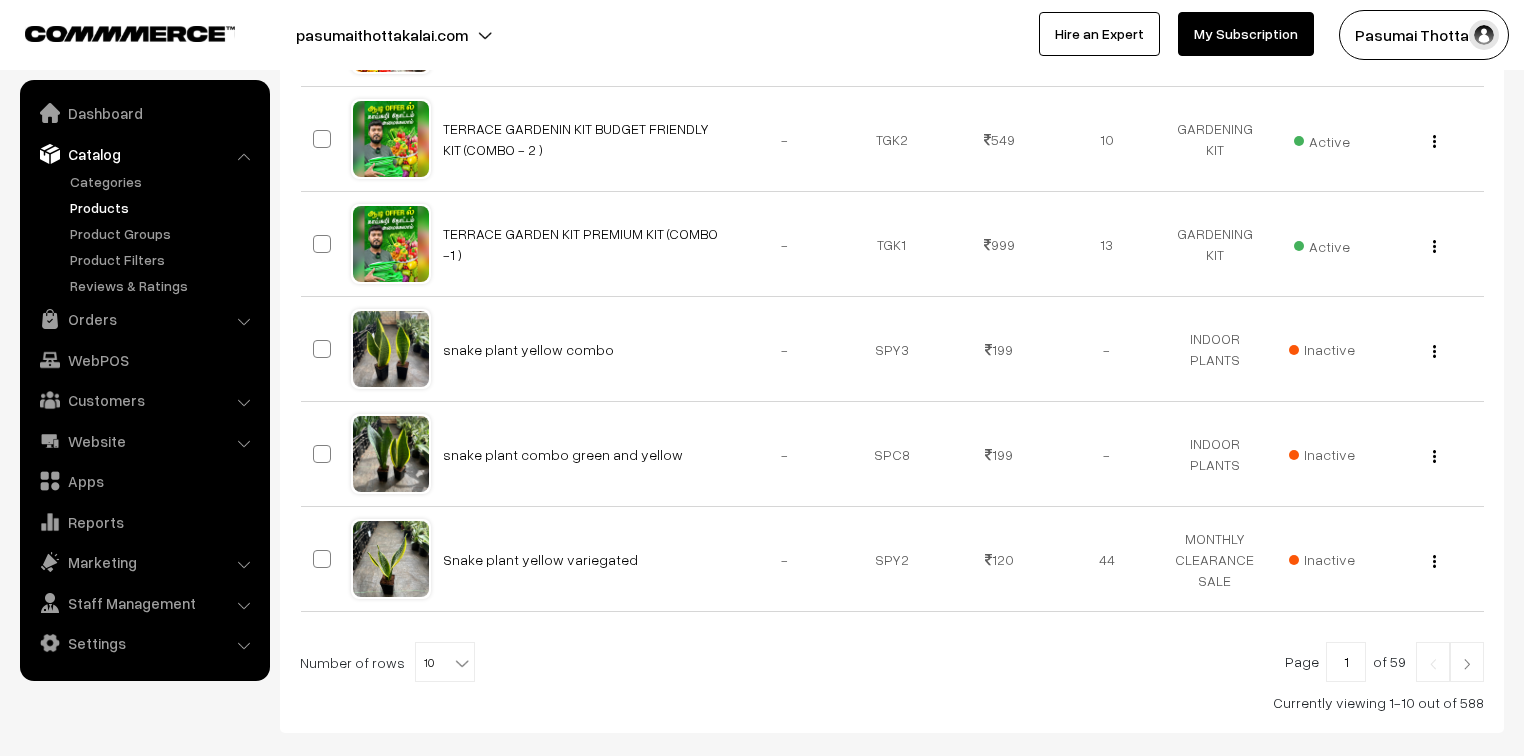 scroll, scrollTop: 991, scrollLeft: 0, axis: vertical 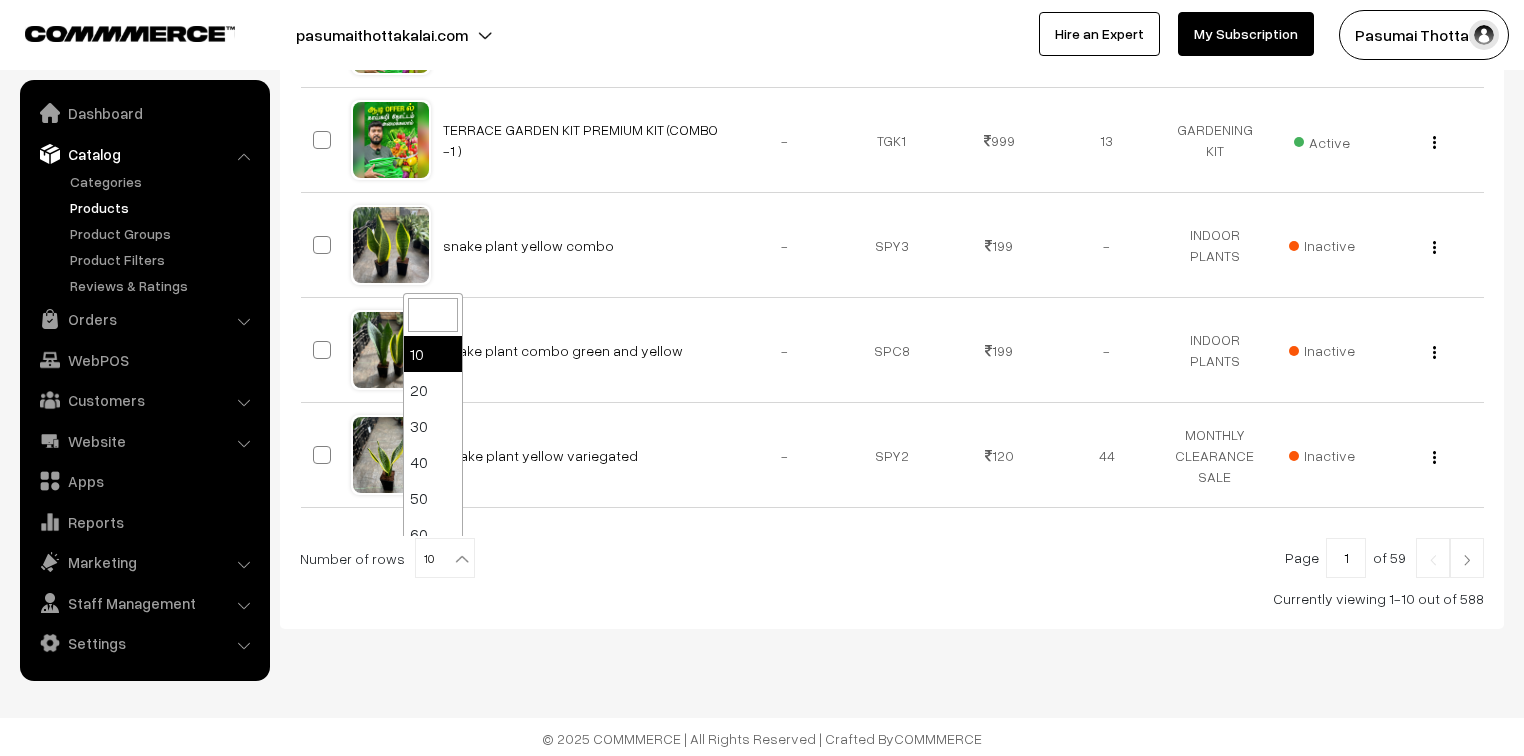 click at bounding box center [462, 559] 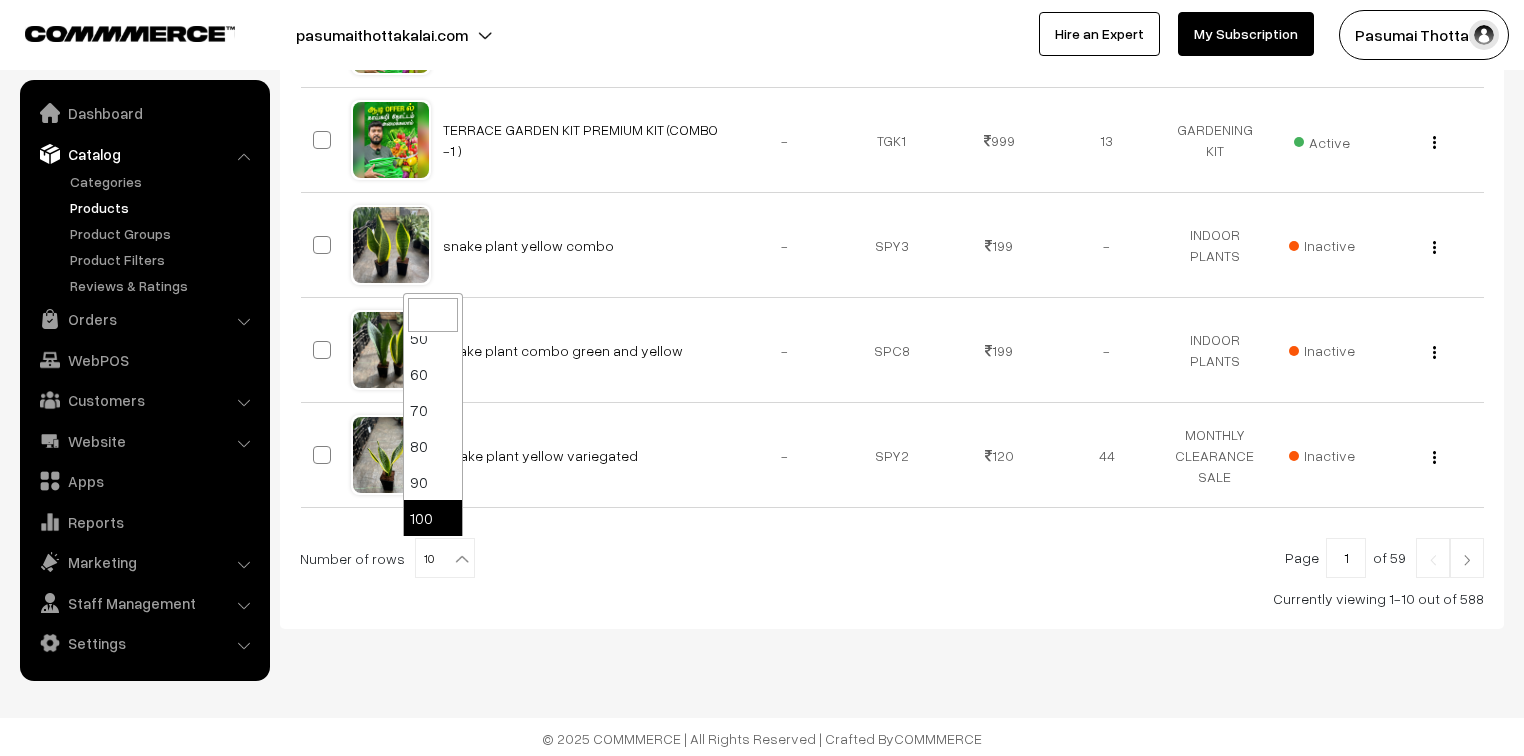 select on "100" 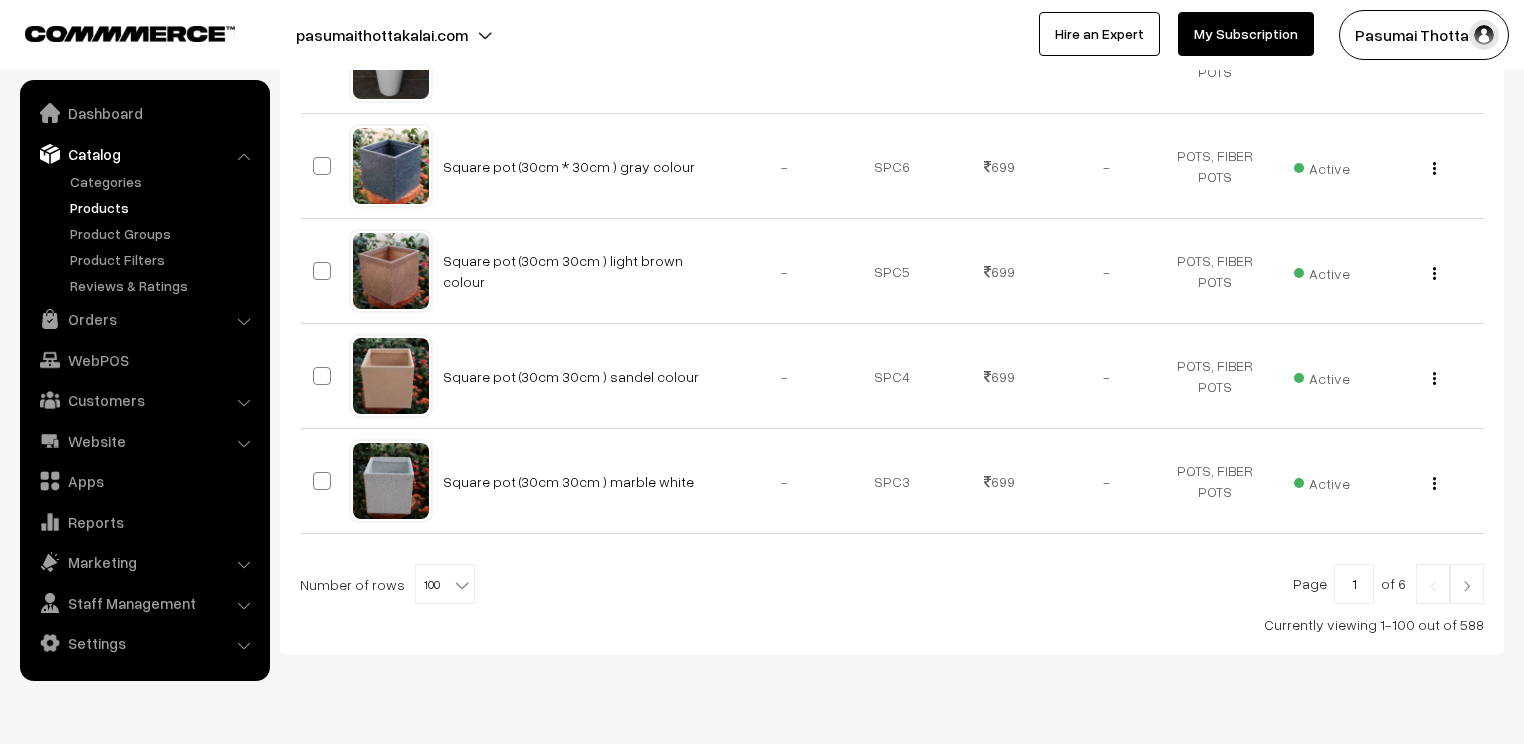 scroll, scrollTop: 10423, scrollLeft: 0, axis: vertical 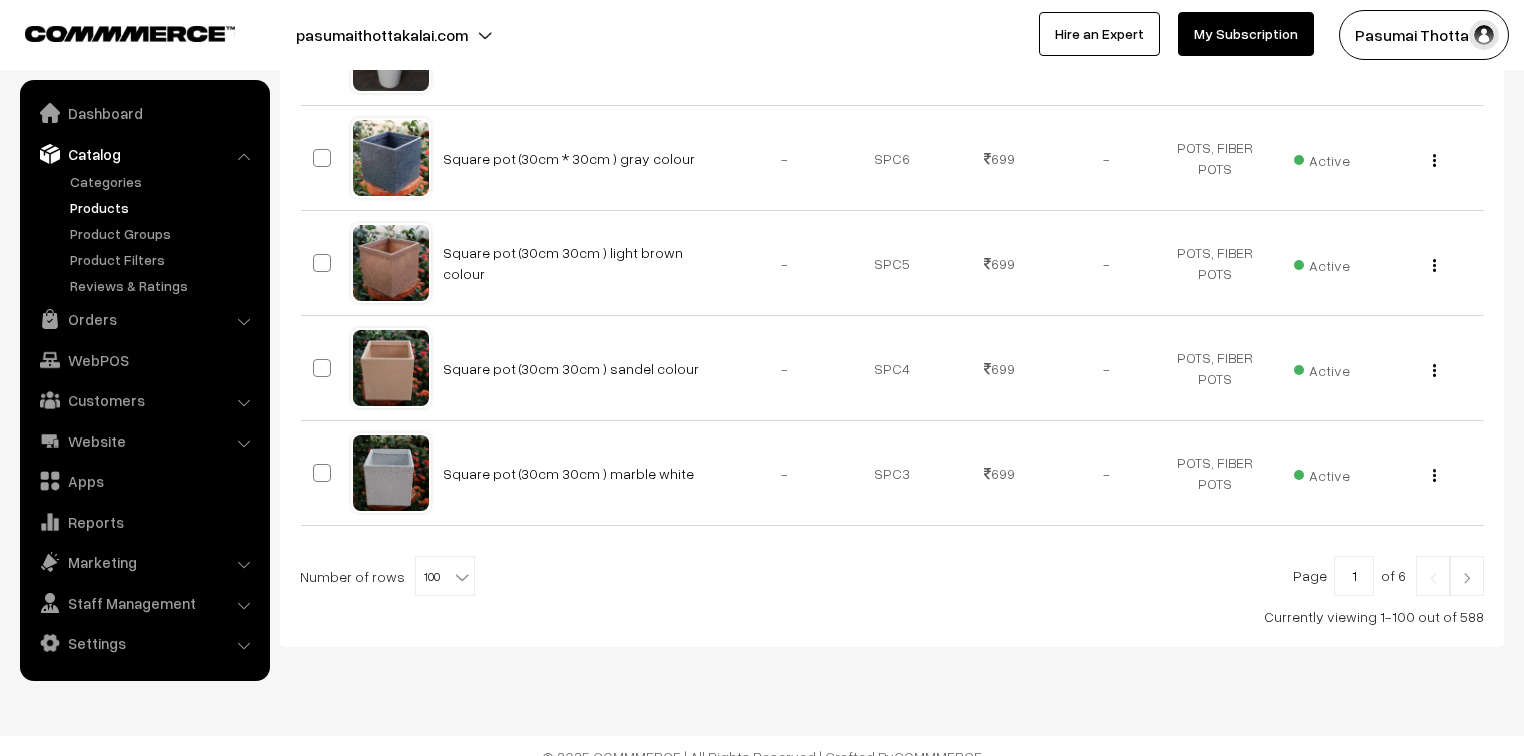 click on "Page   1   of 6" at bounding box center [1349, 576] 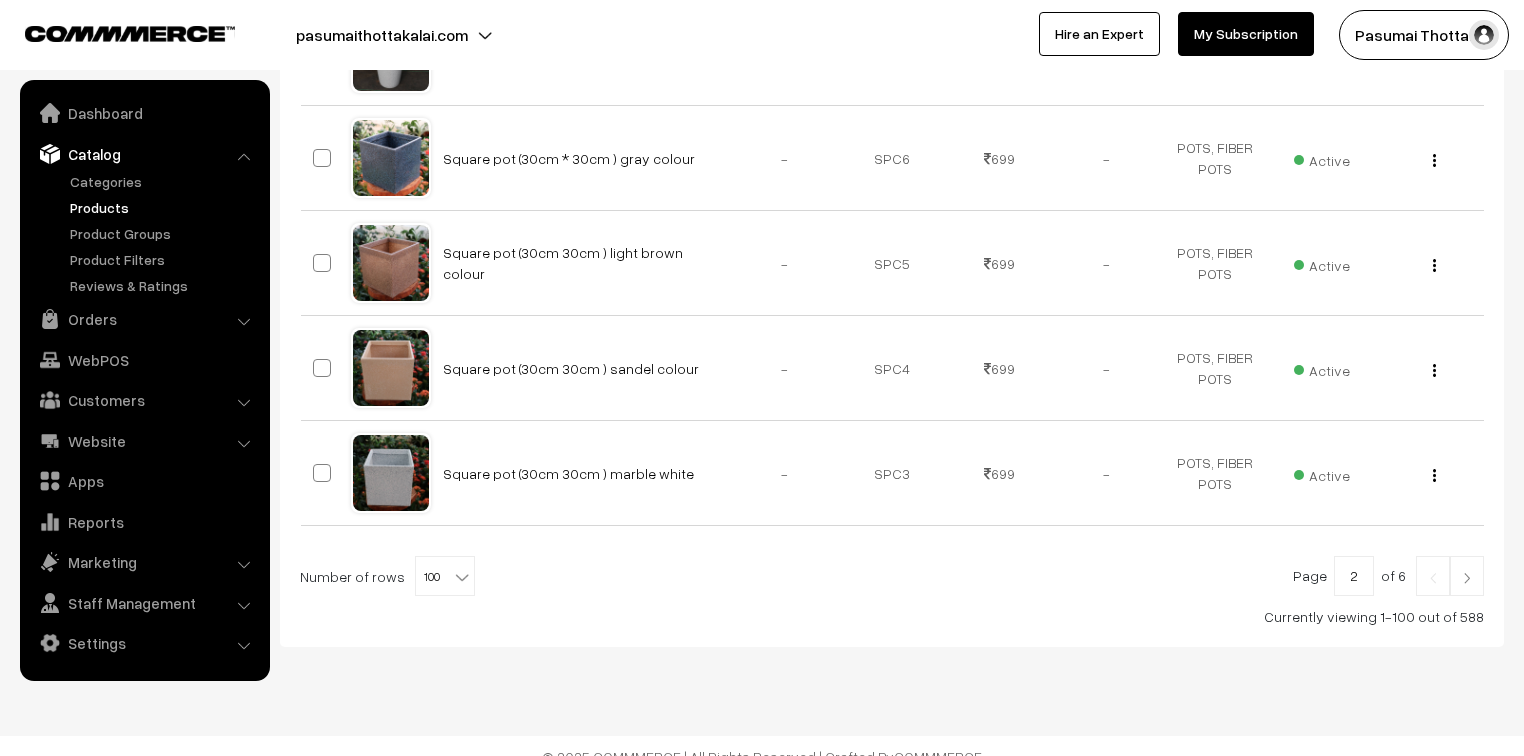type on "2" 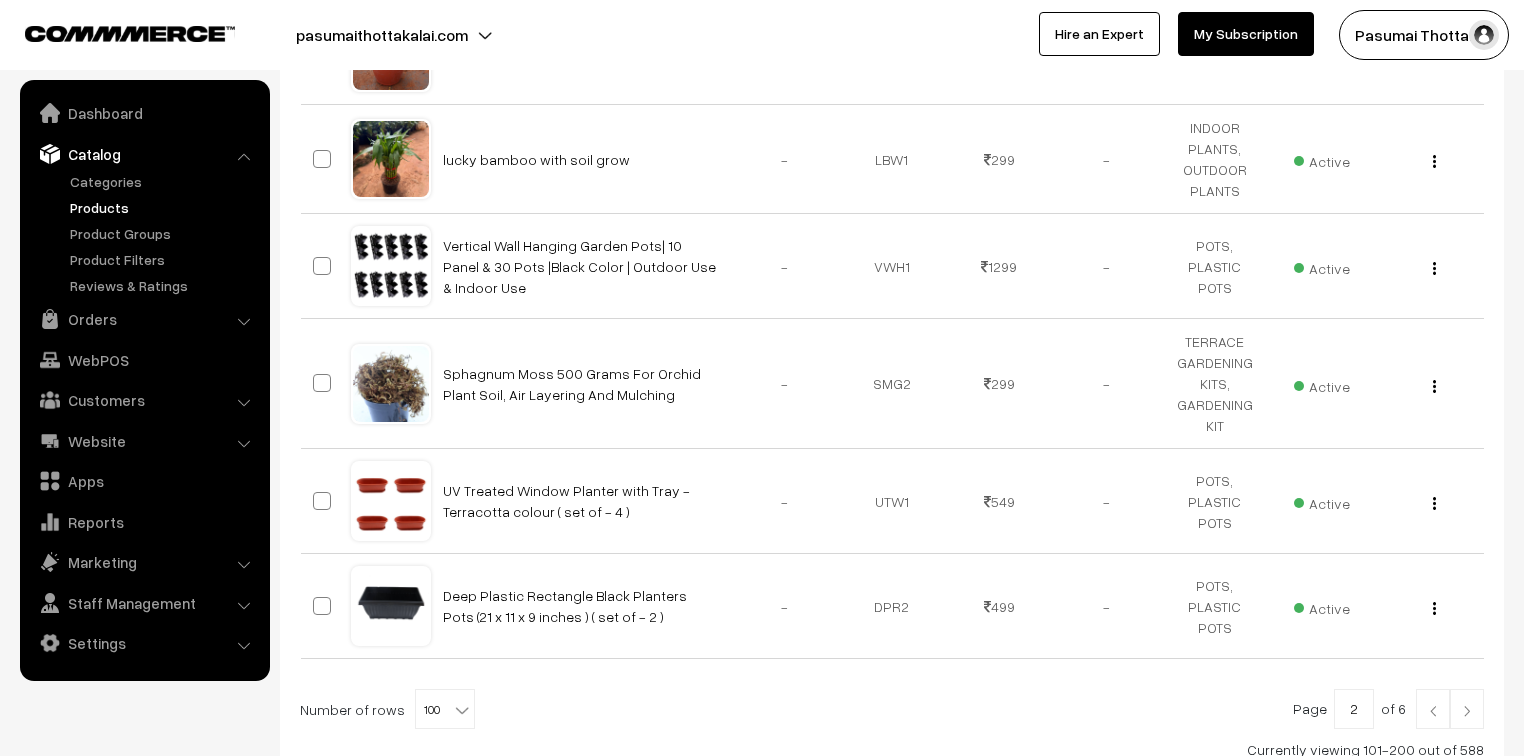 scroll, scrollTop: 10565, scrollLeft: 0, axis: vertical 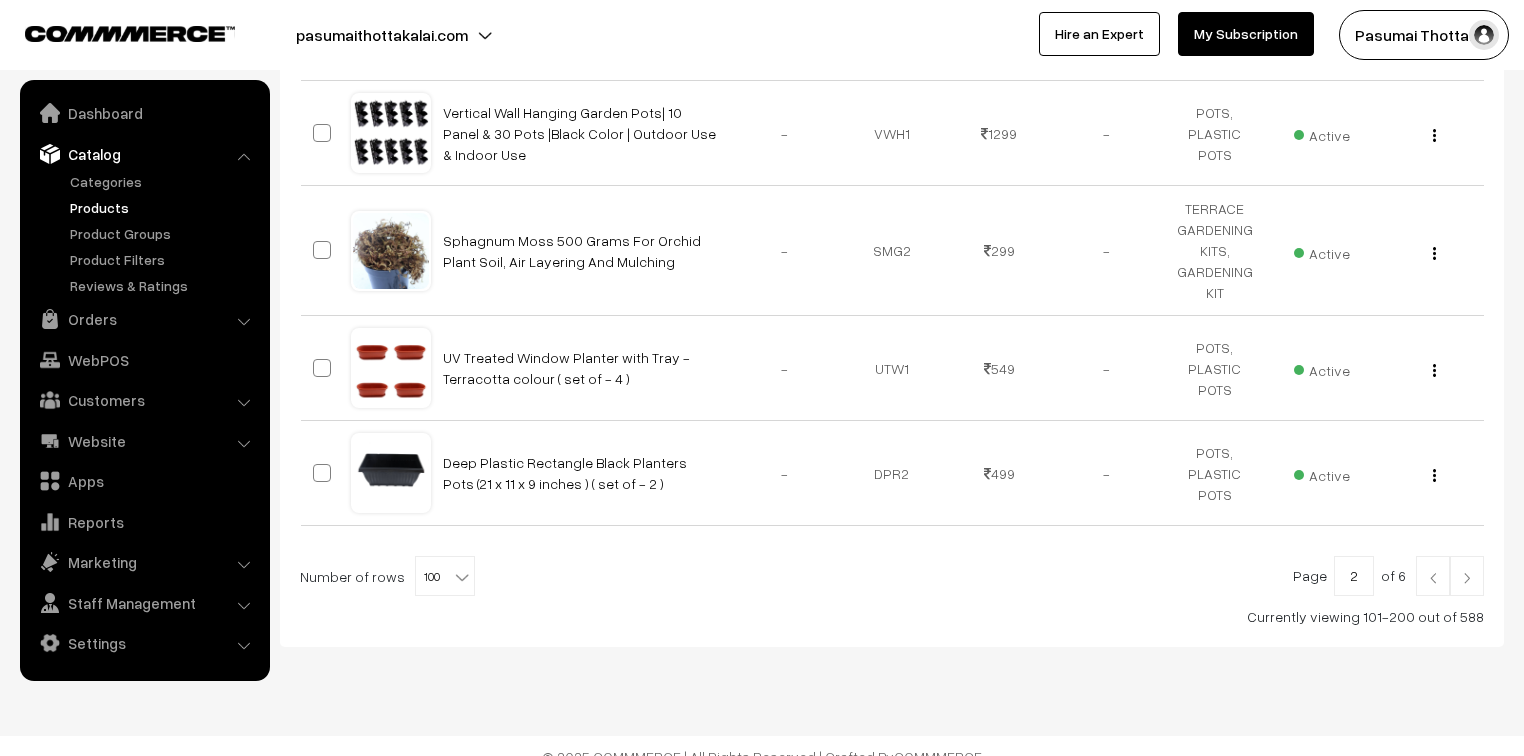 click on "2" at bounding box center (1354, 576) 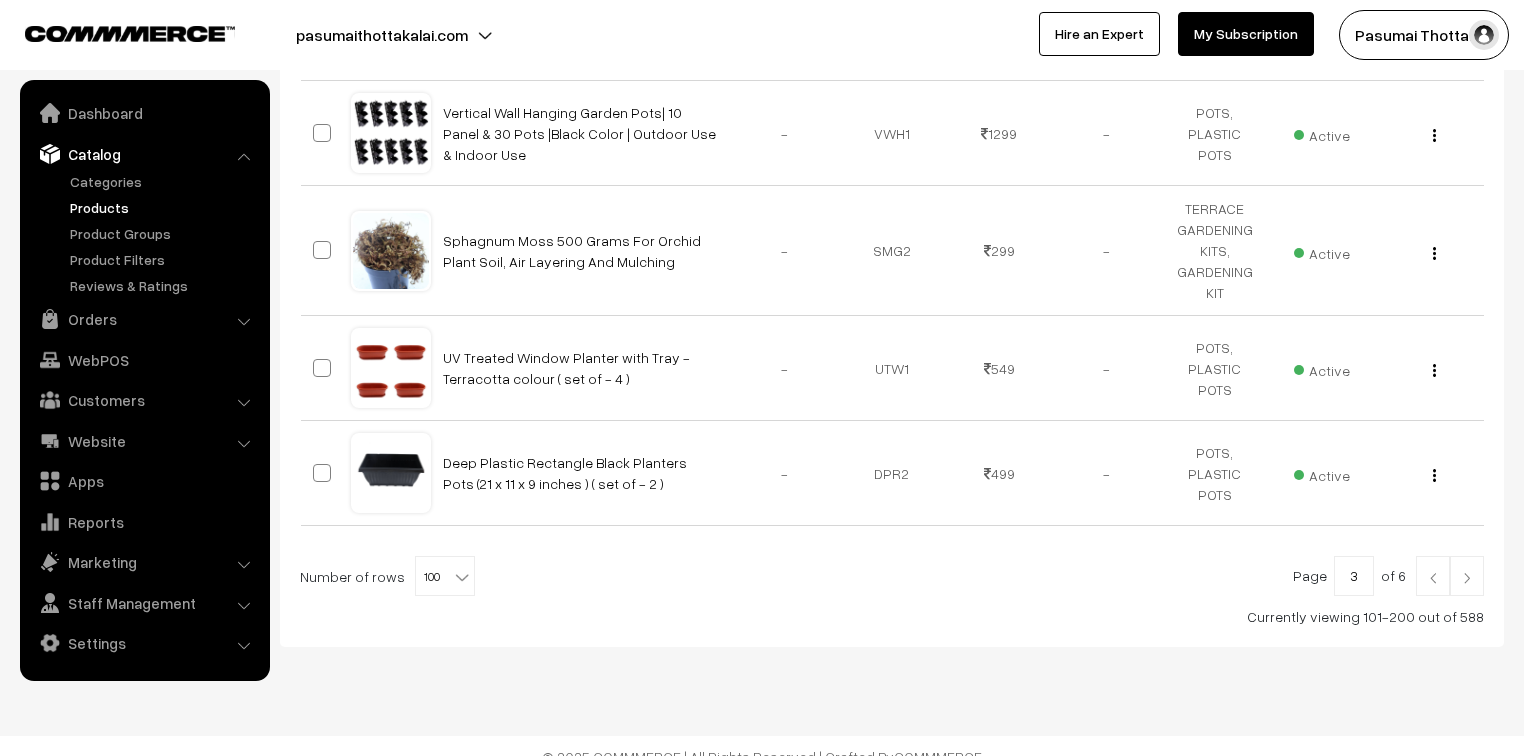 type on "3" 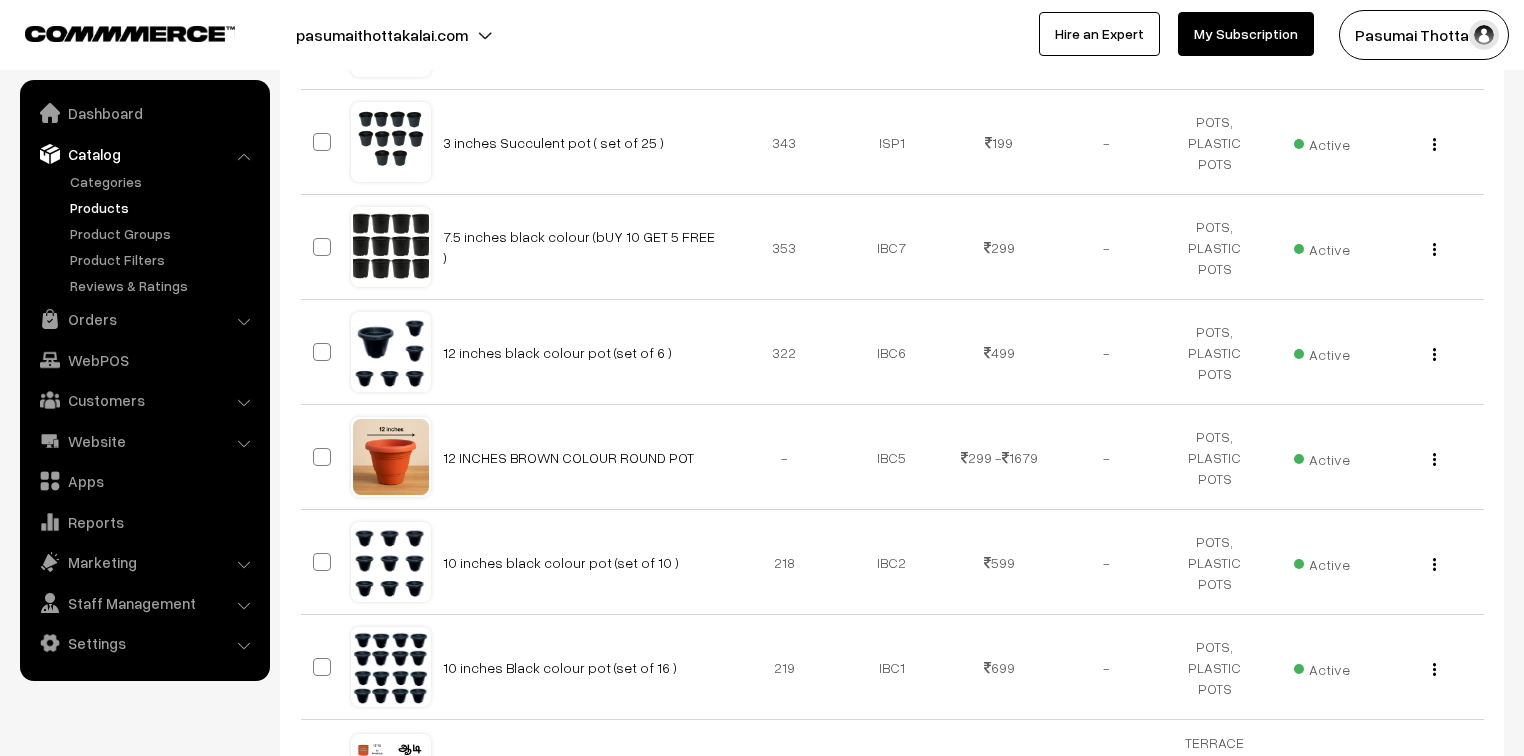 scroll, scrollTop: 11144, scrollLeft: 0, axis: vertical 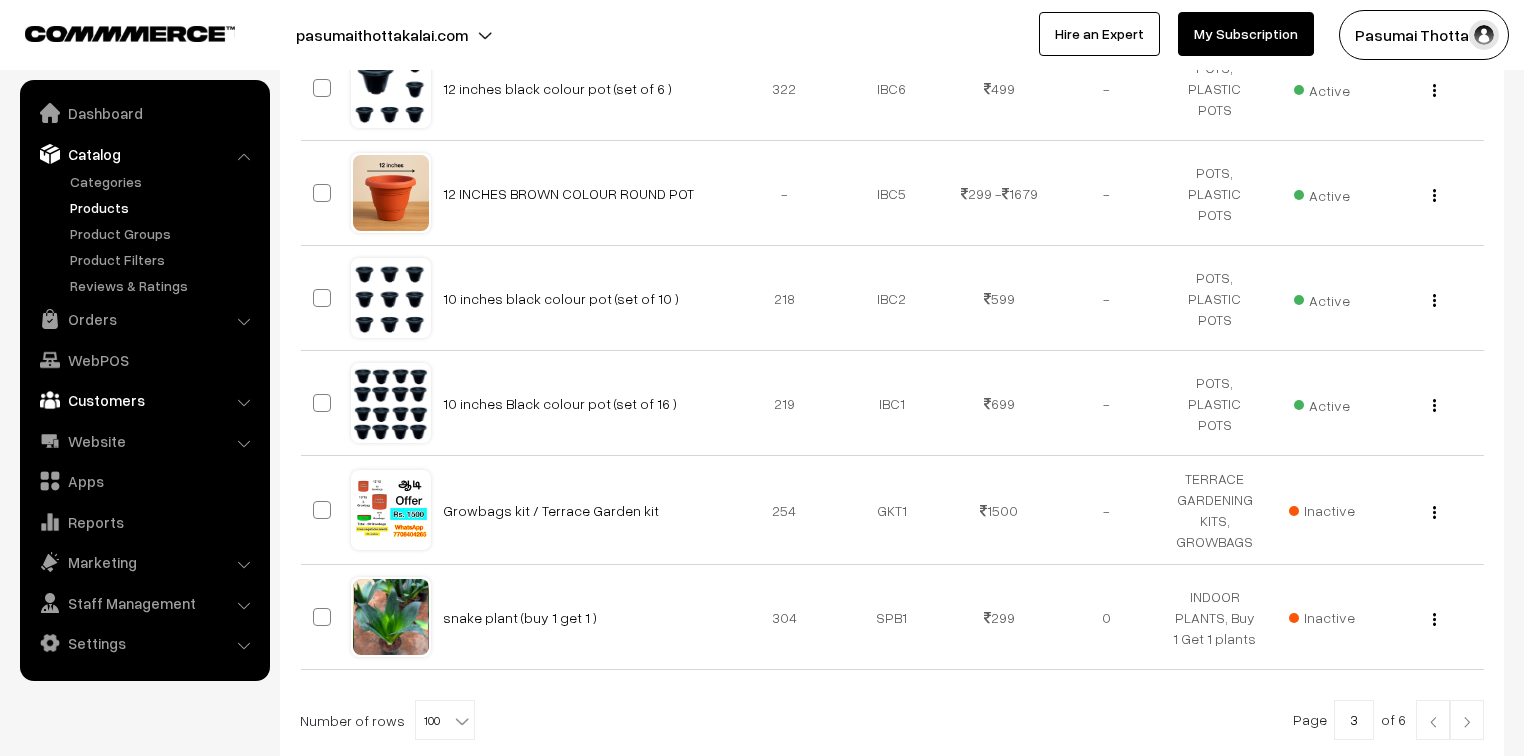 click on "Orders" at bounding box center [144, 319] 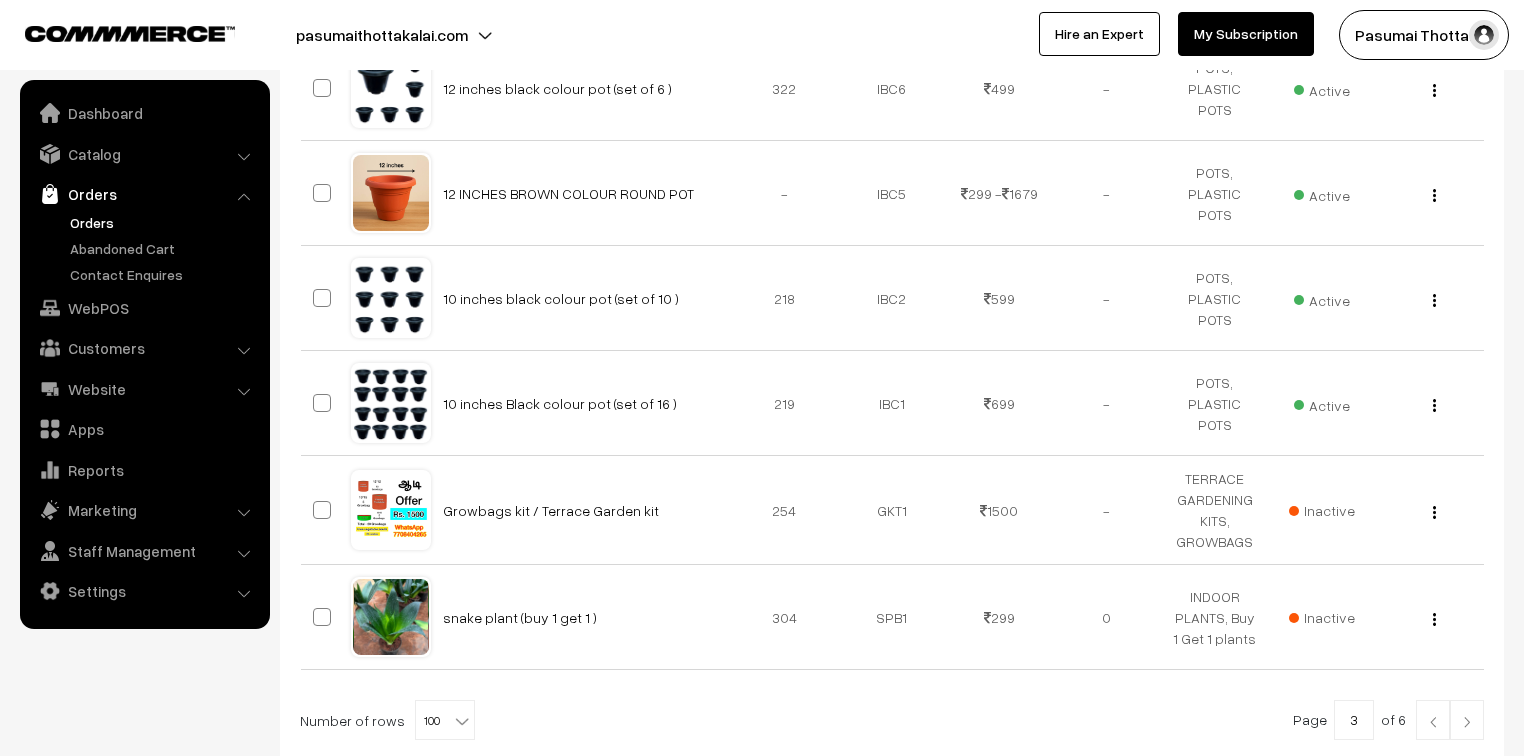 click on "Orders" at bounding box center [164, 222] 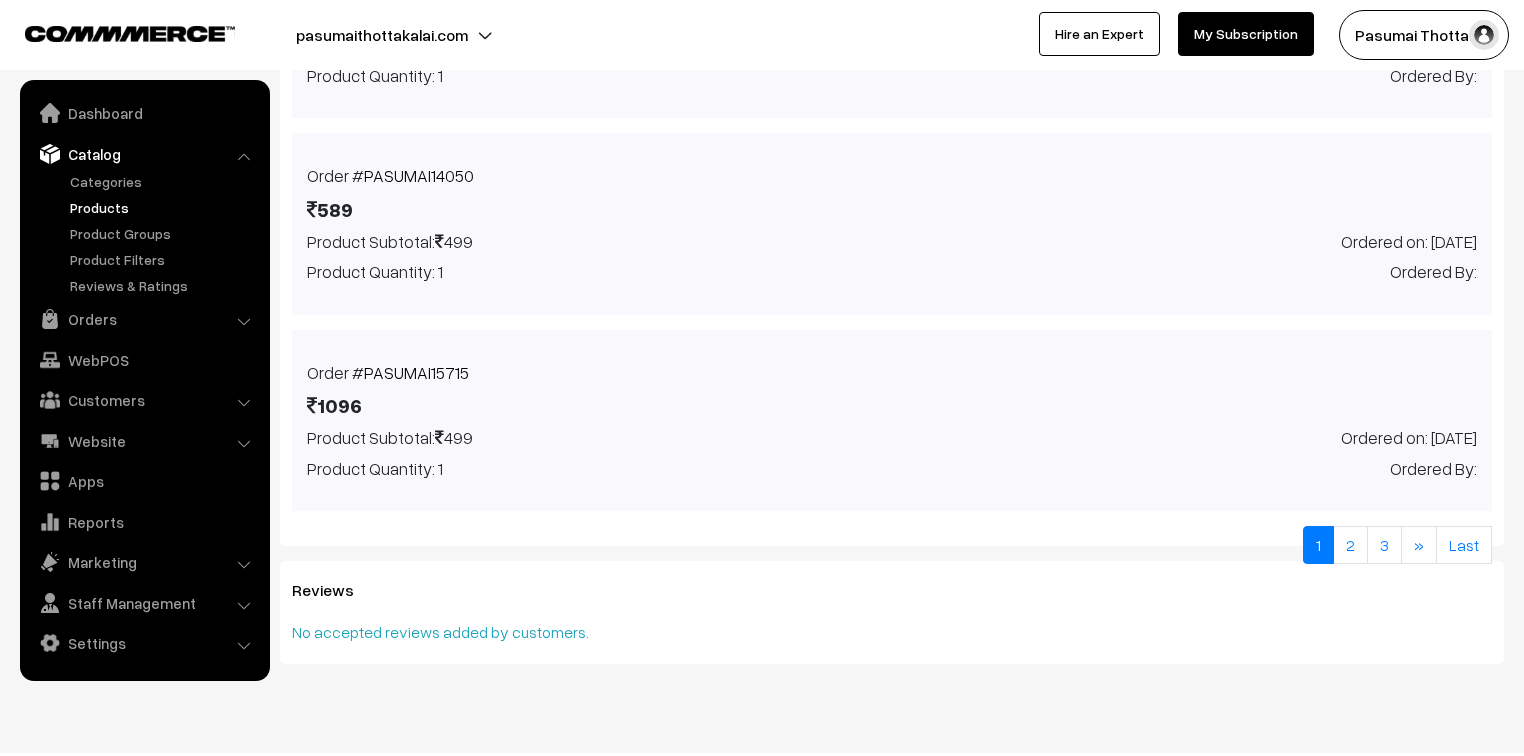 scroll, scrollTop: 1436, scrollLeft: 0, axis: vertical 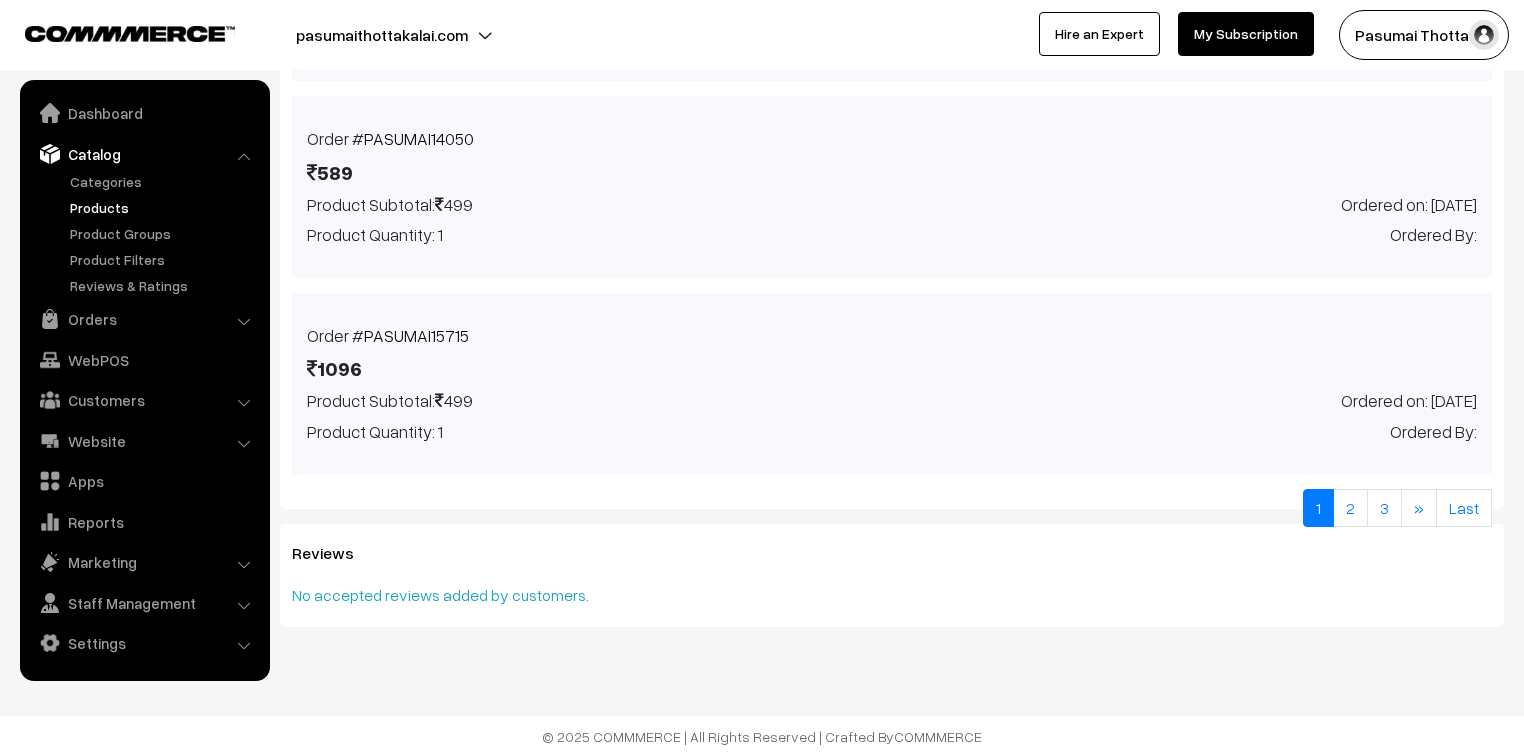 click on "Orders
Order # PASUMAI12607
589
Product Subtotal:   499
Product Quantity: 1
Ordered on: 08th August 2024
Ordered By:
Order # PASUMAI13060
1018
Product Subtotal:   499
Product Quantity: 1
Ordered on: 14th August 2024
Ordered By:
Order # PASUMAI13456
916
Product Subtotal:   499
Product Quantity: 1" at bounding box center (892, -22) 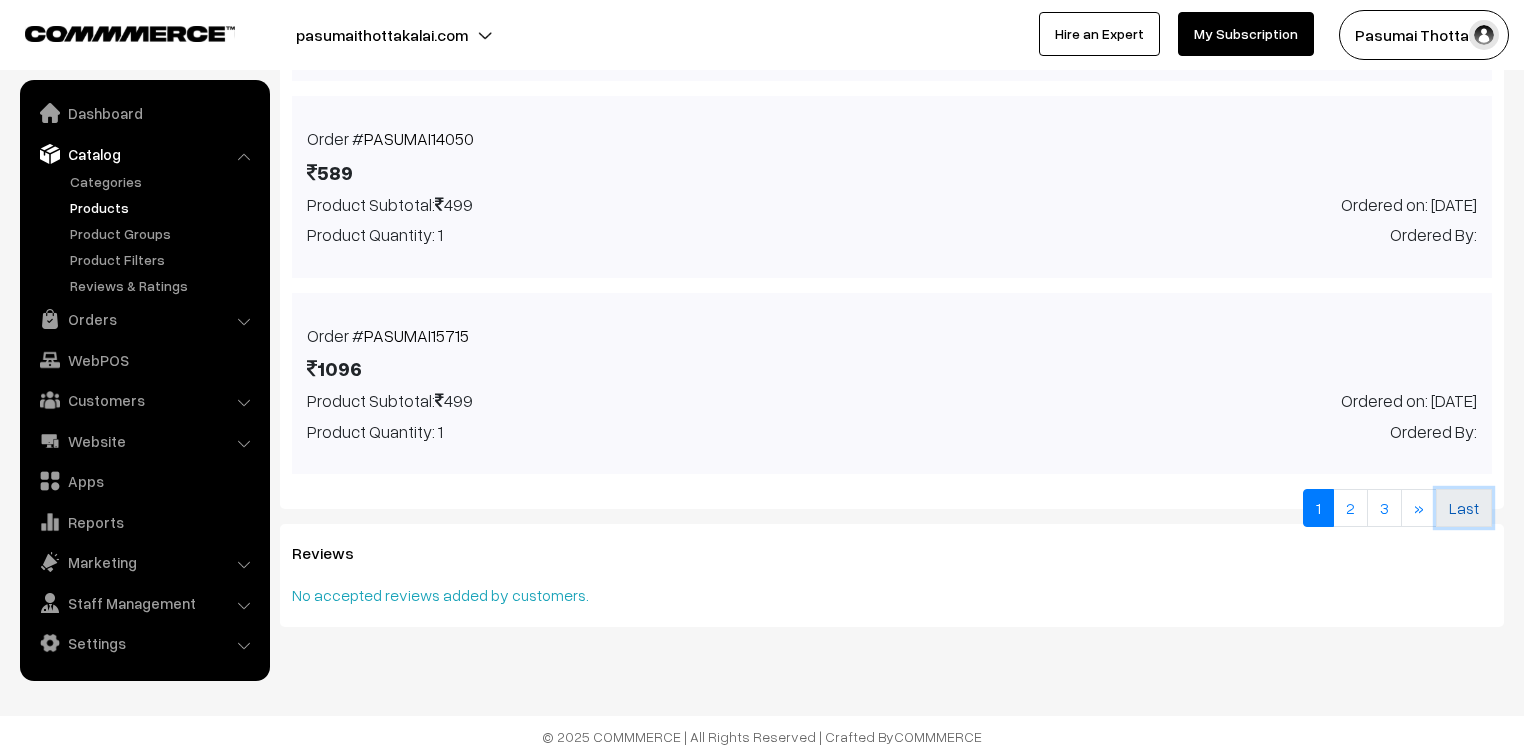 click on "Last" at bounding box center [1464, 508] 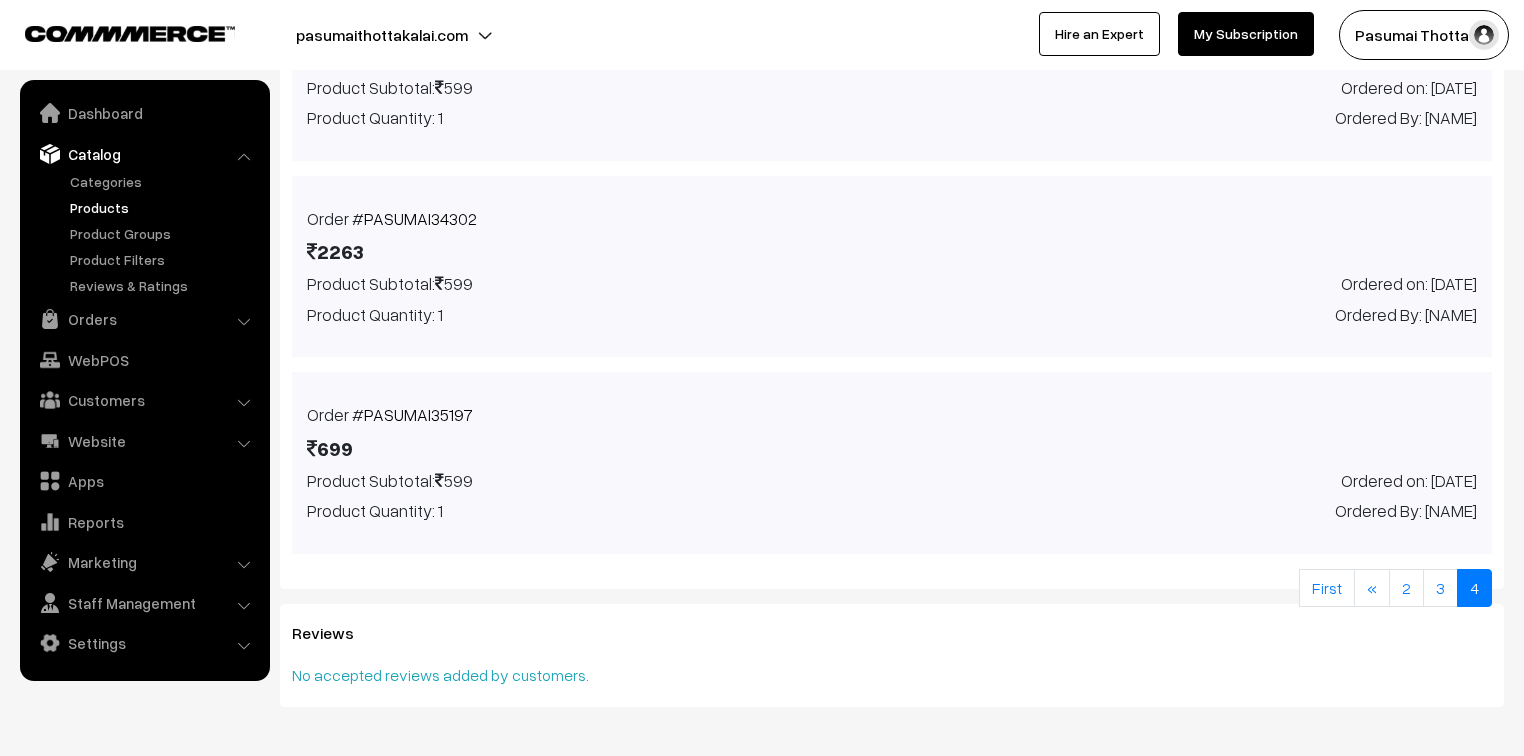 scroll, scrollTop: 1240, scrollLeft: 0, axis: vertical 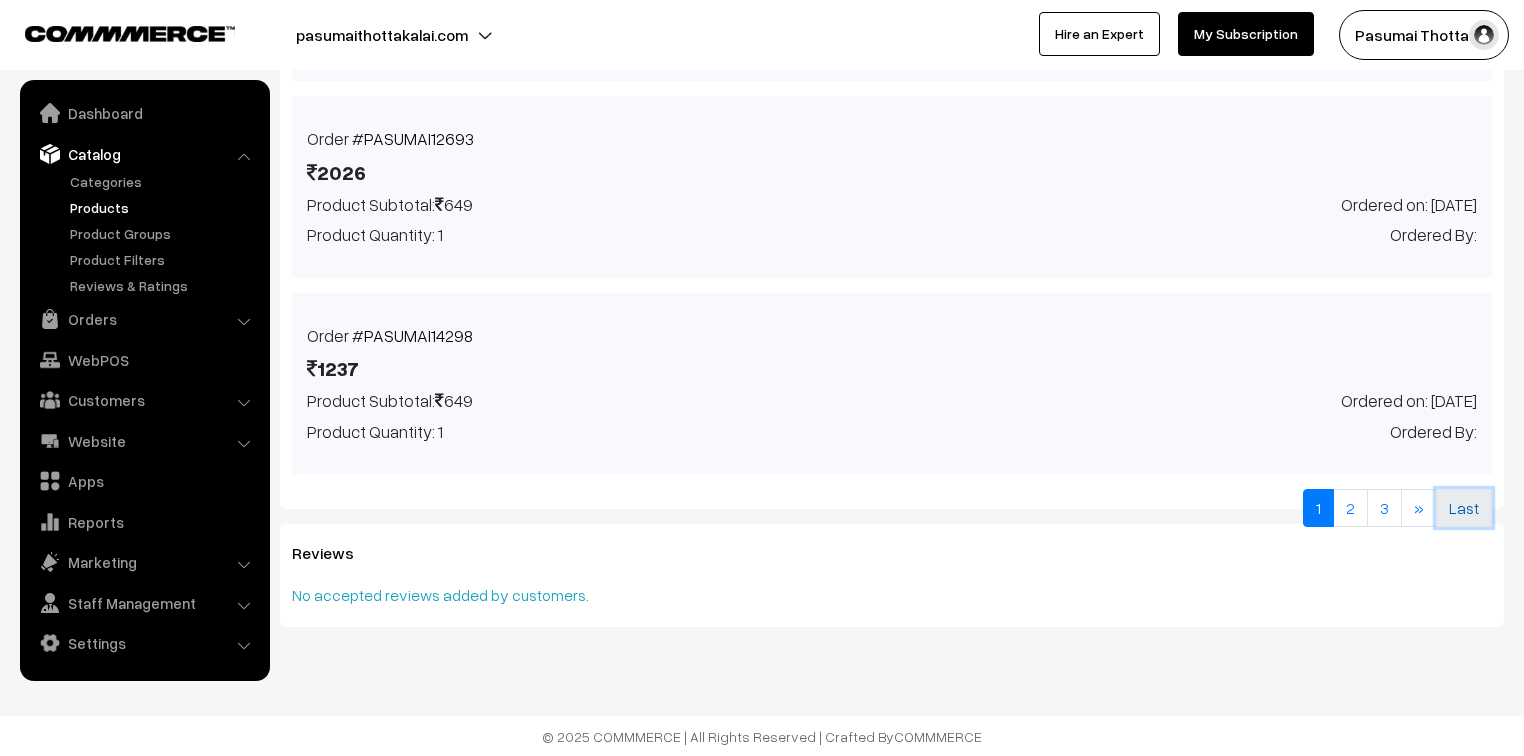 click on "Last" at bounding box center [1464, 508] 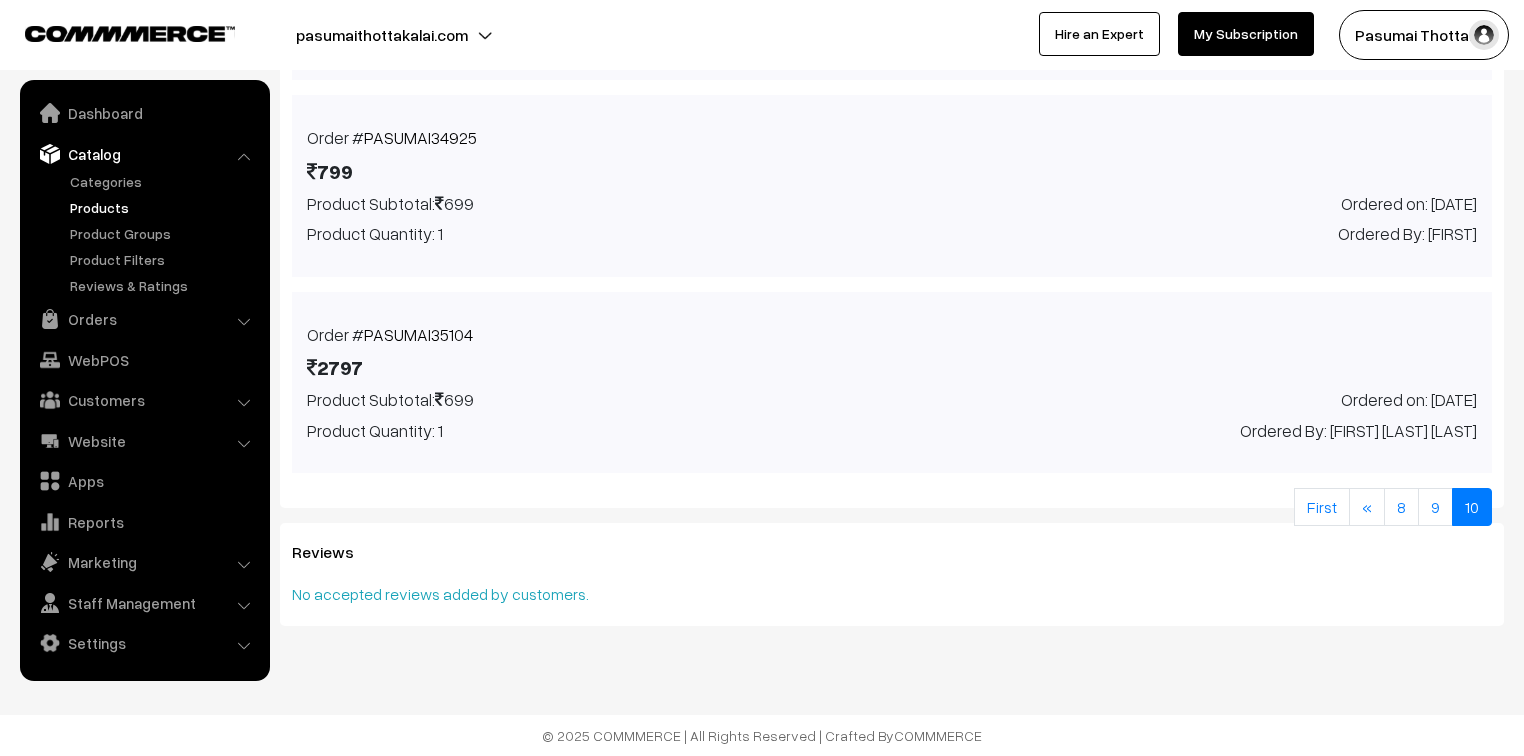 scroll, scrollTop: 1180, scrollLeft: 0, axis: vertical 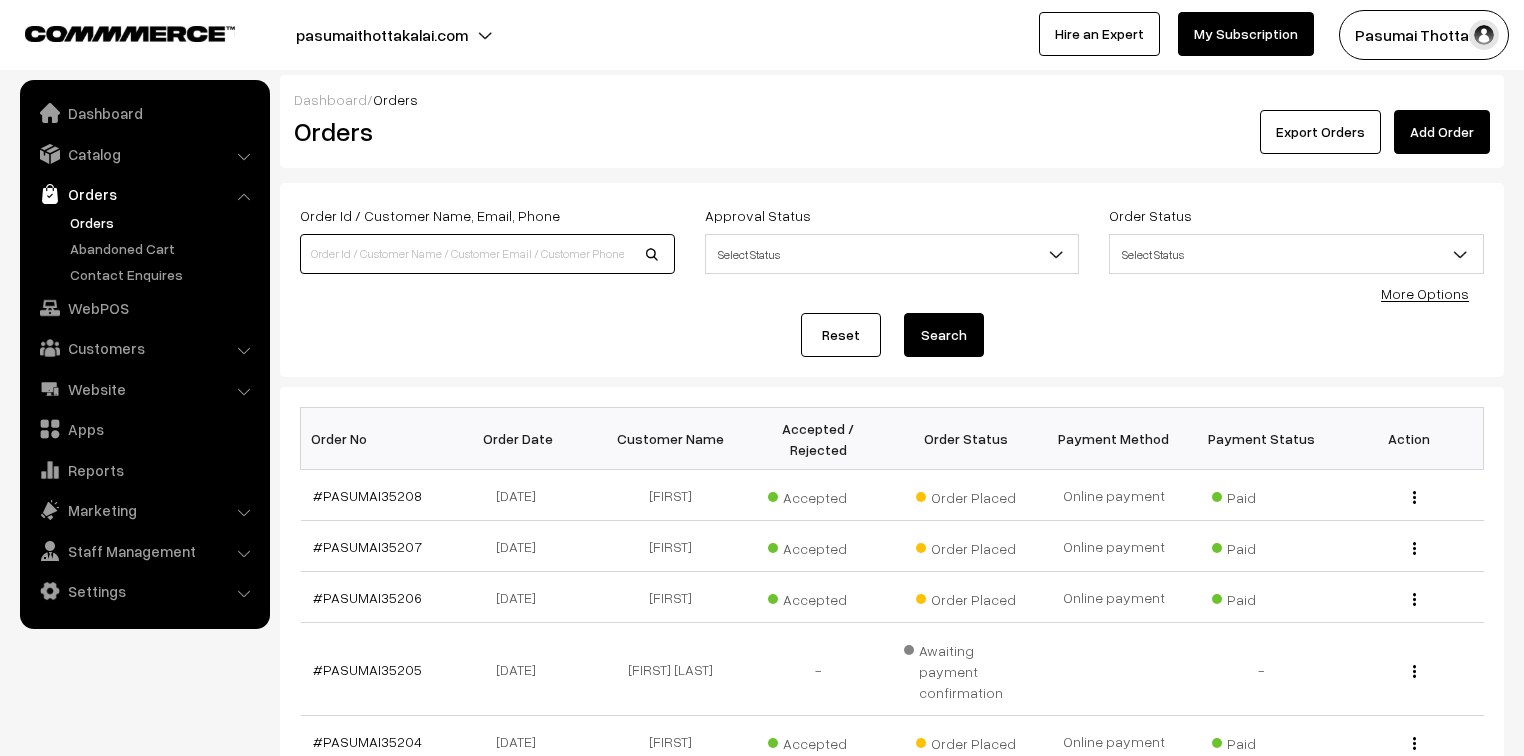 click at bounding box center (487, 254) 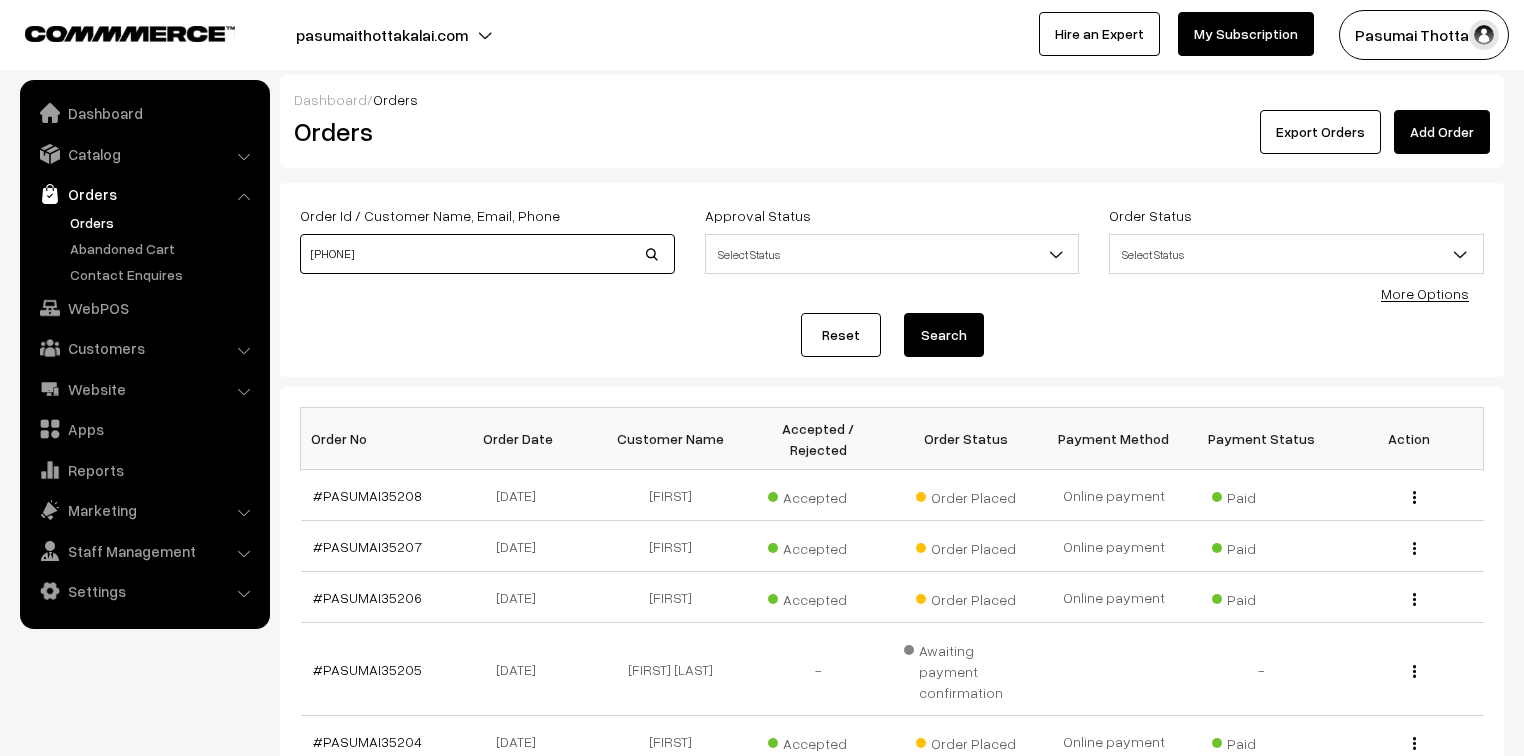 type on "97500779787" 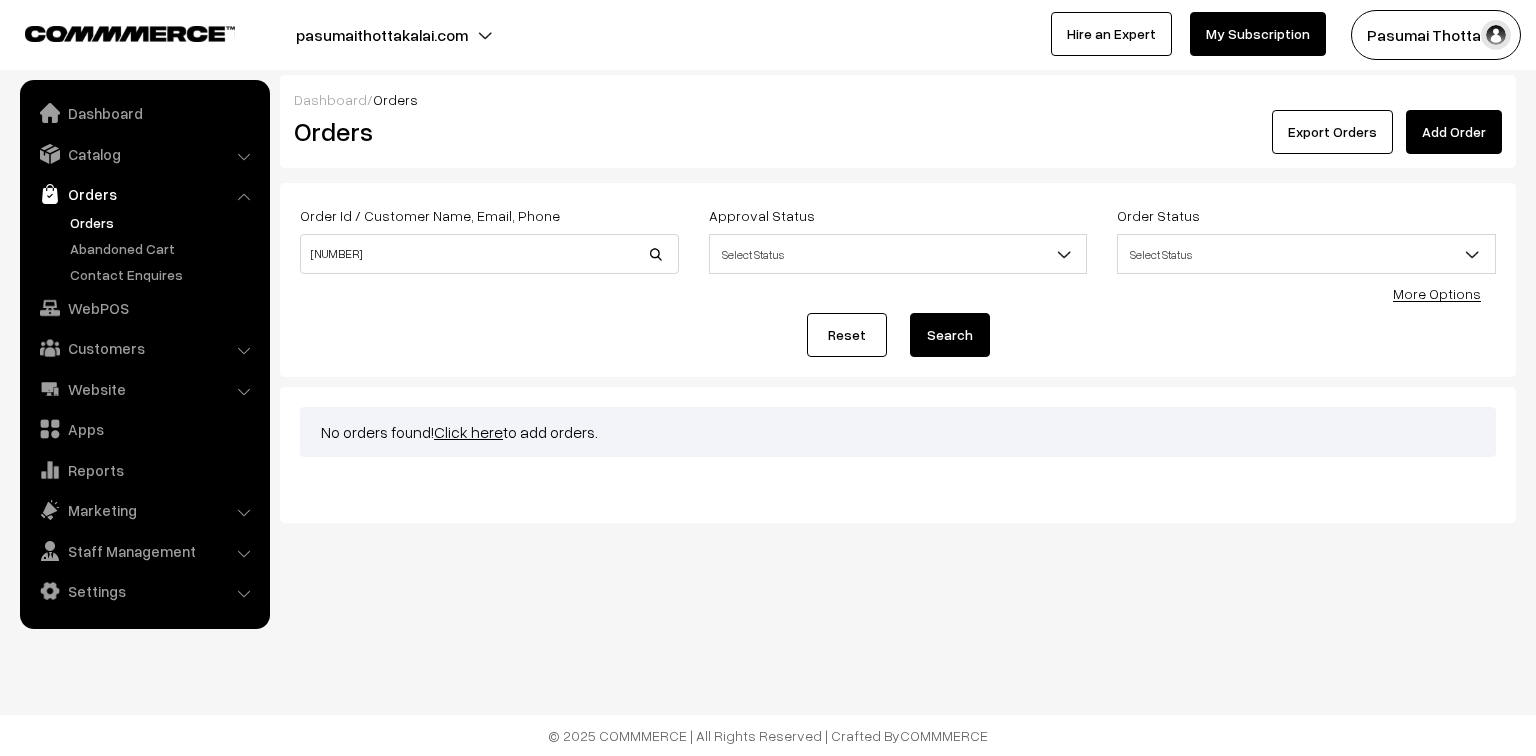 scroll, scrollTop: 0, scrollLeft: 0, axis: both 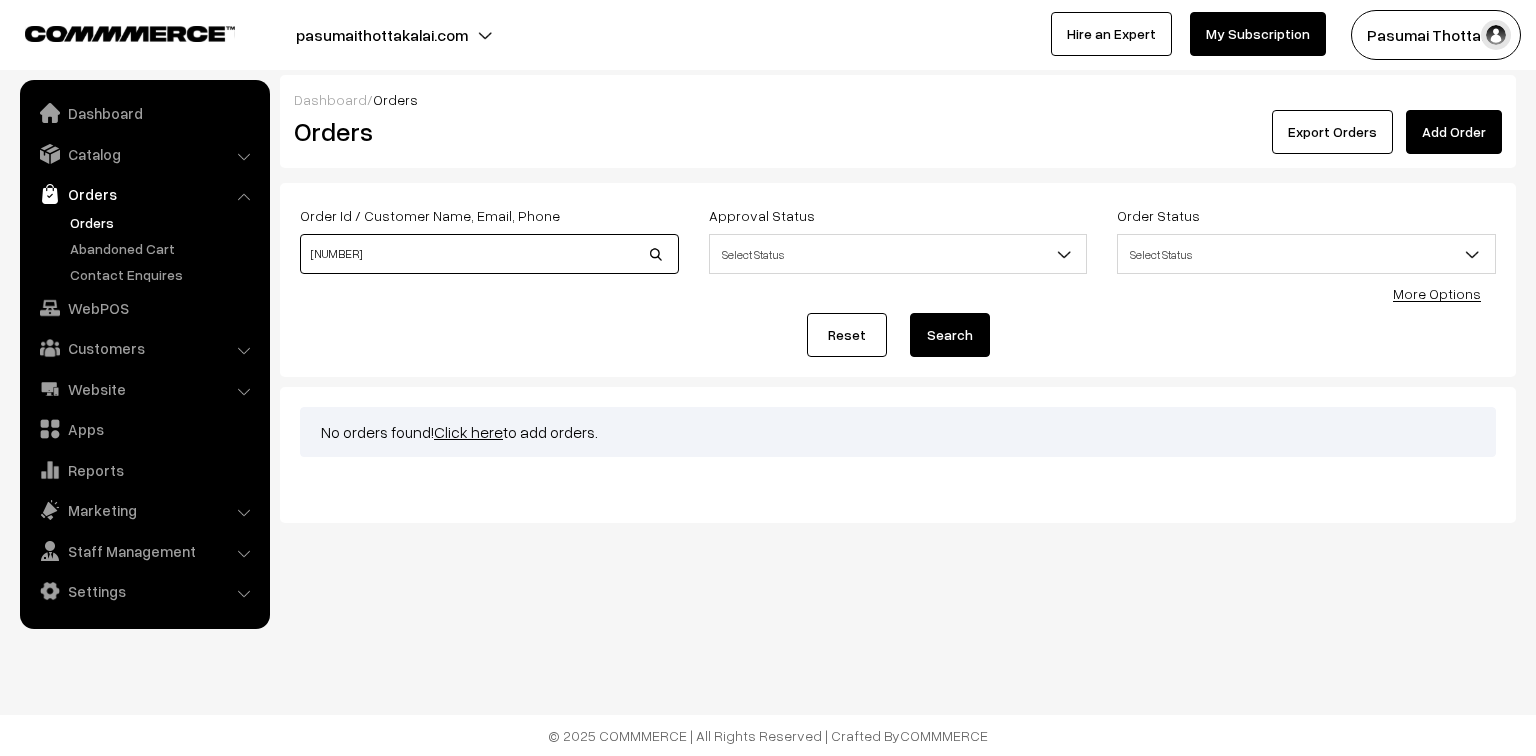 click on "[NUMBER]" at bounding box center (489, 254) 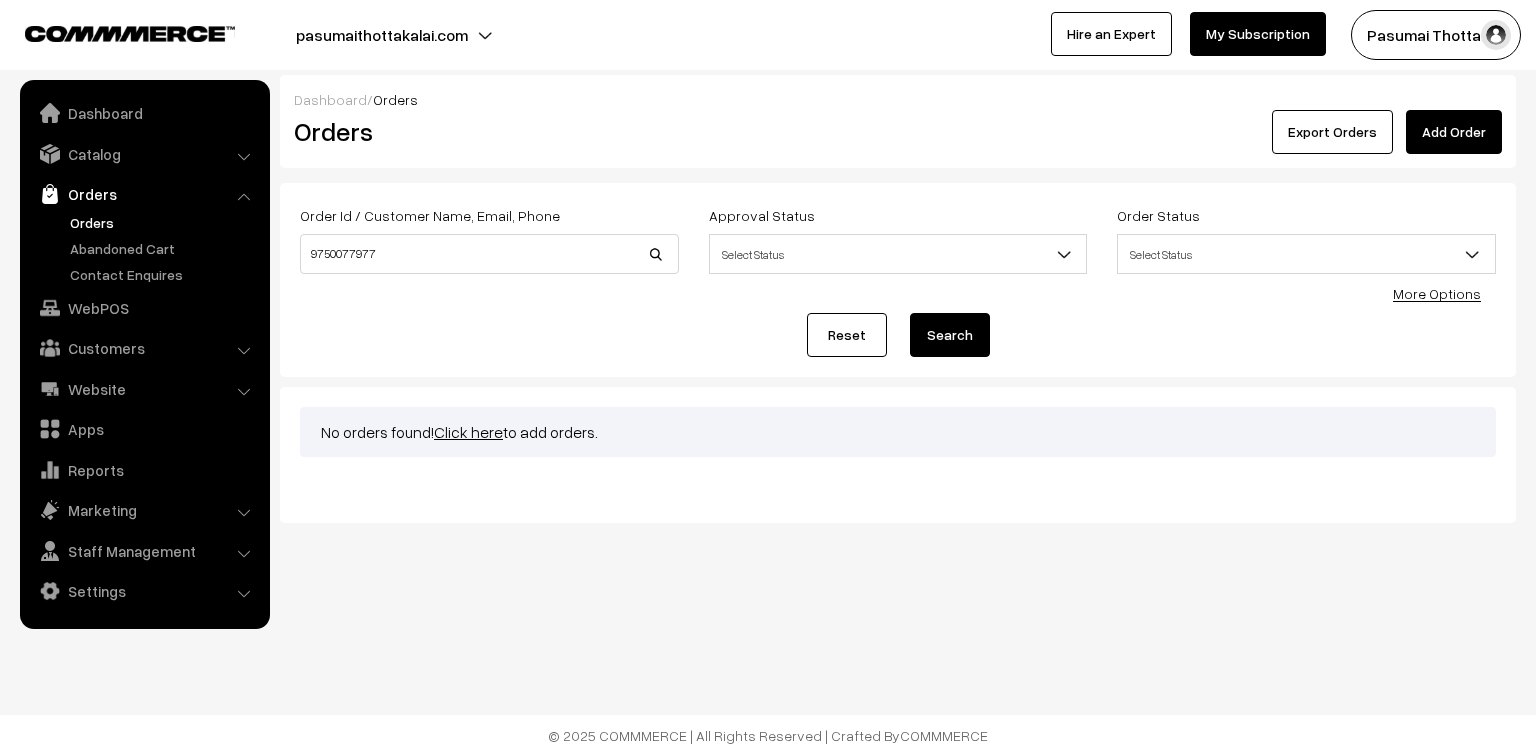scroll, scrollTop: 0, scrollLeft: 0, axis: both 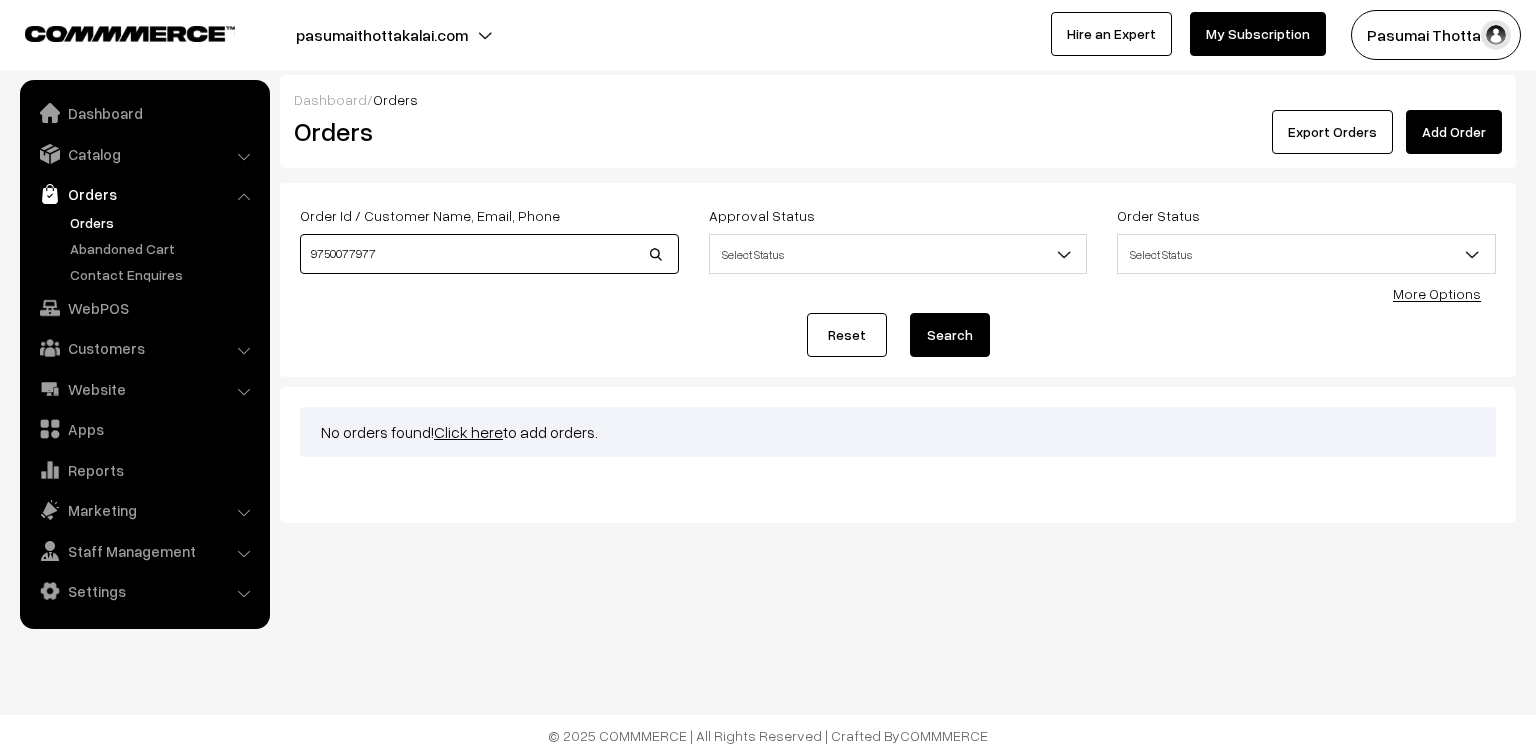 drag, startPoint x: 412, startPoint y: 255, endPoint x: 304, endPoint y: 252, distance: 108.04166 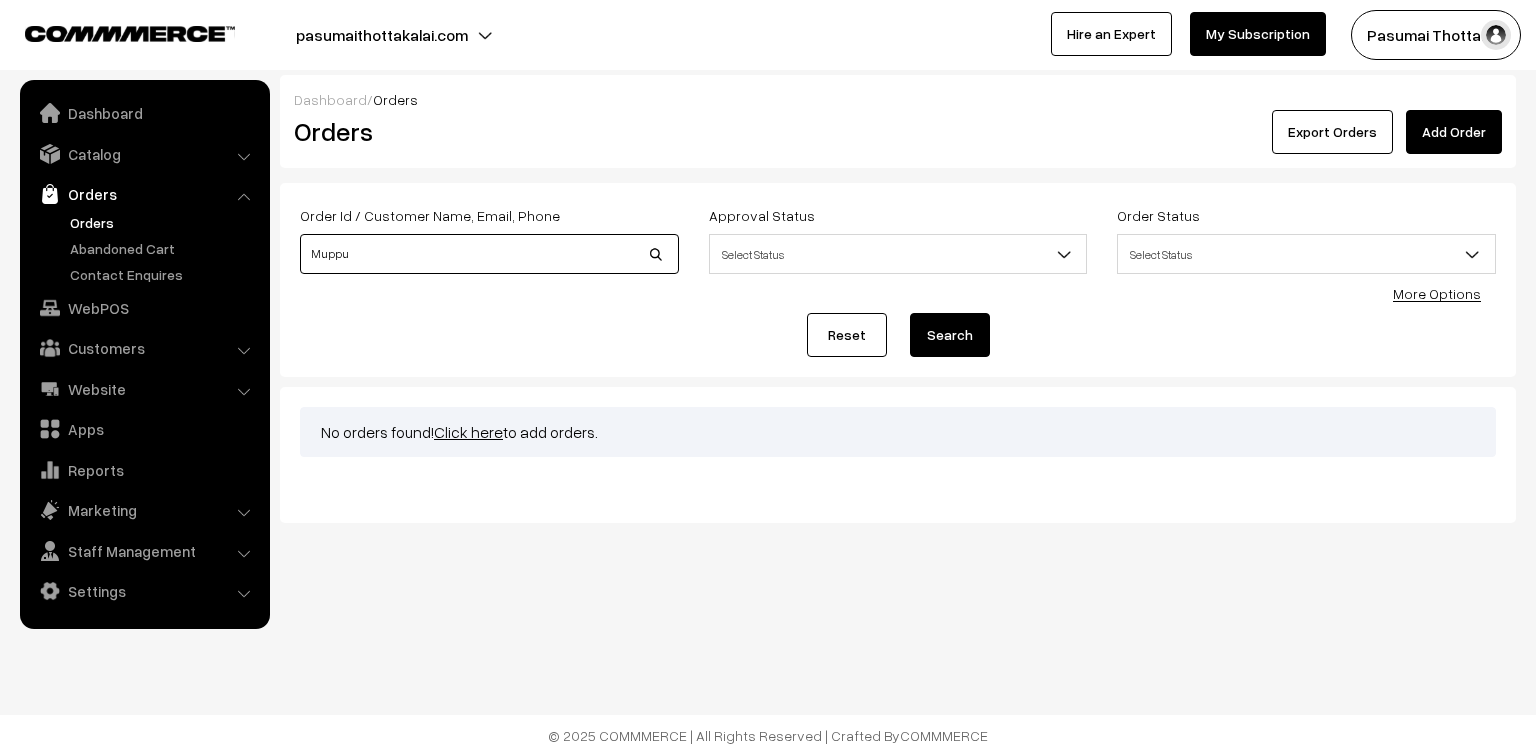 type on "Muppu" 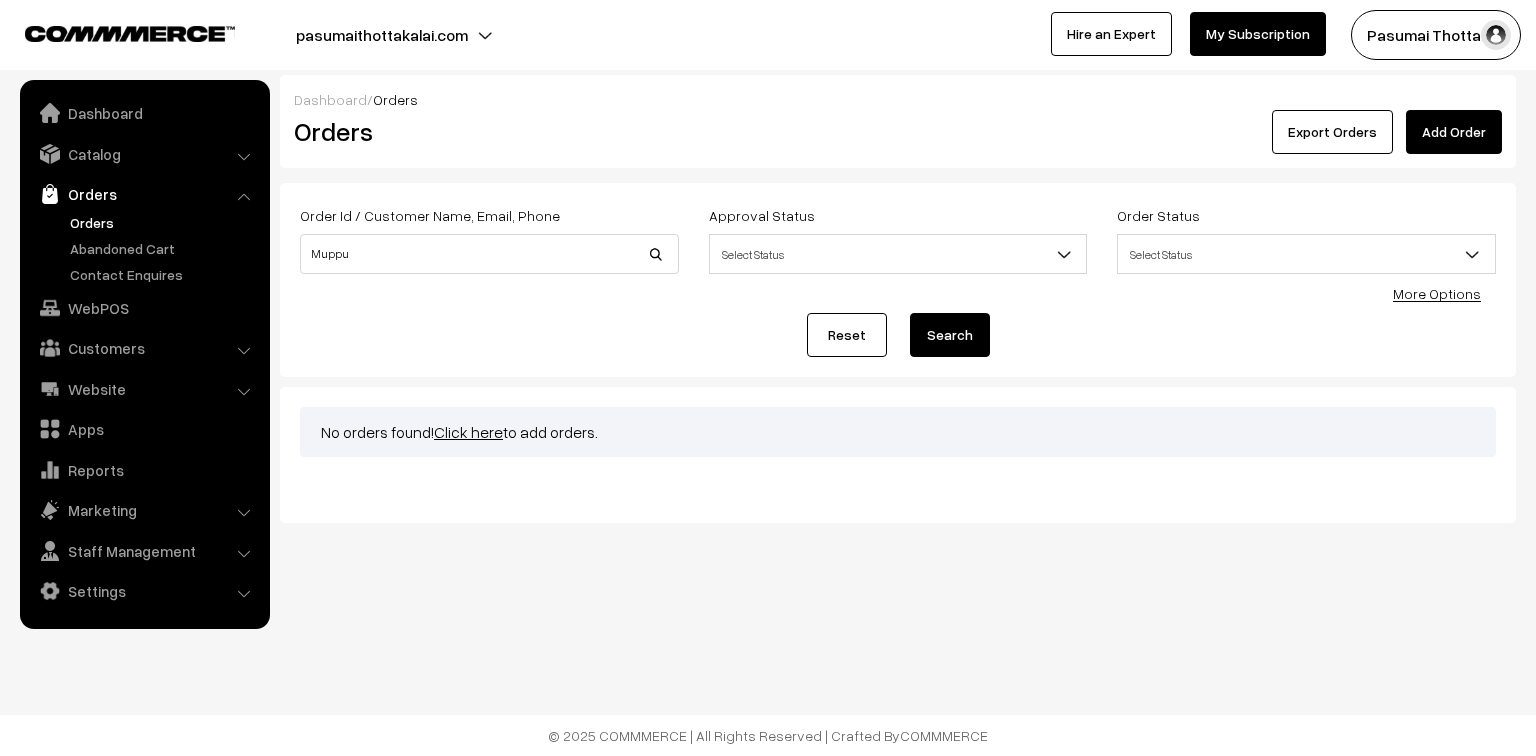 scroll, scrollTop: 0, scrollLeft: 0, axis: both 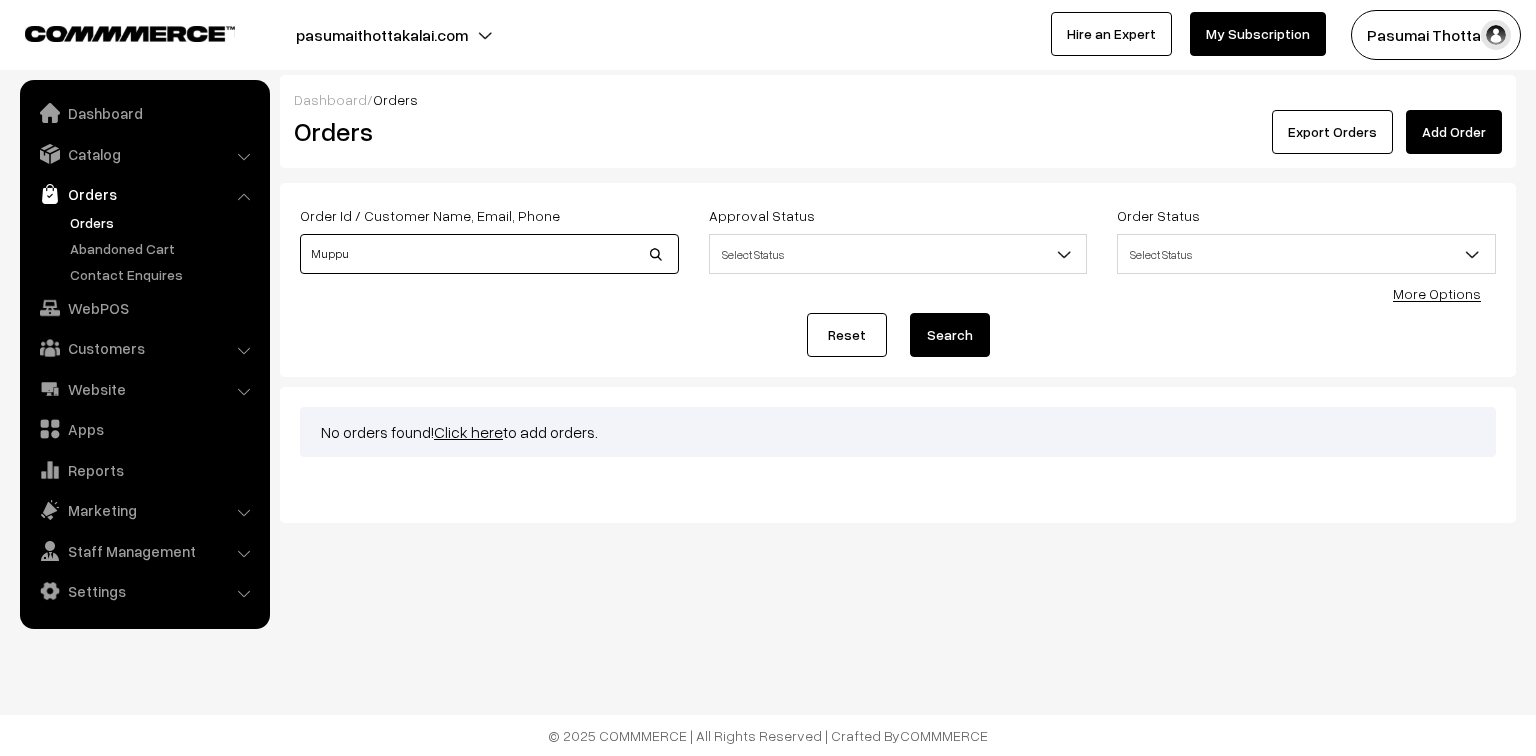 click on "Muppu" at bounding box center [489, 254] 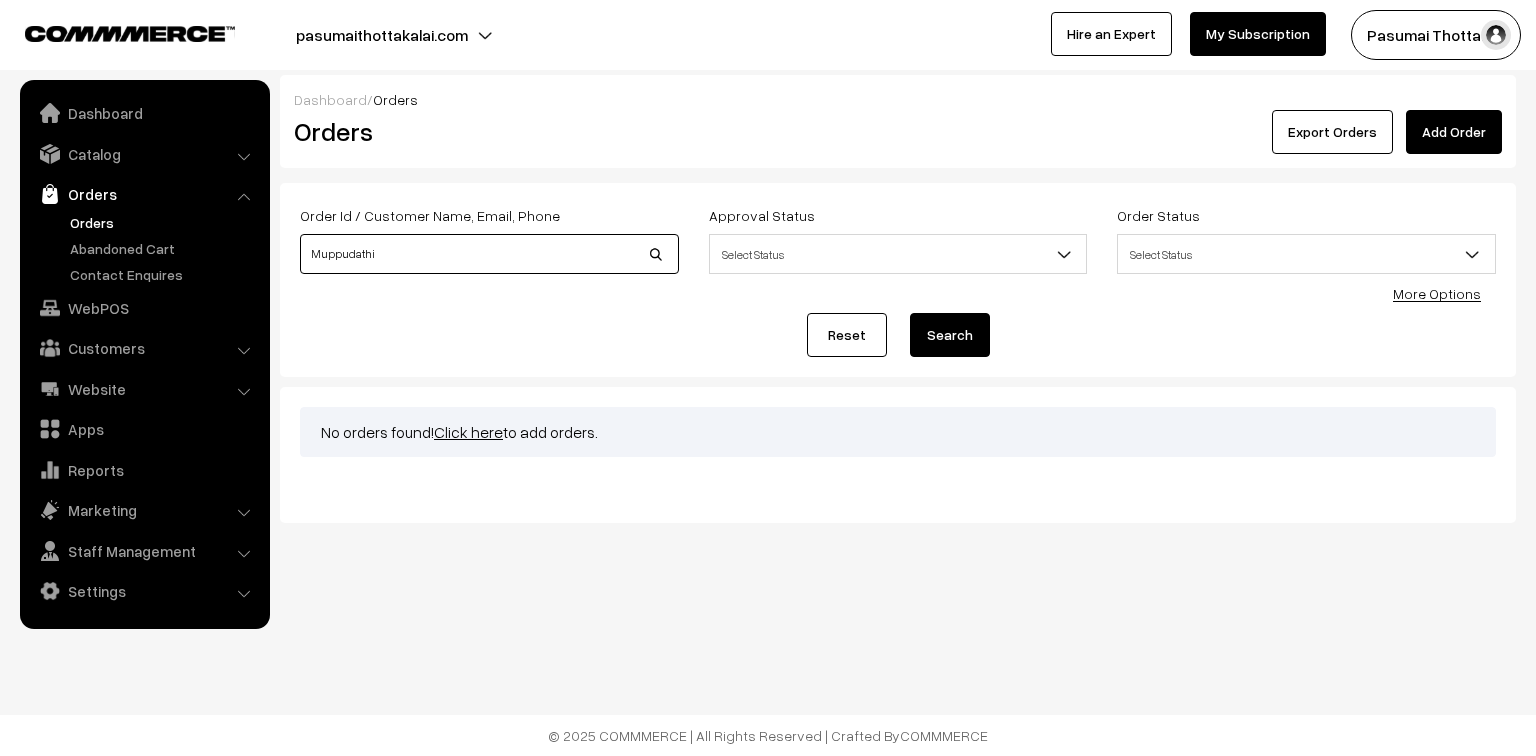 type on "[FIRST]" 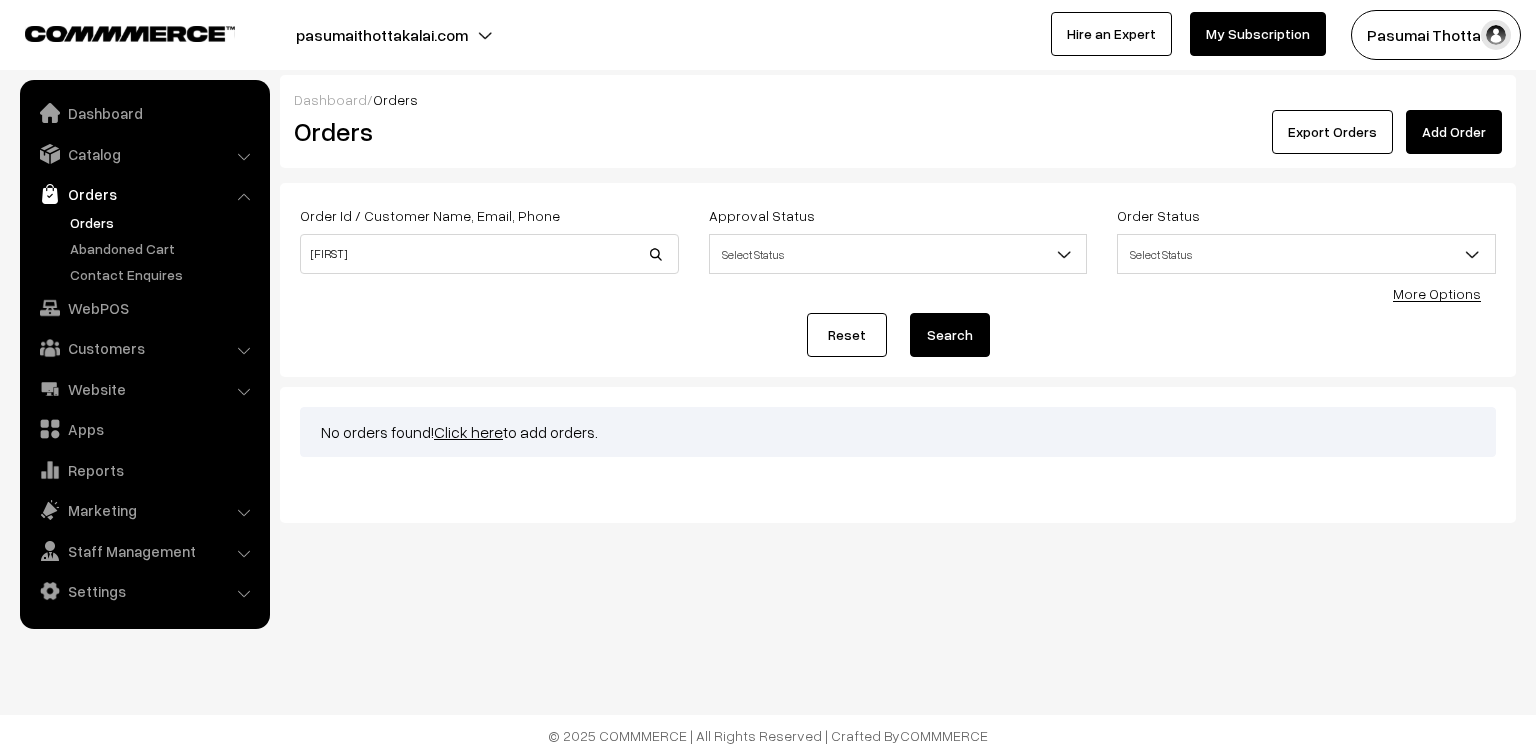 scroll, scrollTop: 0, scrollLeft: 0, axis: both 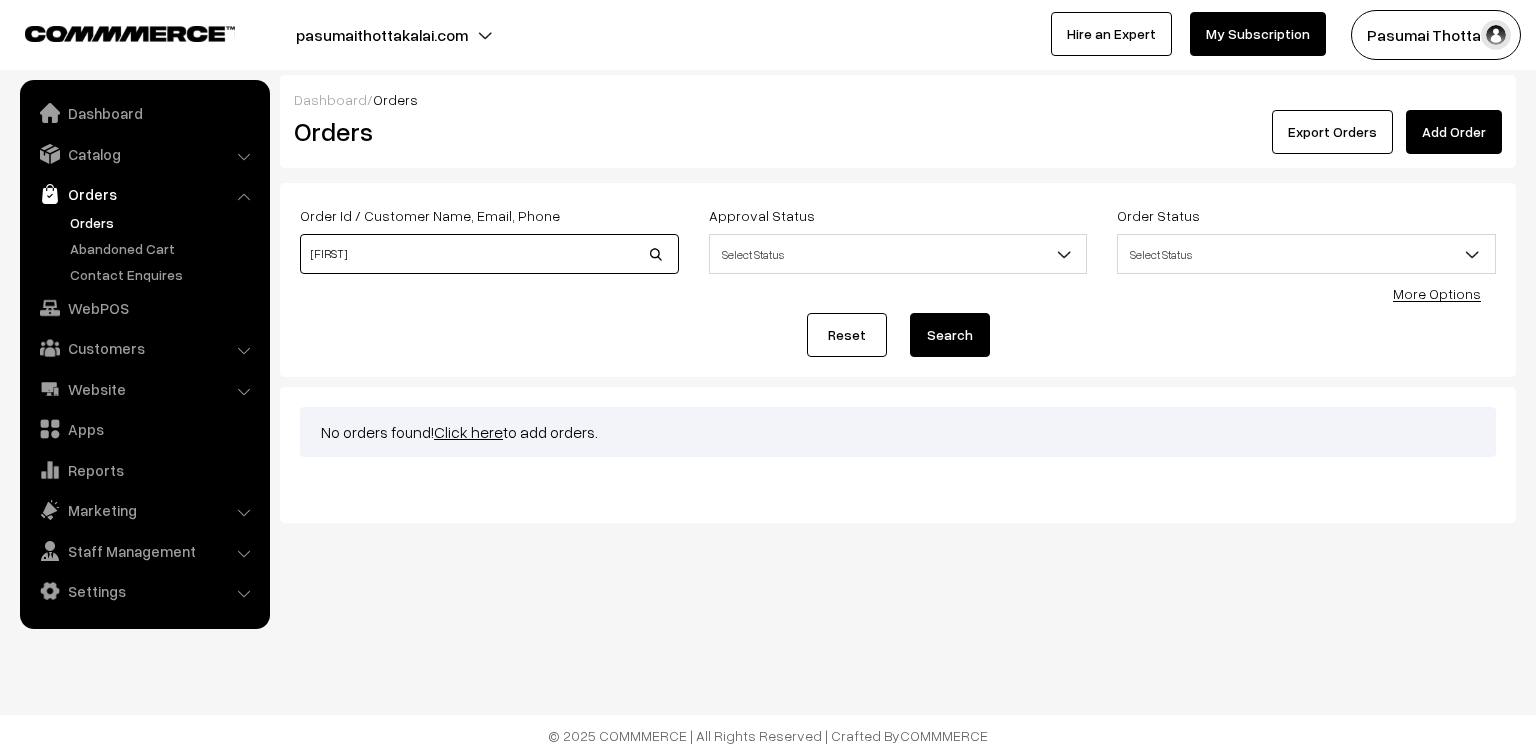 click on "[FIRST]" at bounding box center [489, 254] 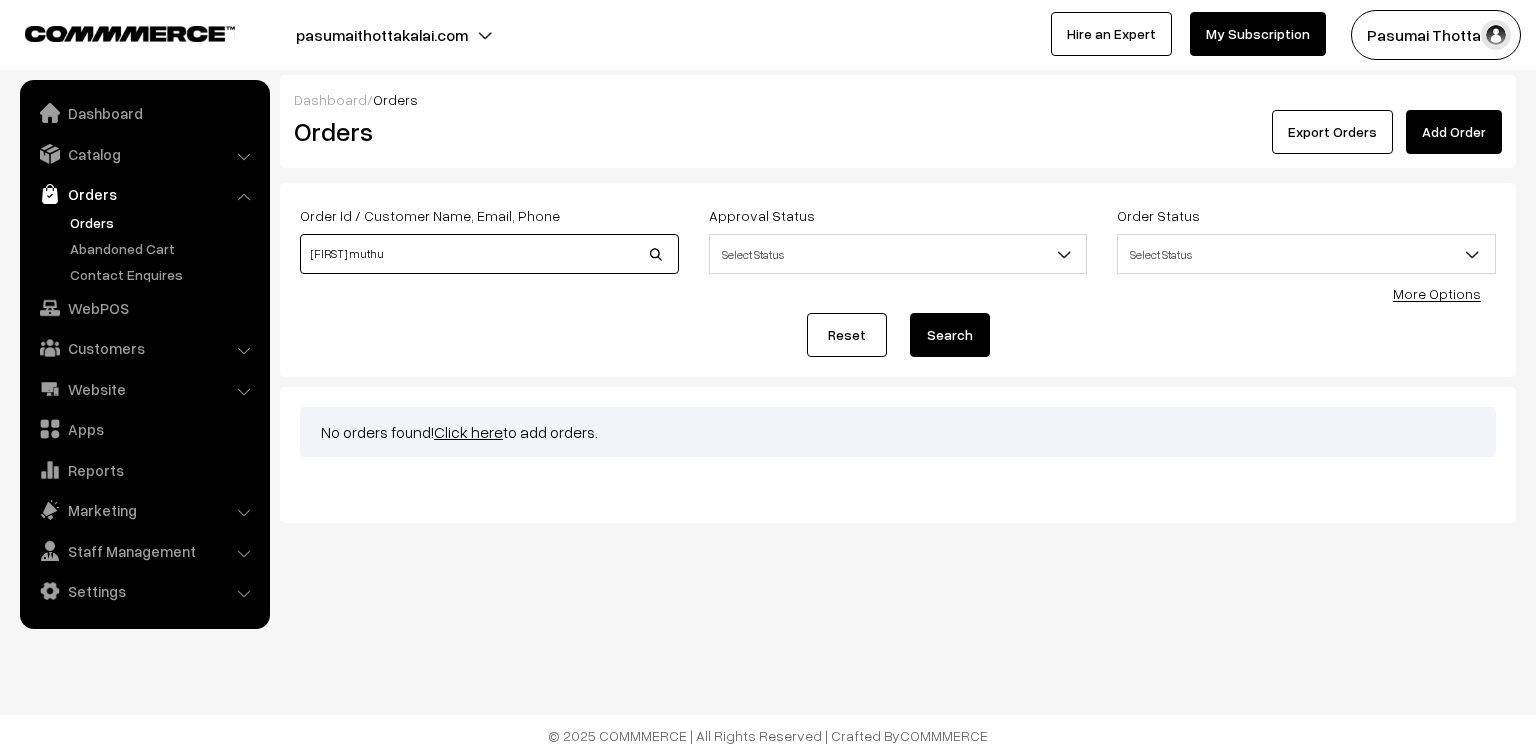 type on "[FIRST] muthu" 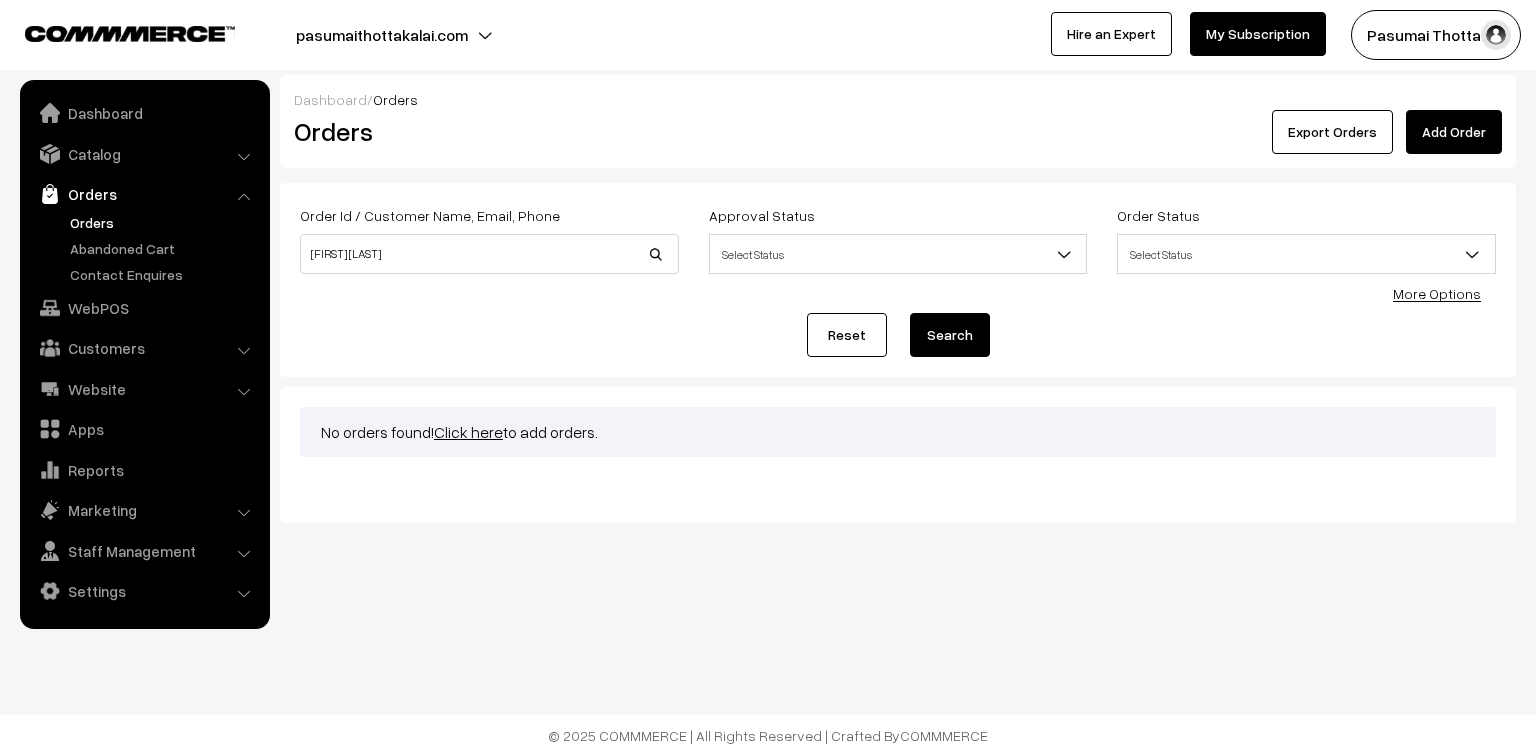 scroll, scrollTop: 0, scrollLeft: 0, axis: both 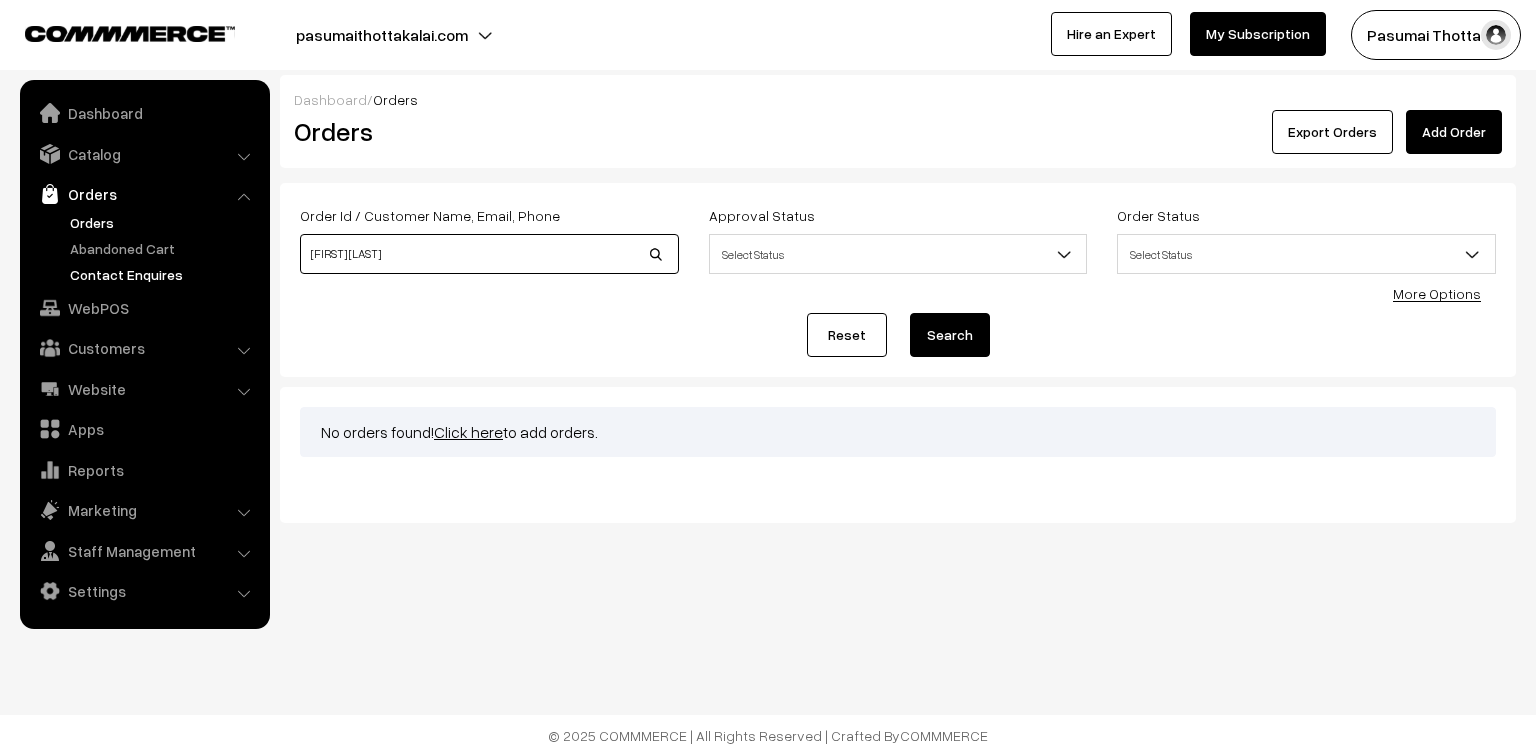 drag, startPoint x: 422, startPoint y: 254, endPoint x: 237, endPoint y: 263, distance: 185.2188 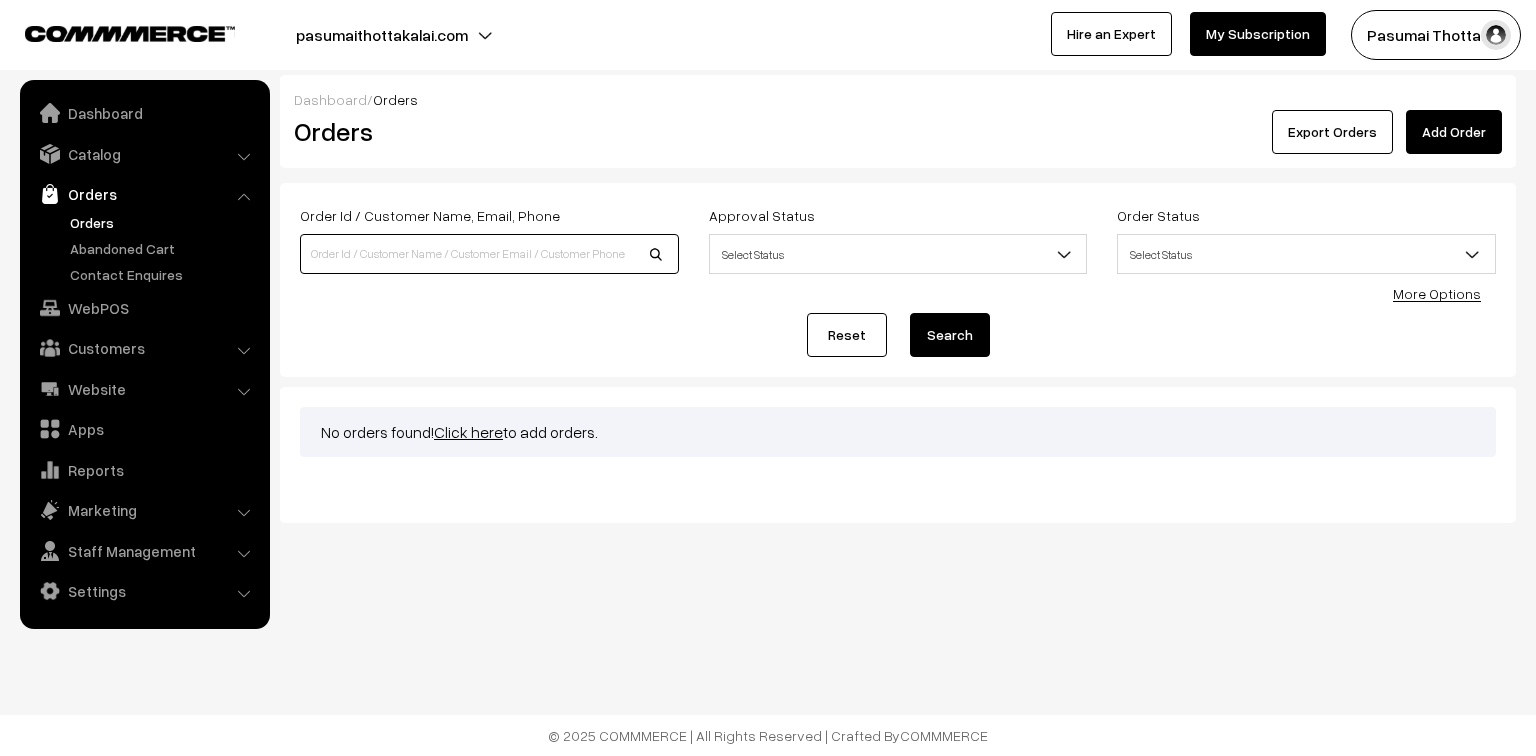 type 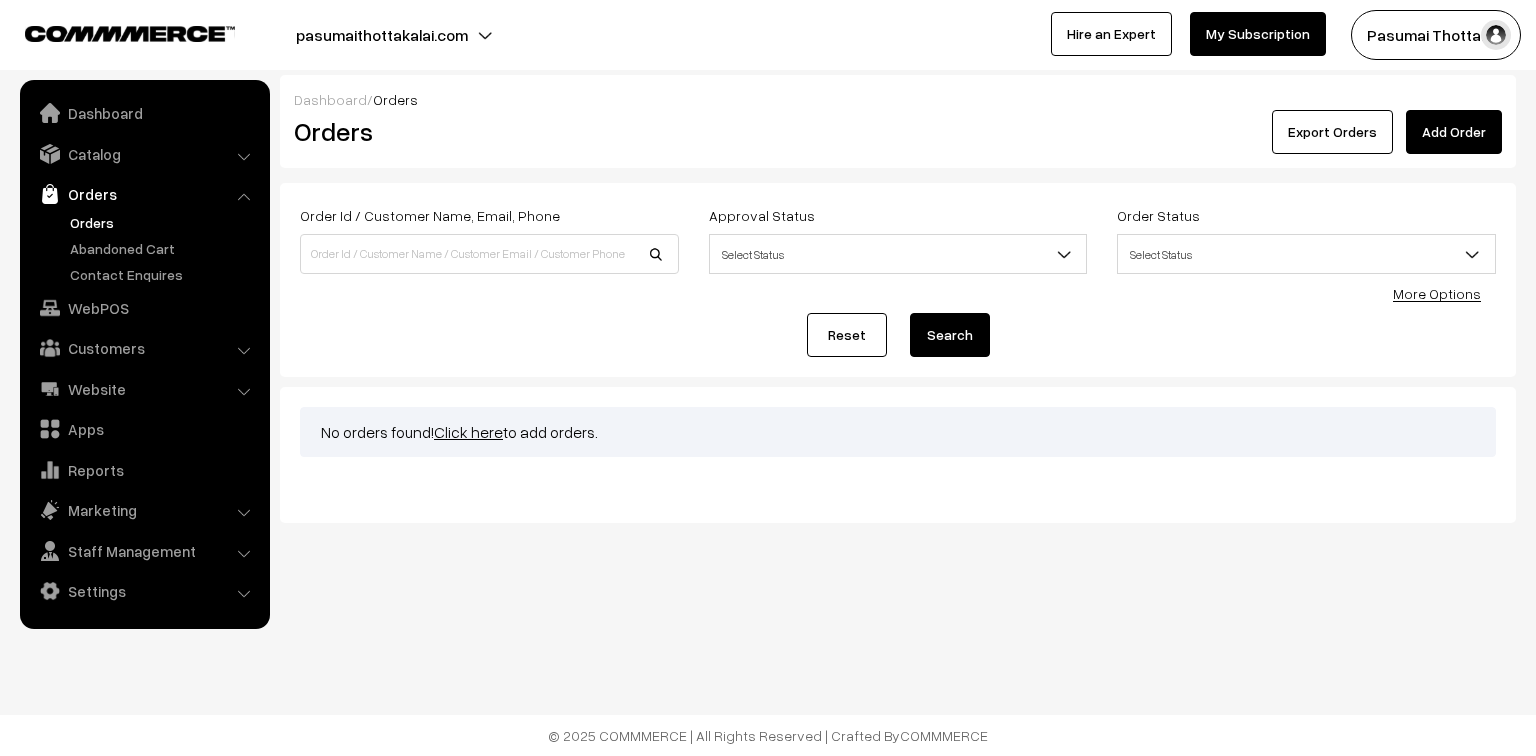 click on "Orders" at bounding box center [164, 222] 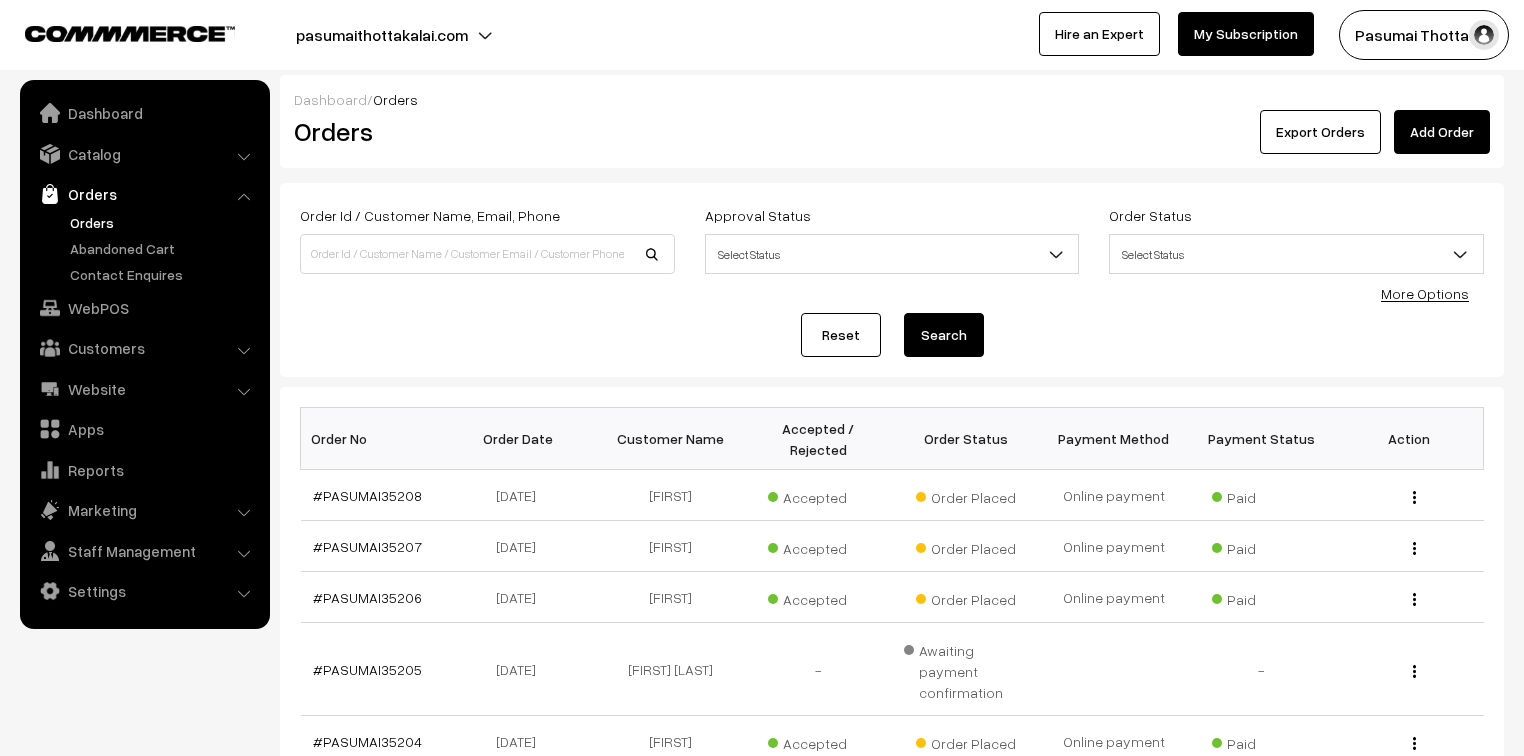 scroll, scrollTop: 0, scrollLeft: 0, axis: both 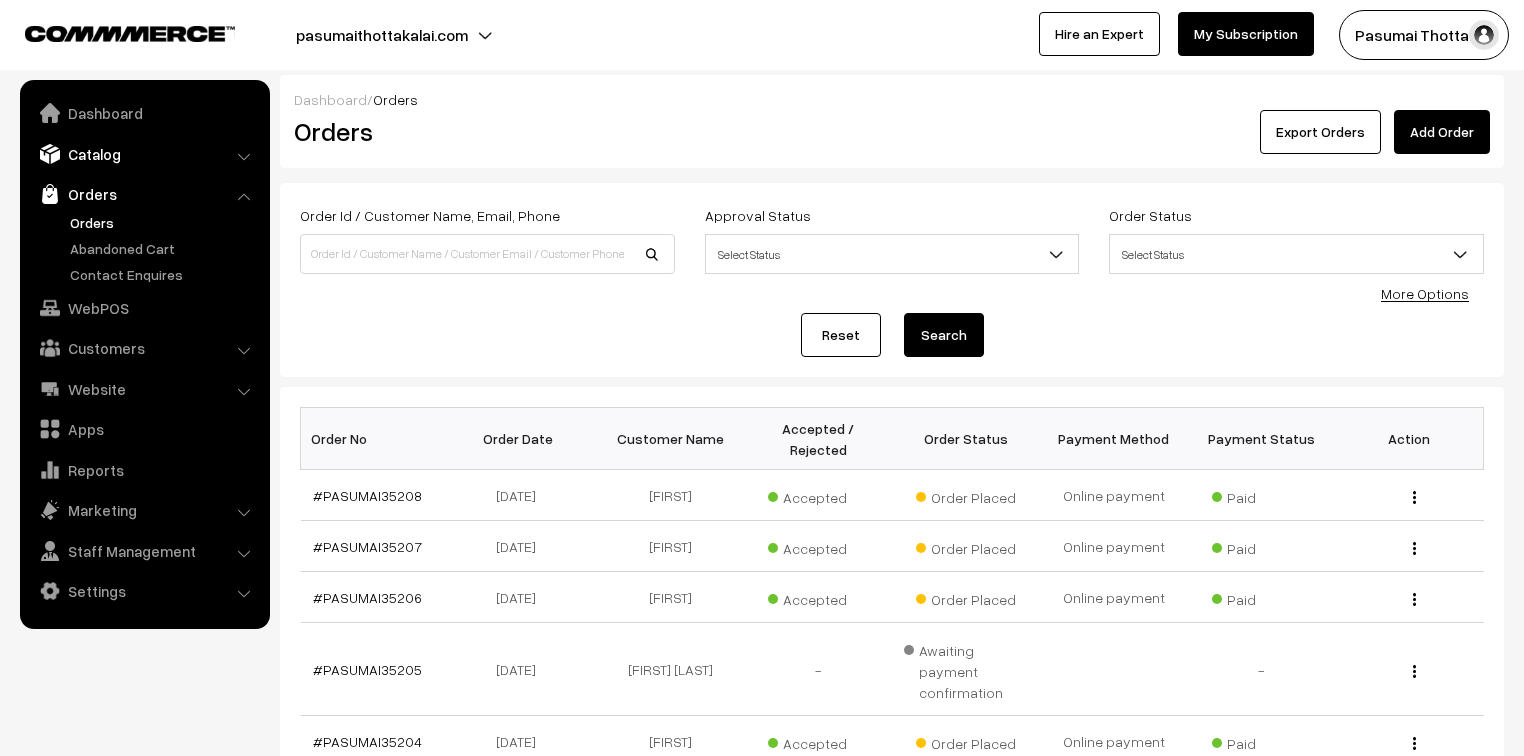 click on "Catalog" at bounding box center [144, 154] 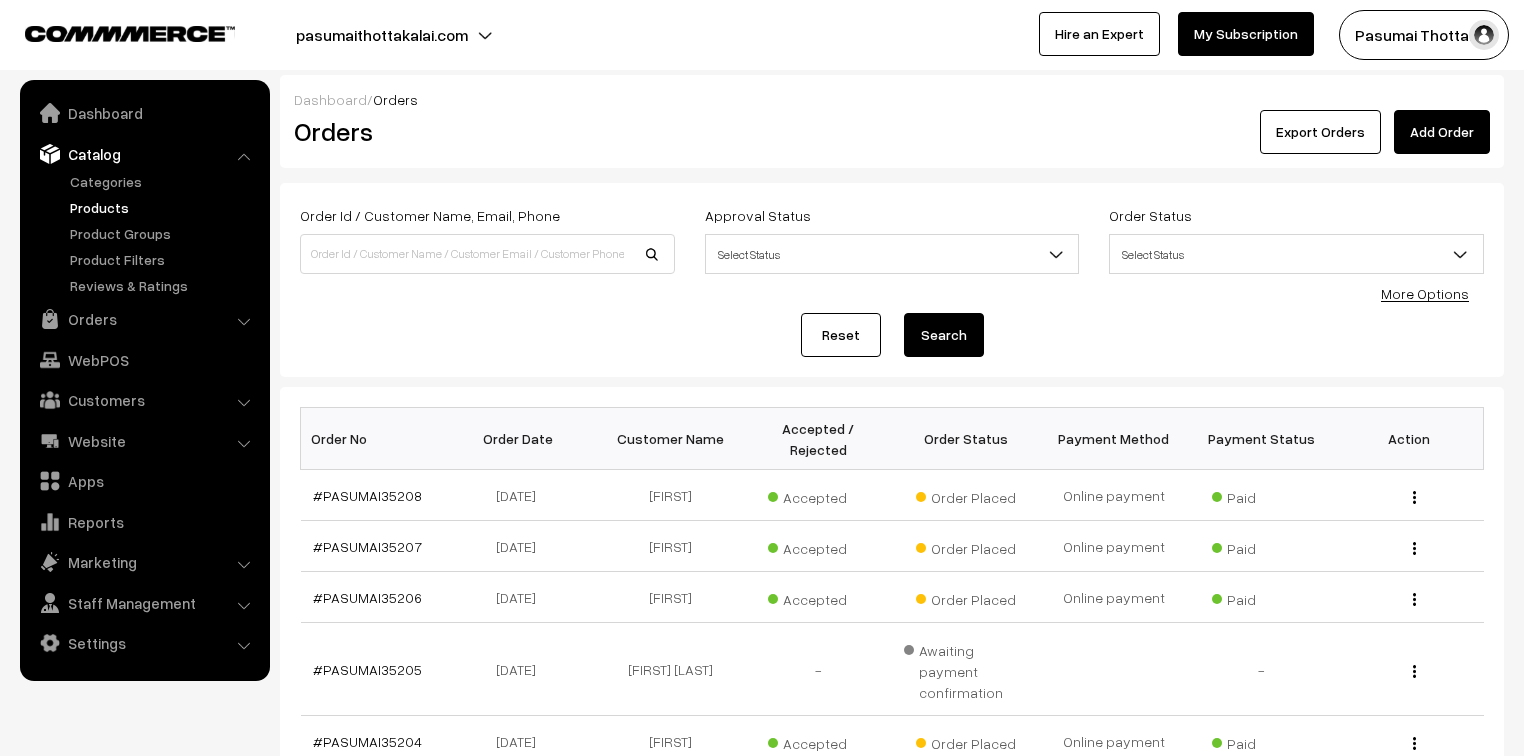 click on "Products" at bounding box center [164, 207] 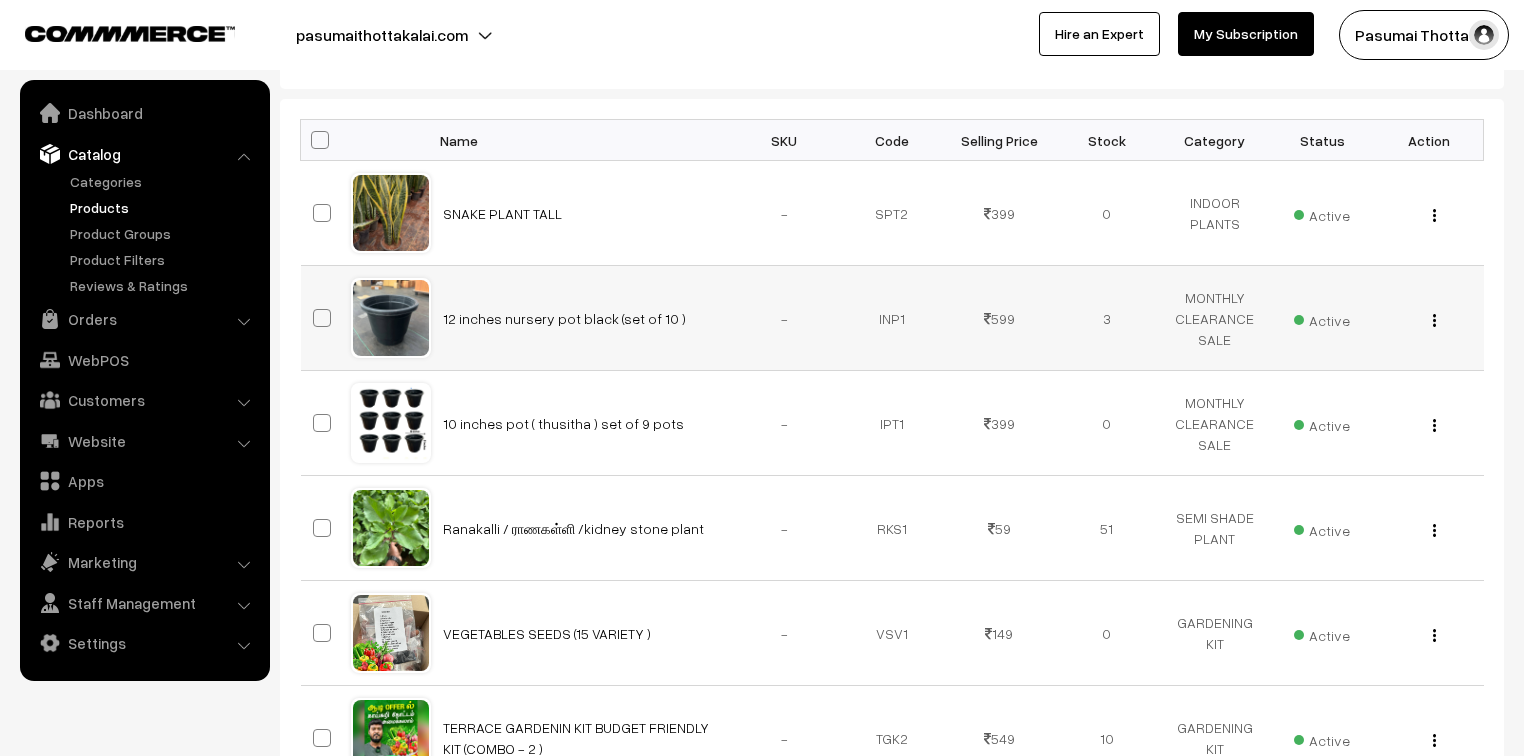 scroll, scrollTop: 320, scrollLeft: 0, axis: vertical 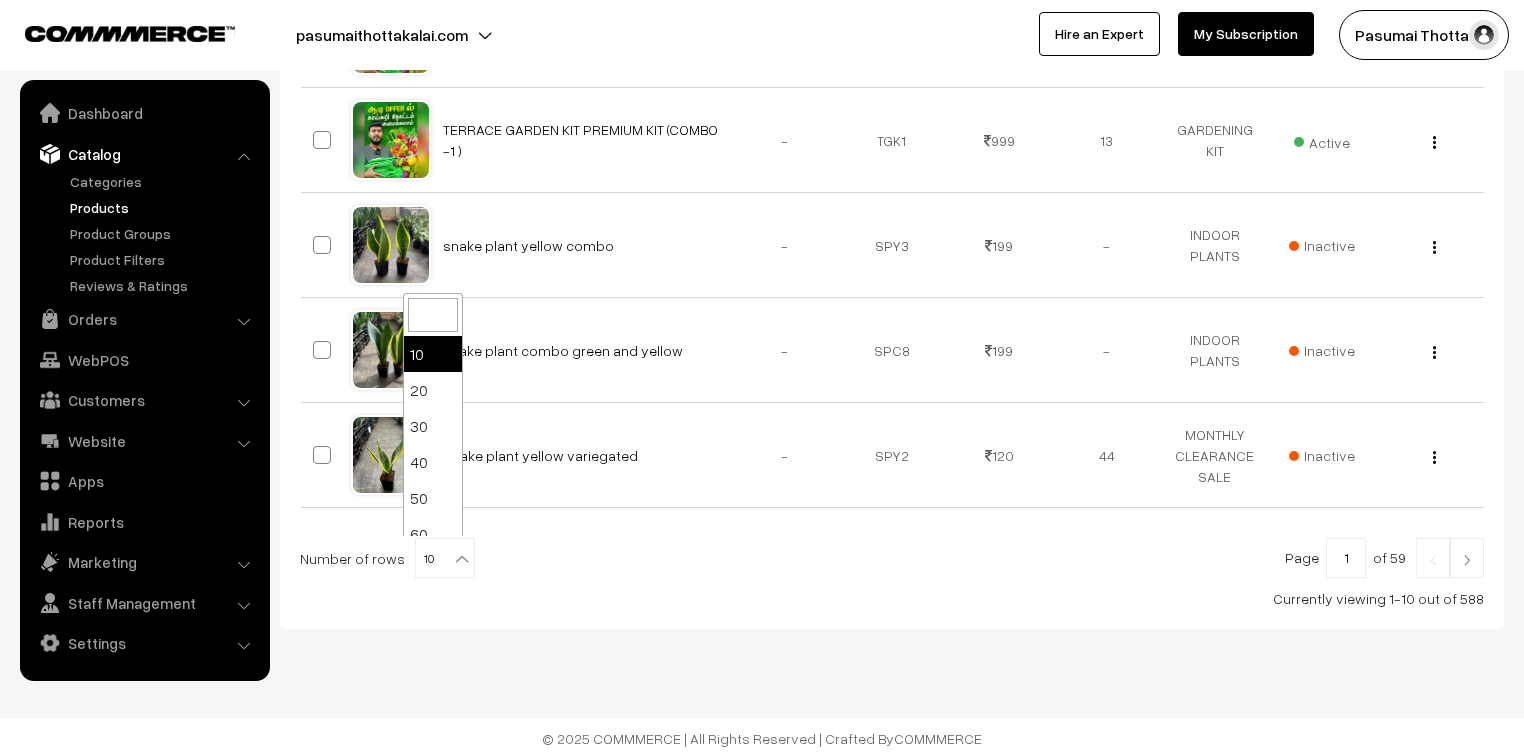 click at bounding box center [462, 559] 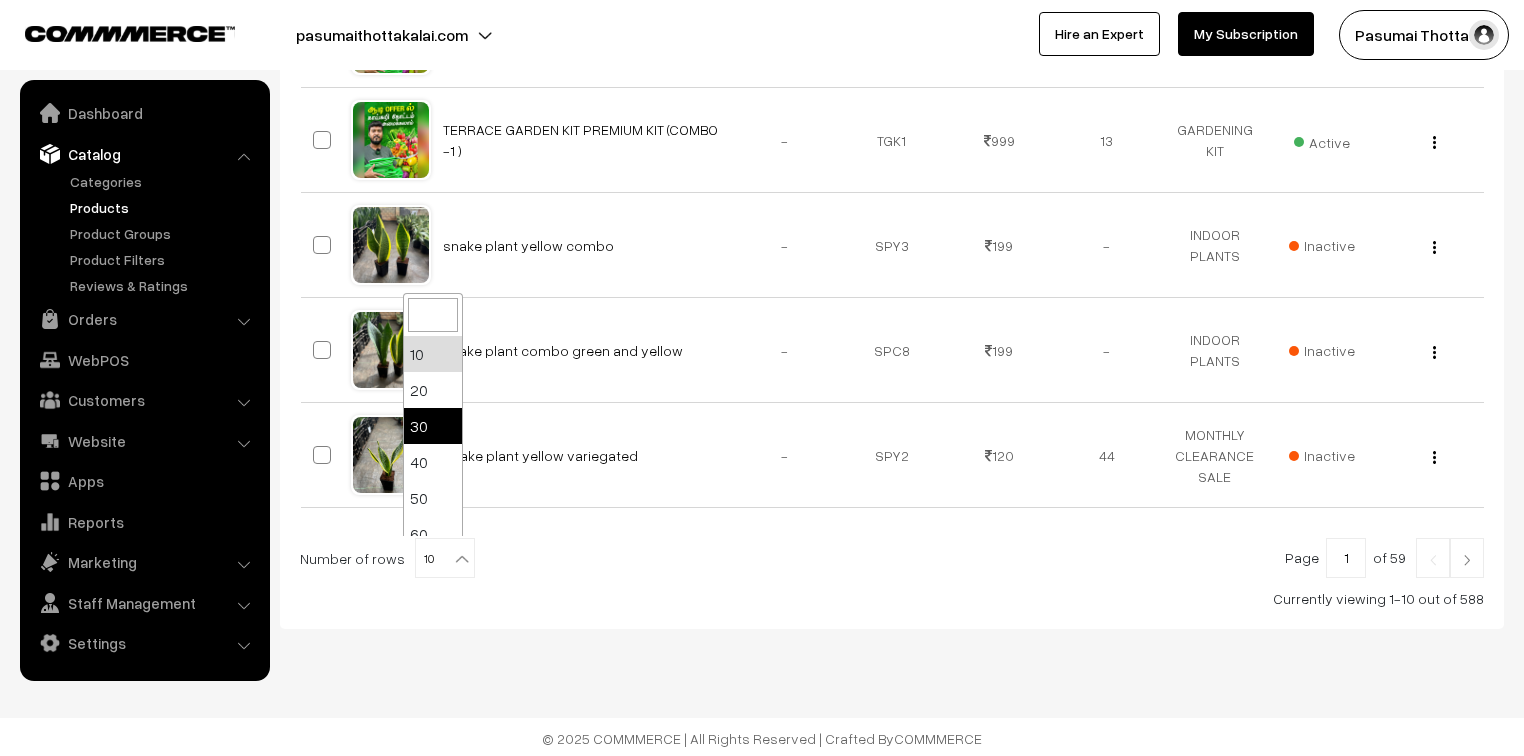 scroll, scrollTop: 160, scrollLeft: 0, axis: vertical 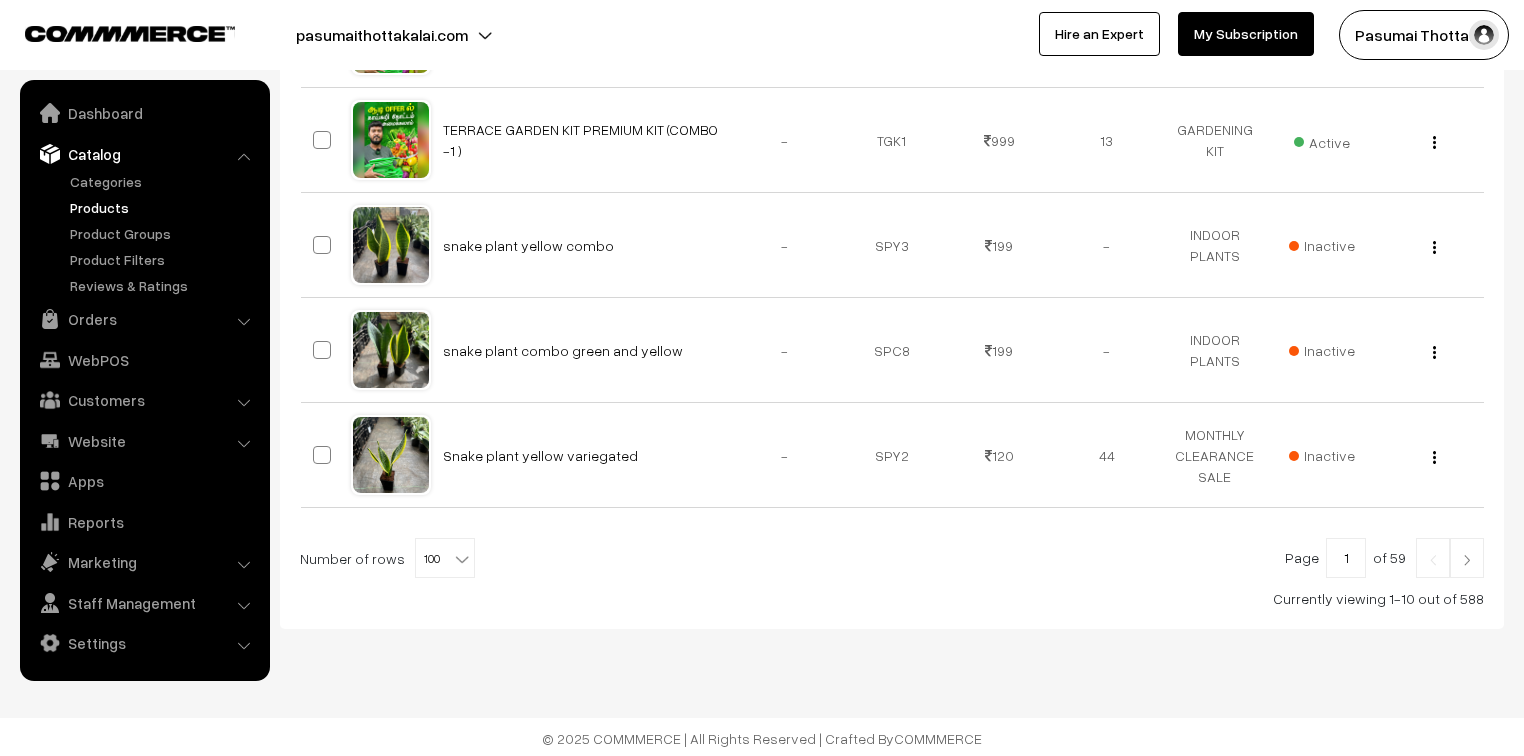 select on "100" 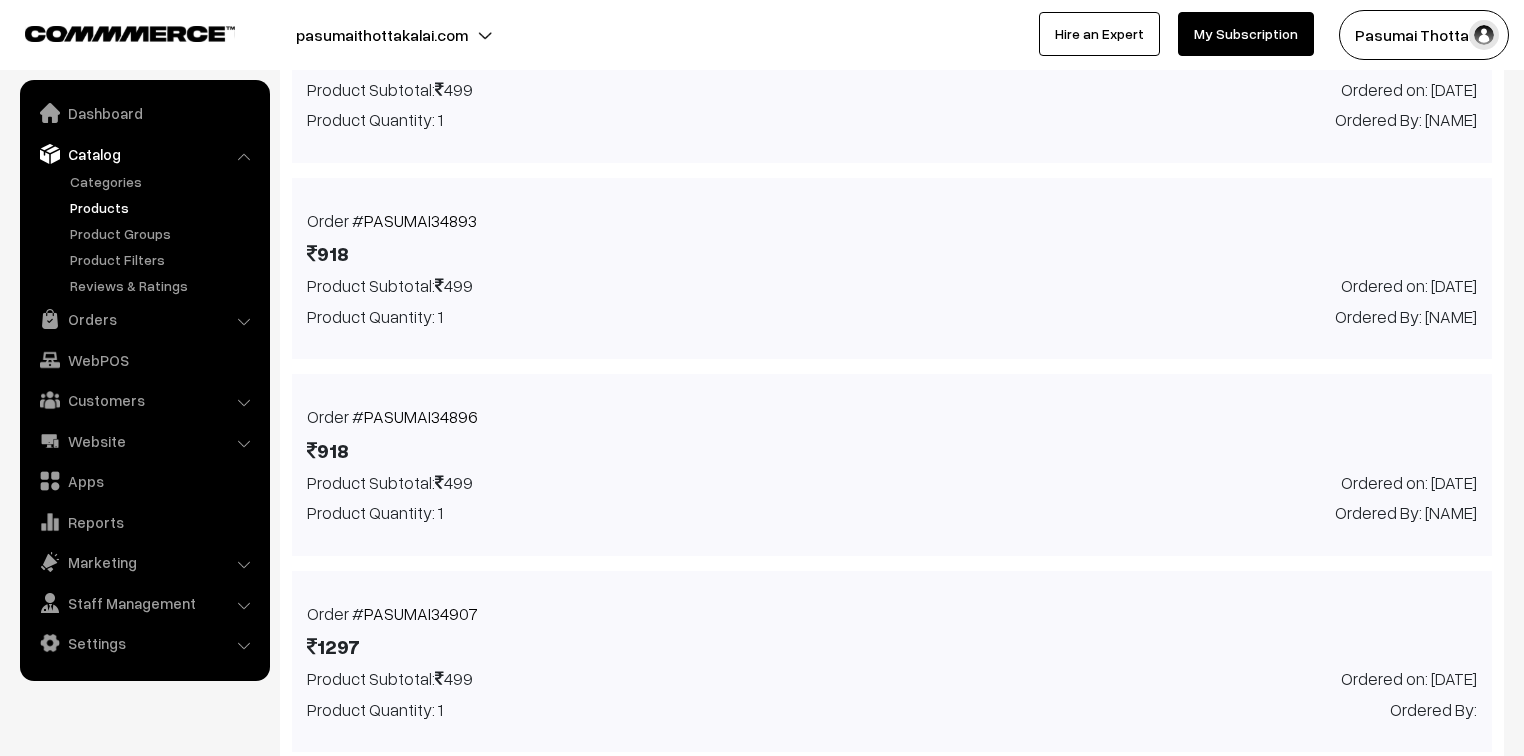 scroll, scrollTop: 1572, scrollLeft: 0, axis: vertical 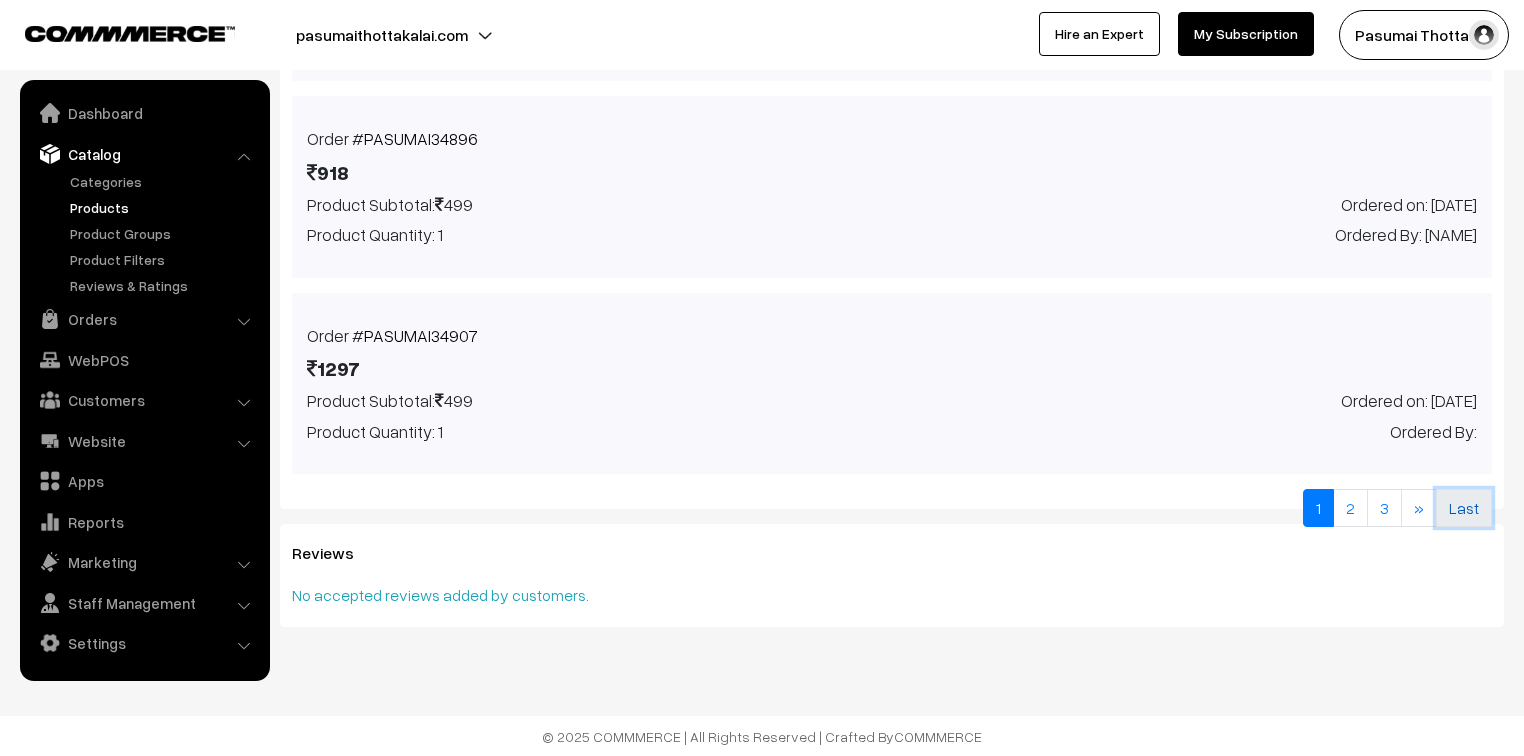 click on "Last" at bounding box center (1464, 508) 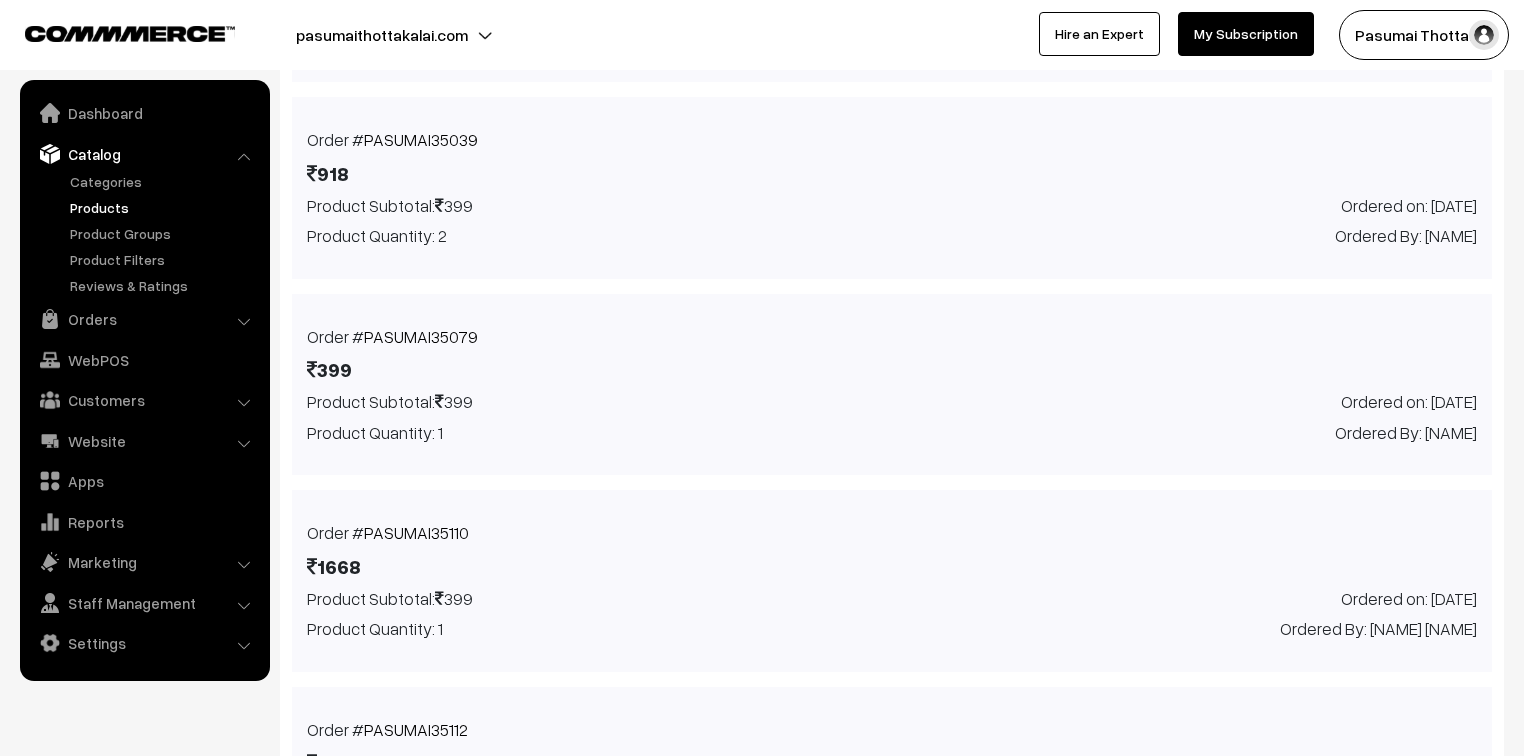 scroll, scrollTop: 1172, scrollLeft: 0, axis: vertical 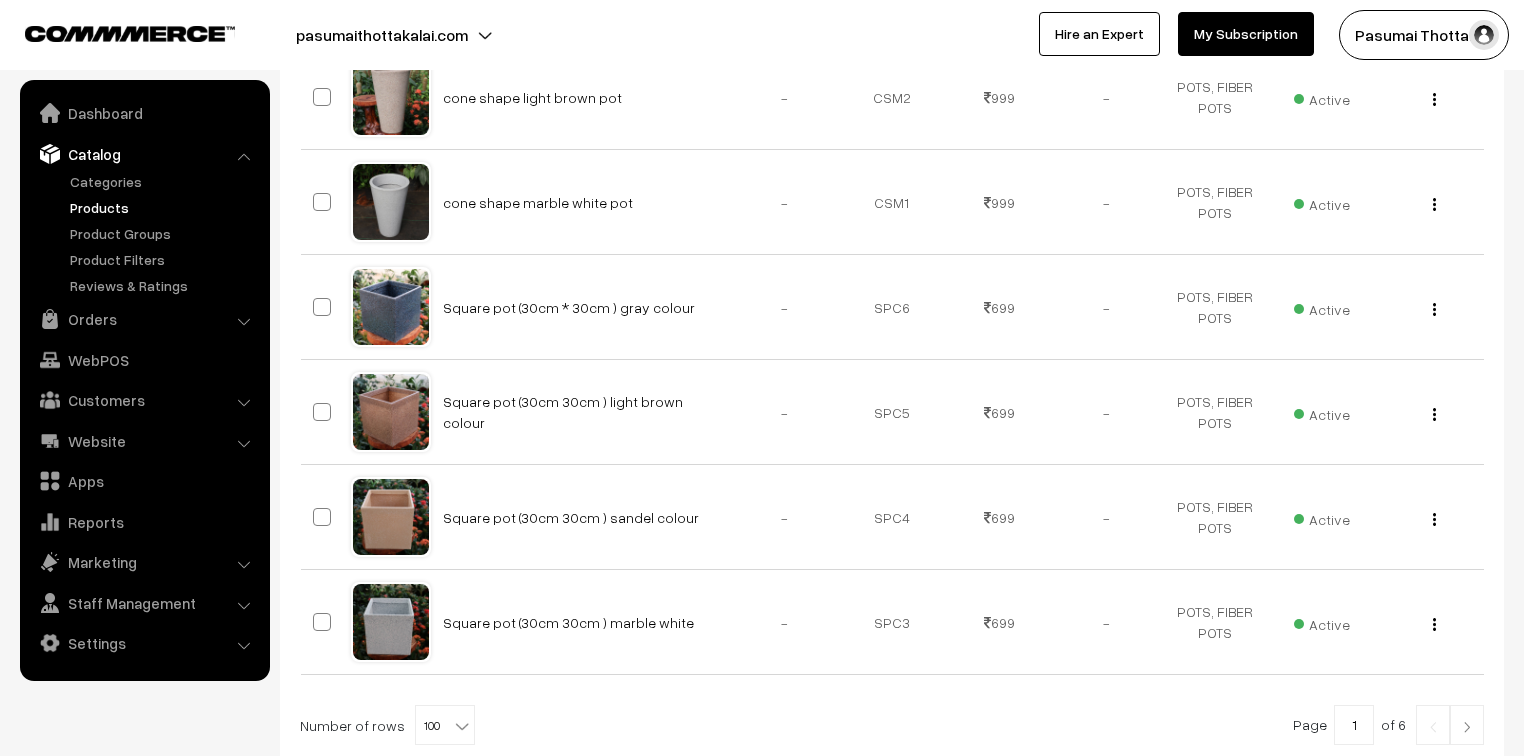 click on "1" at bounding box center (1354, 725) 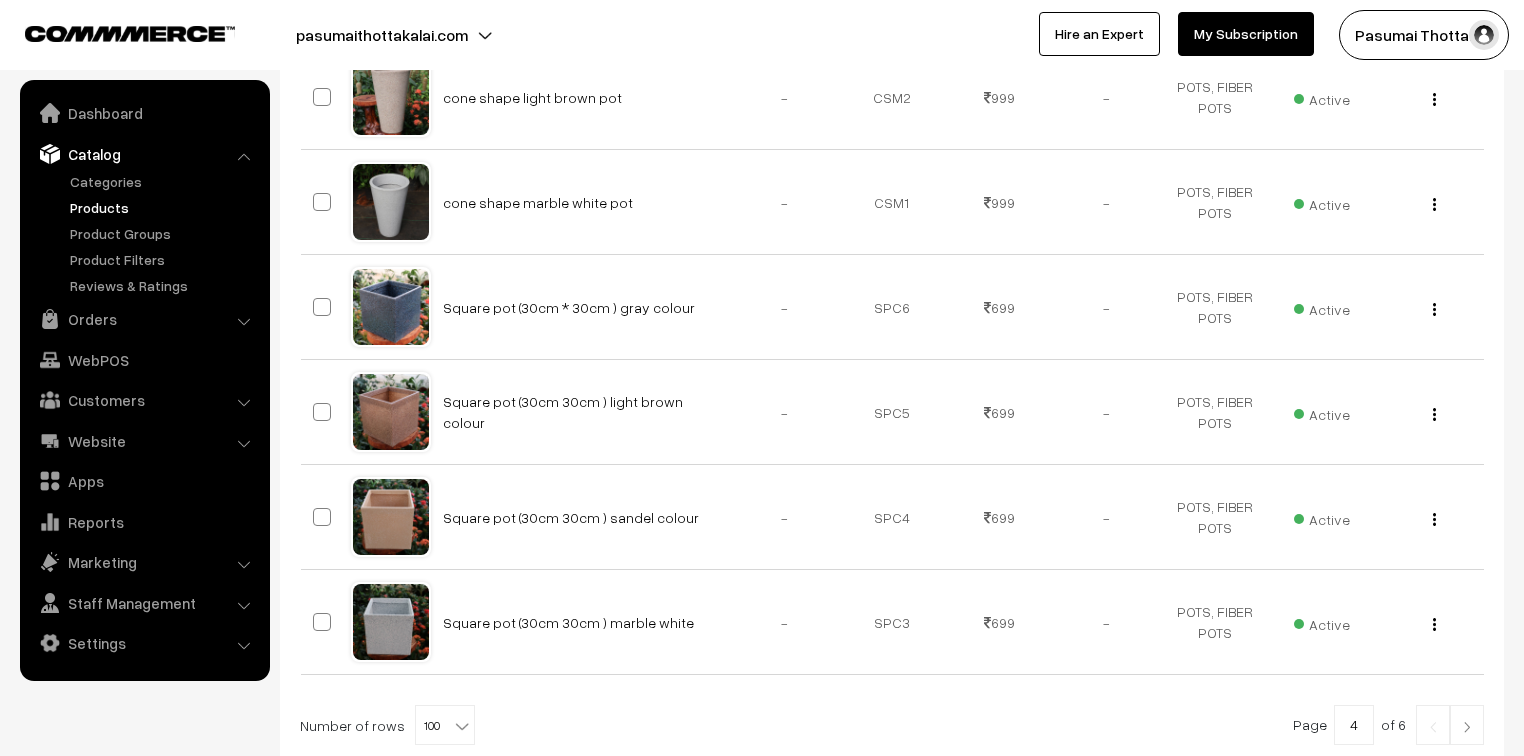 type on "4" 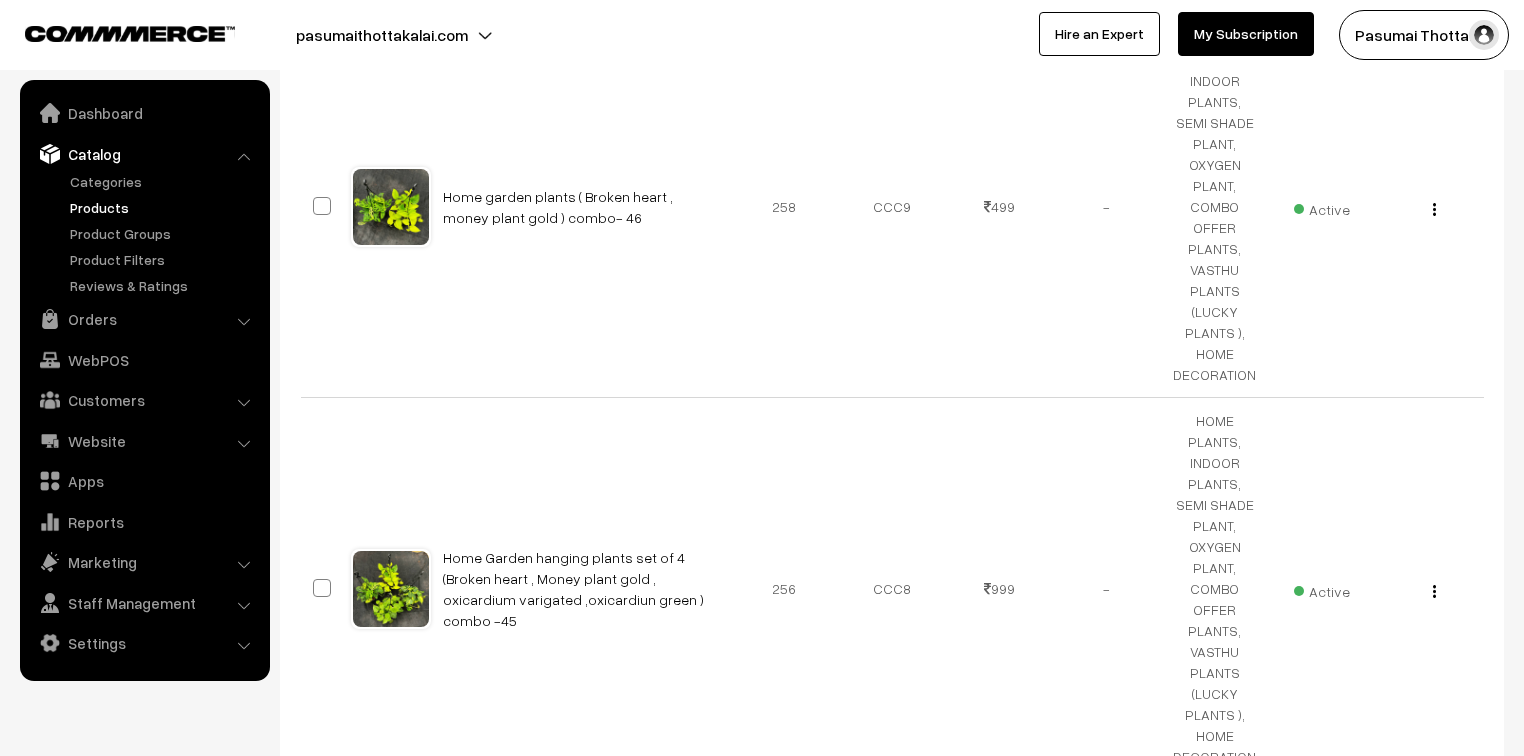 scroll, scrollTop: 10858, scrollLeft: 0, axis: vertical 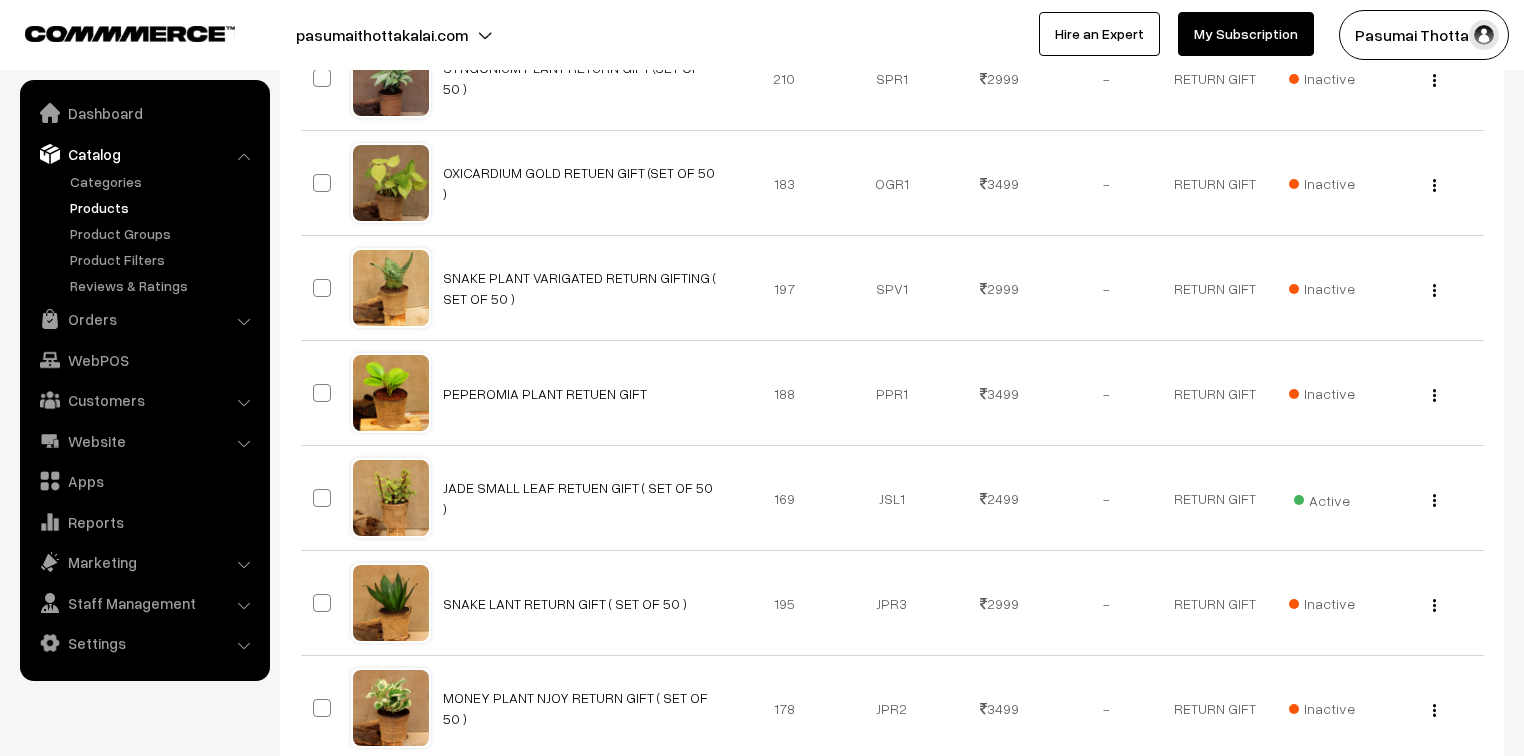 click on "4" at bounding box center [1354, 811] 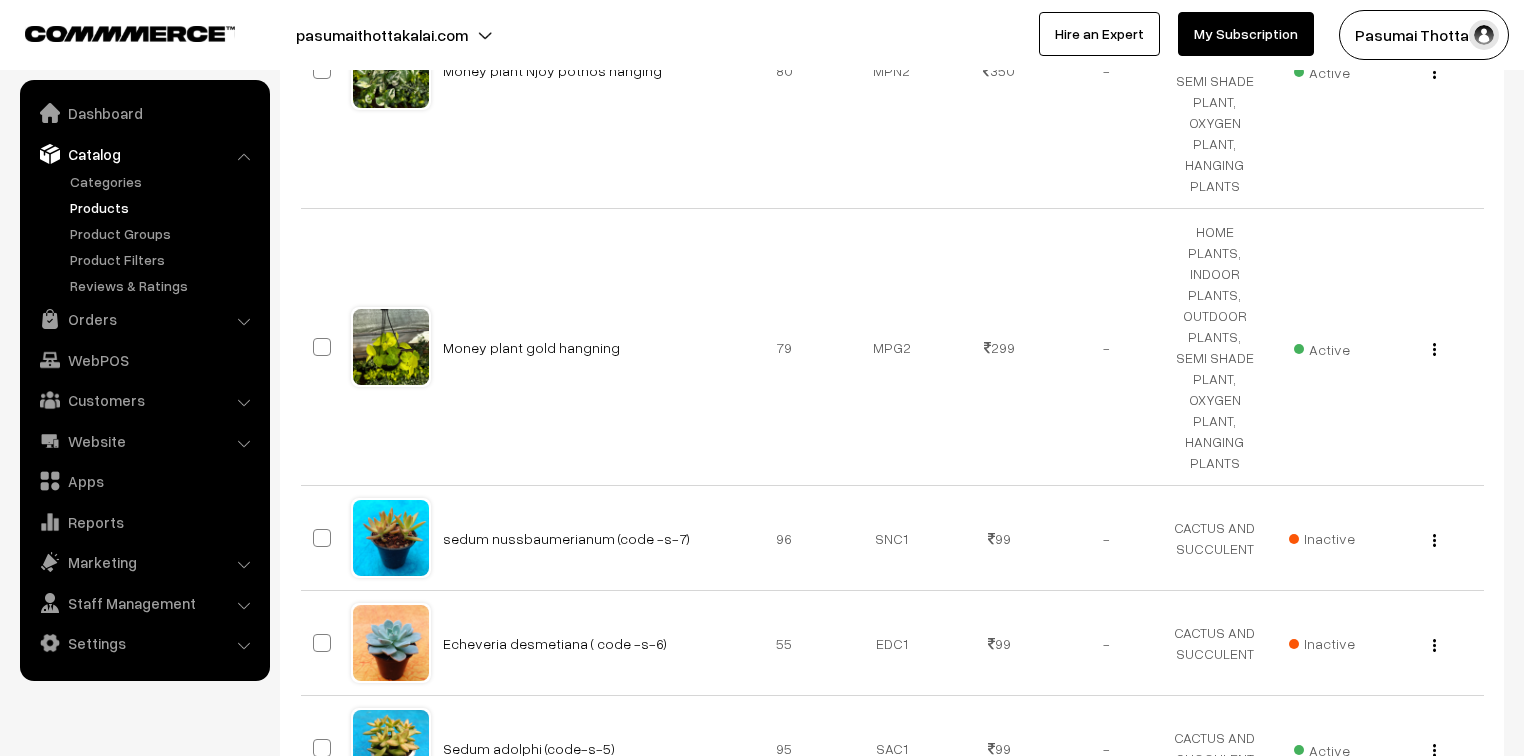 scroll, scrollTop: 13684, scrollLeft: 0, axis: vertical 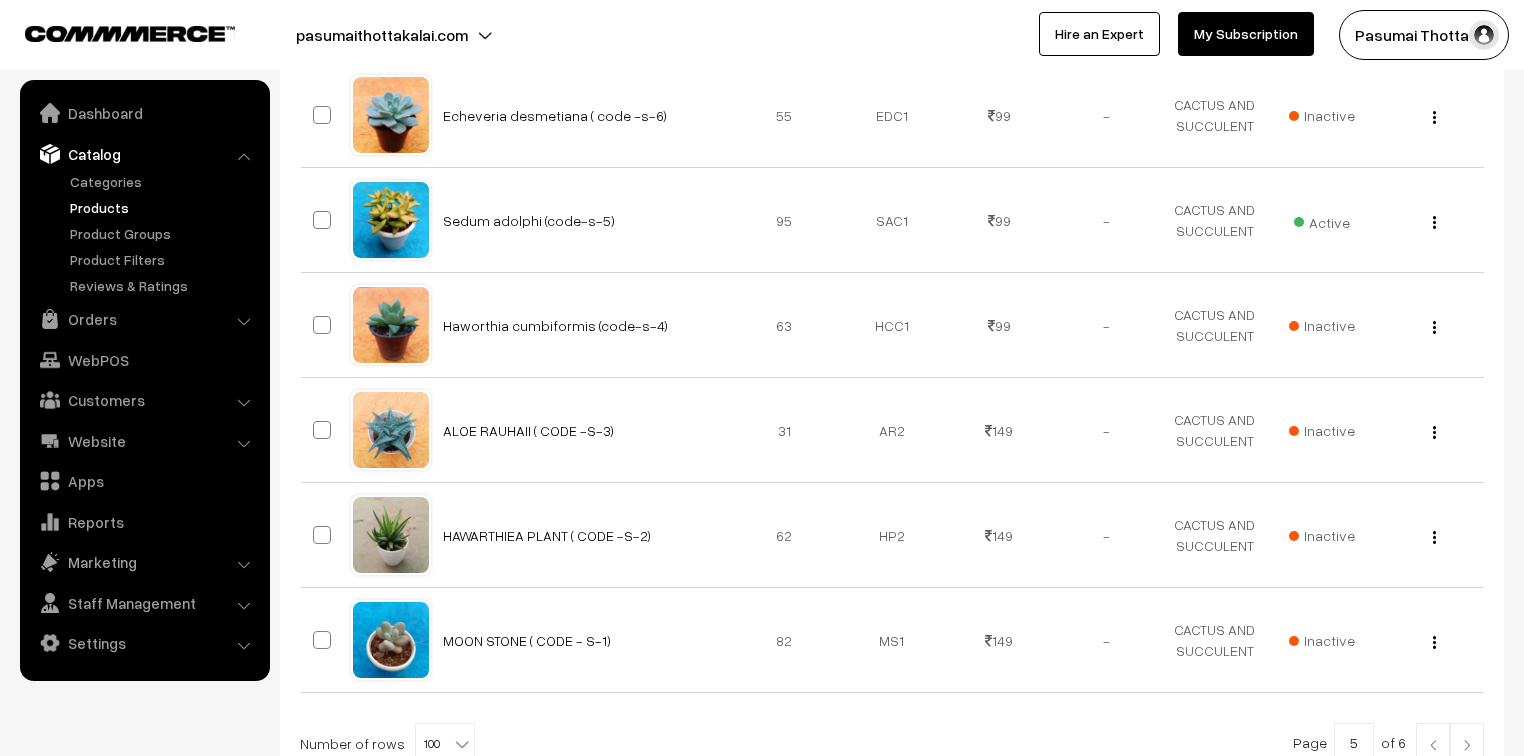 click on "5" at bounding box center [1354, 743] 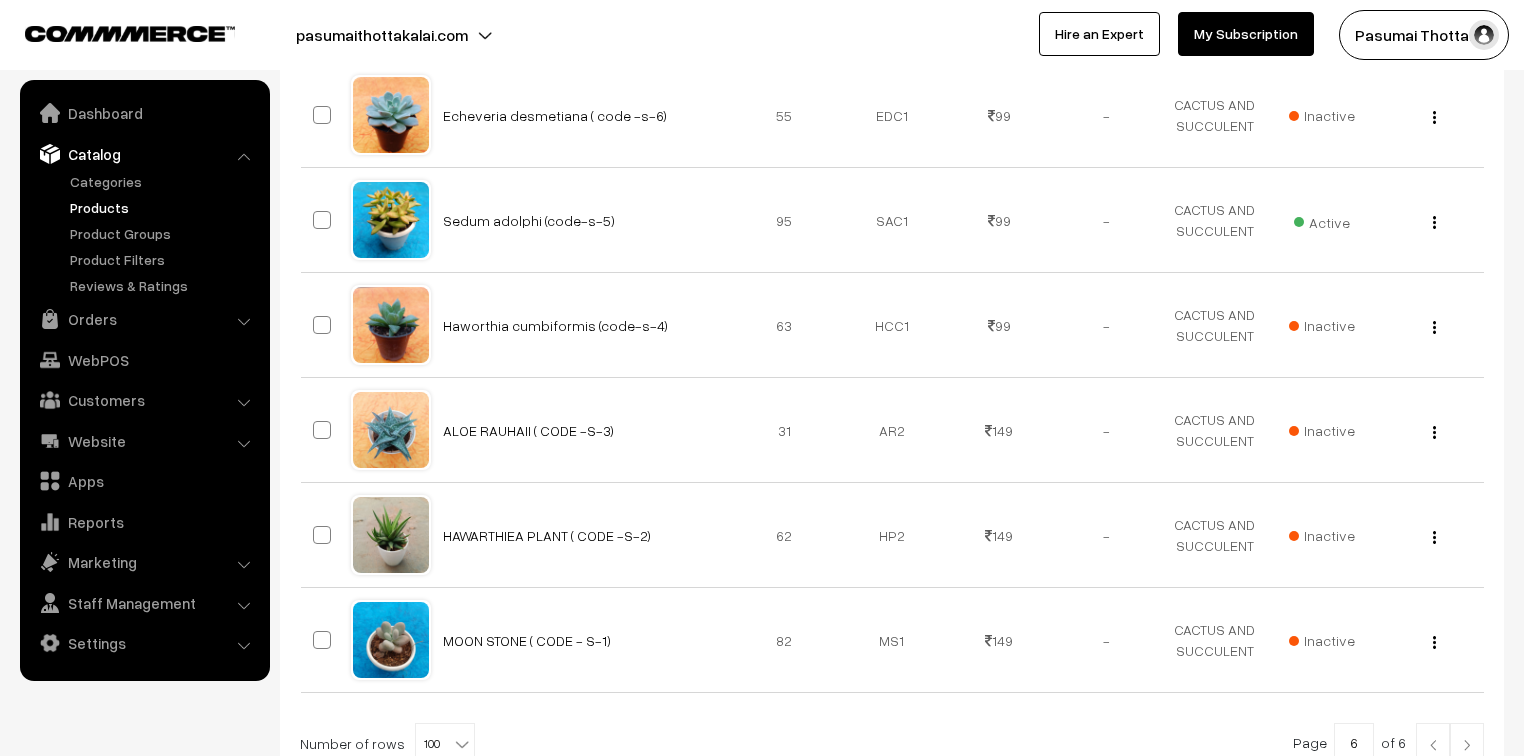 type on "6" 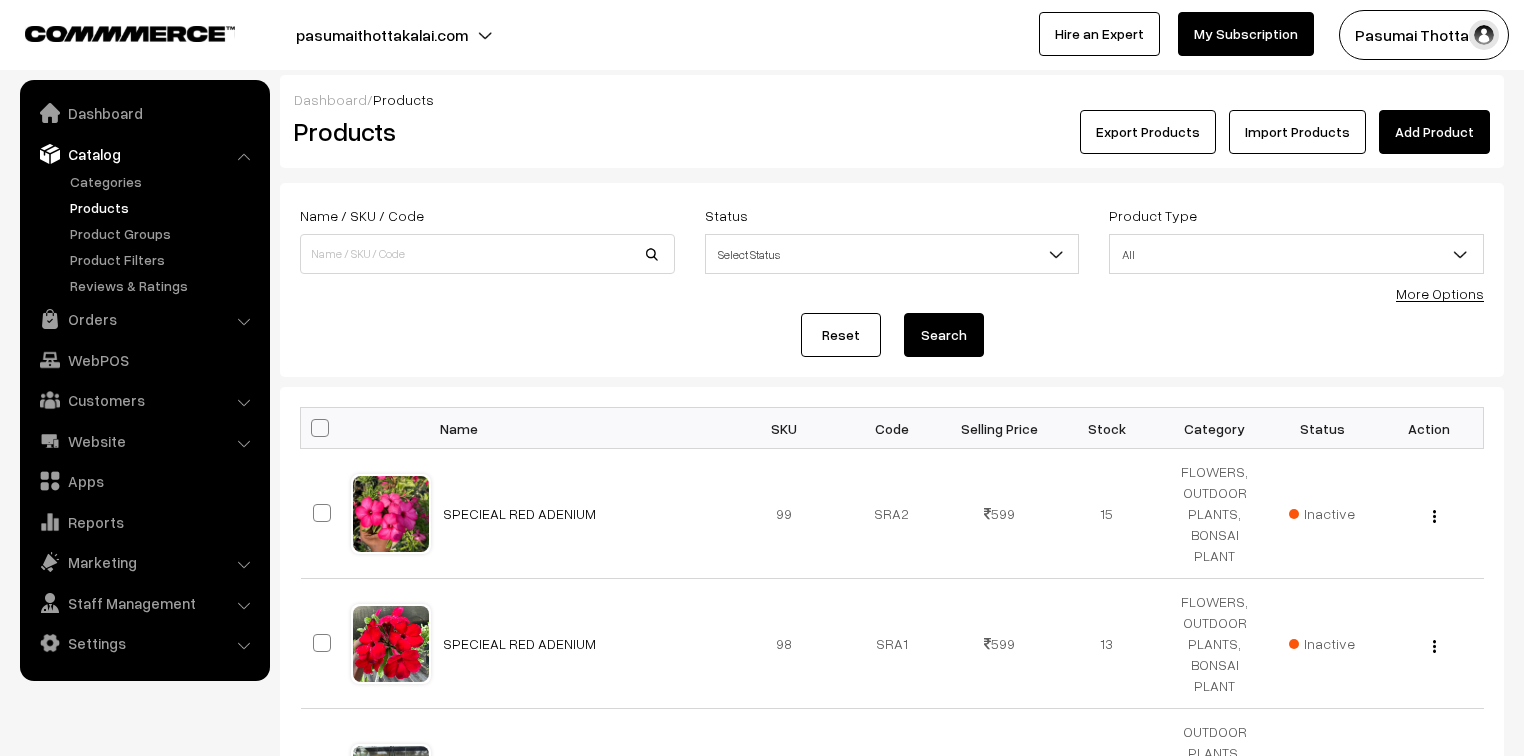 scroll, scrollTop: 0, scrollLeft: 0, axis: both 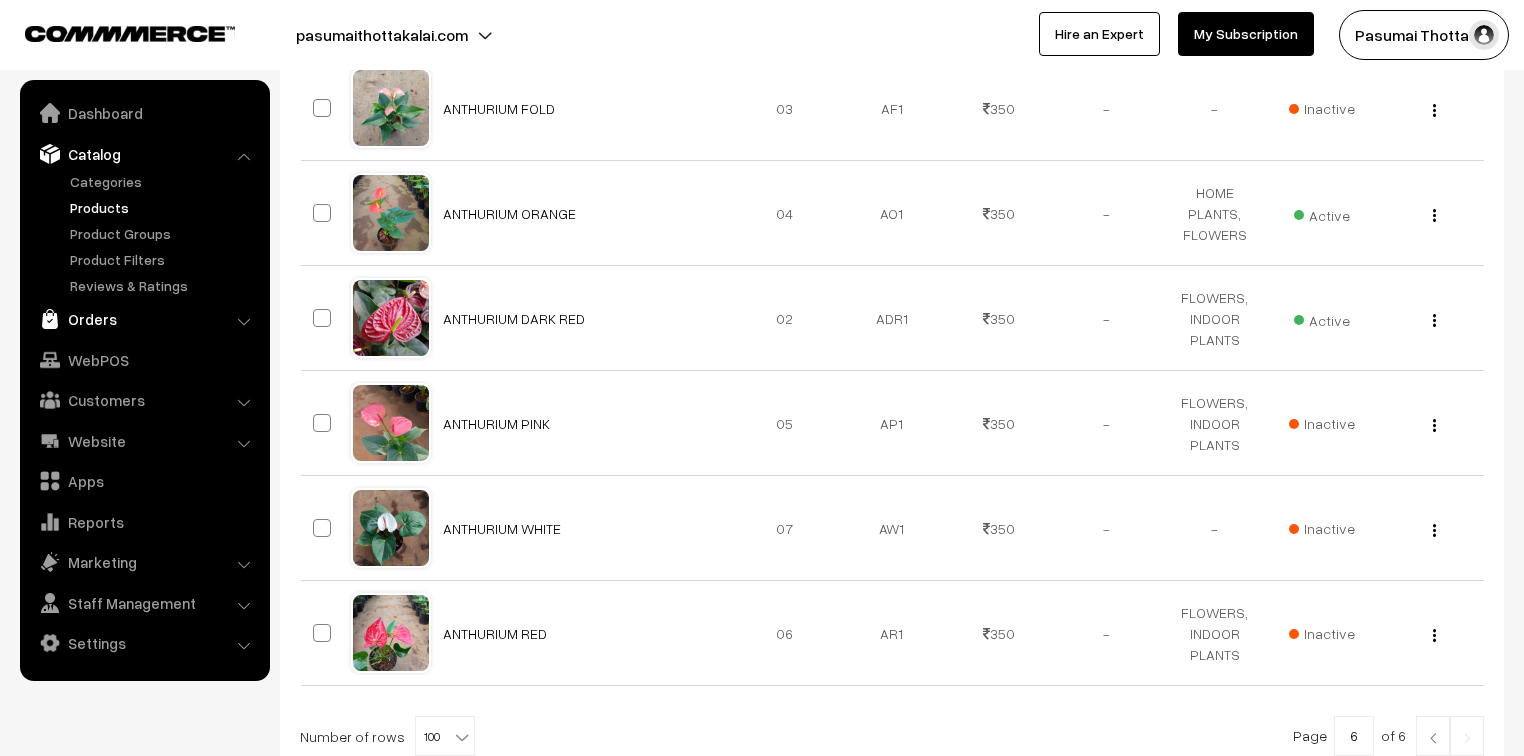 click on "Orders" at bounding box center (144, 319) 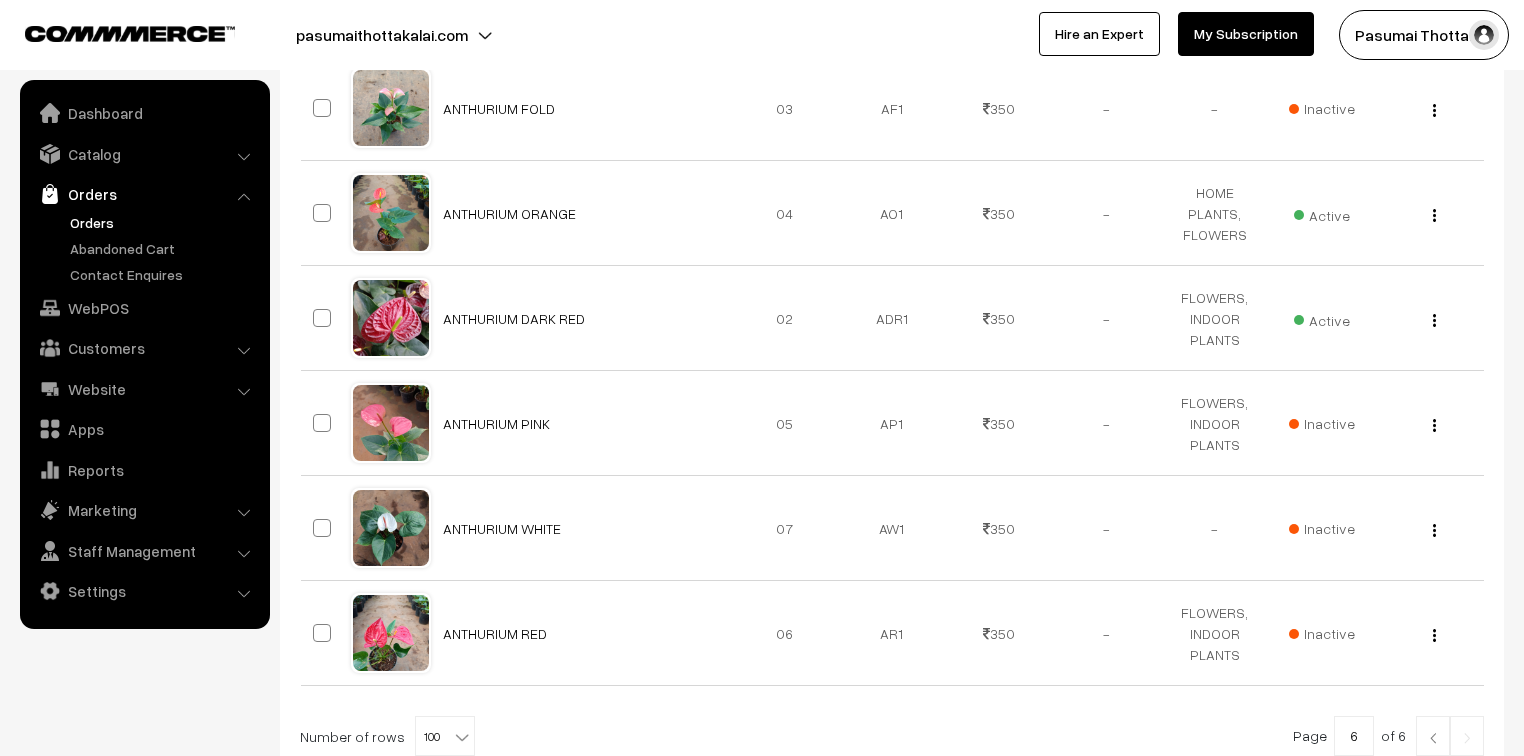 click on "Orders" at bounding box center [164, 222] 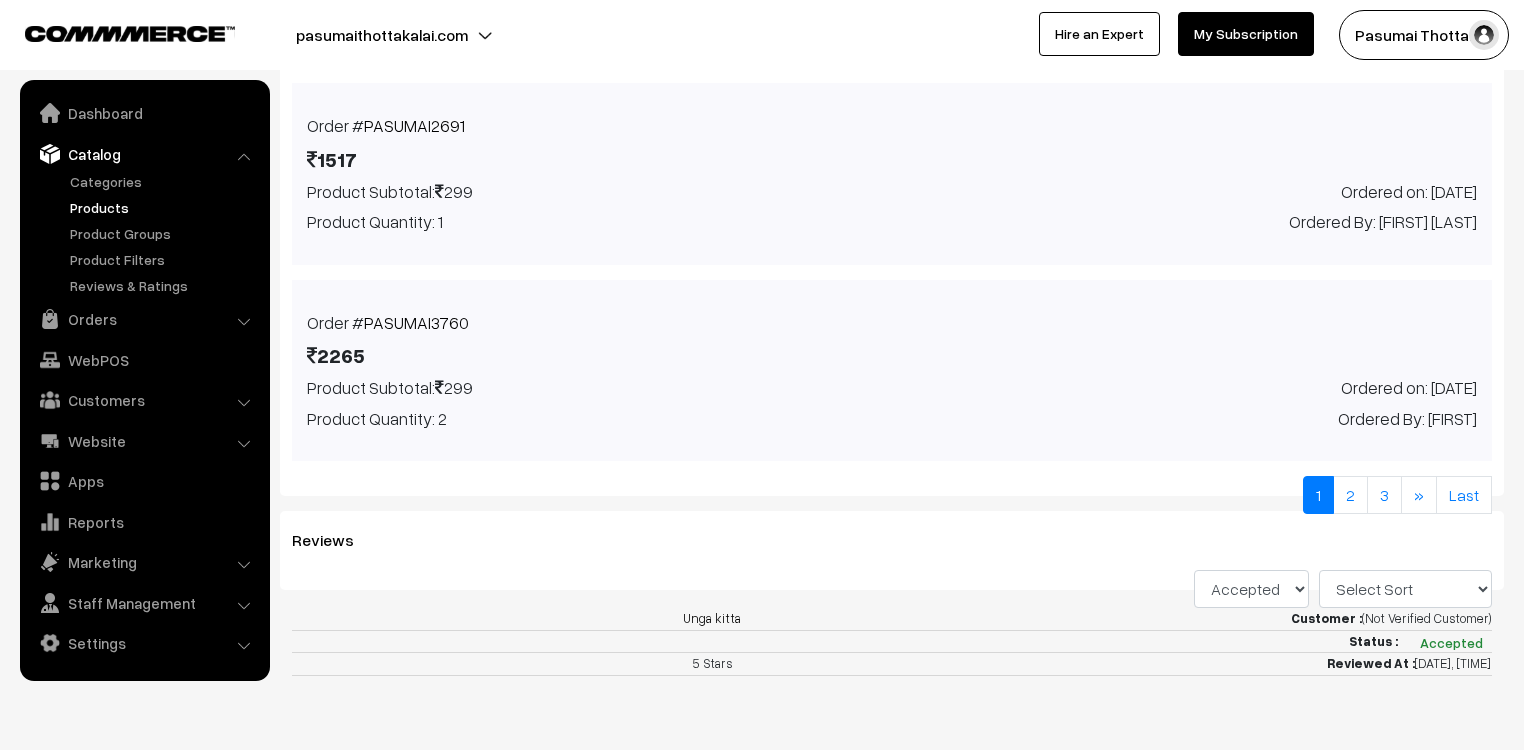 scroll, scrollTop: 1401, scrollLeft: 0, axis: vertical 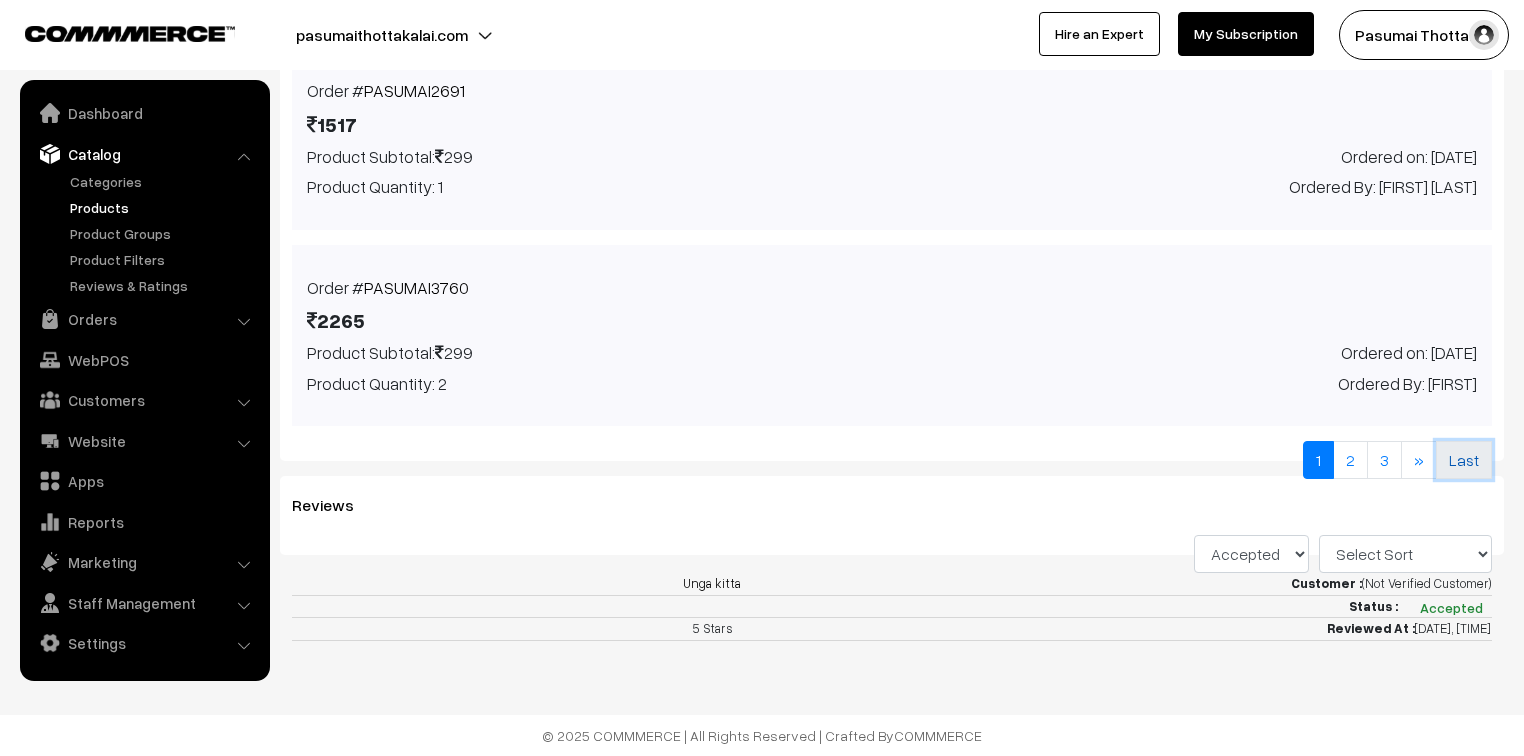 click on "Last" at bounding box center [1464, 460] 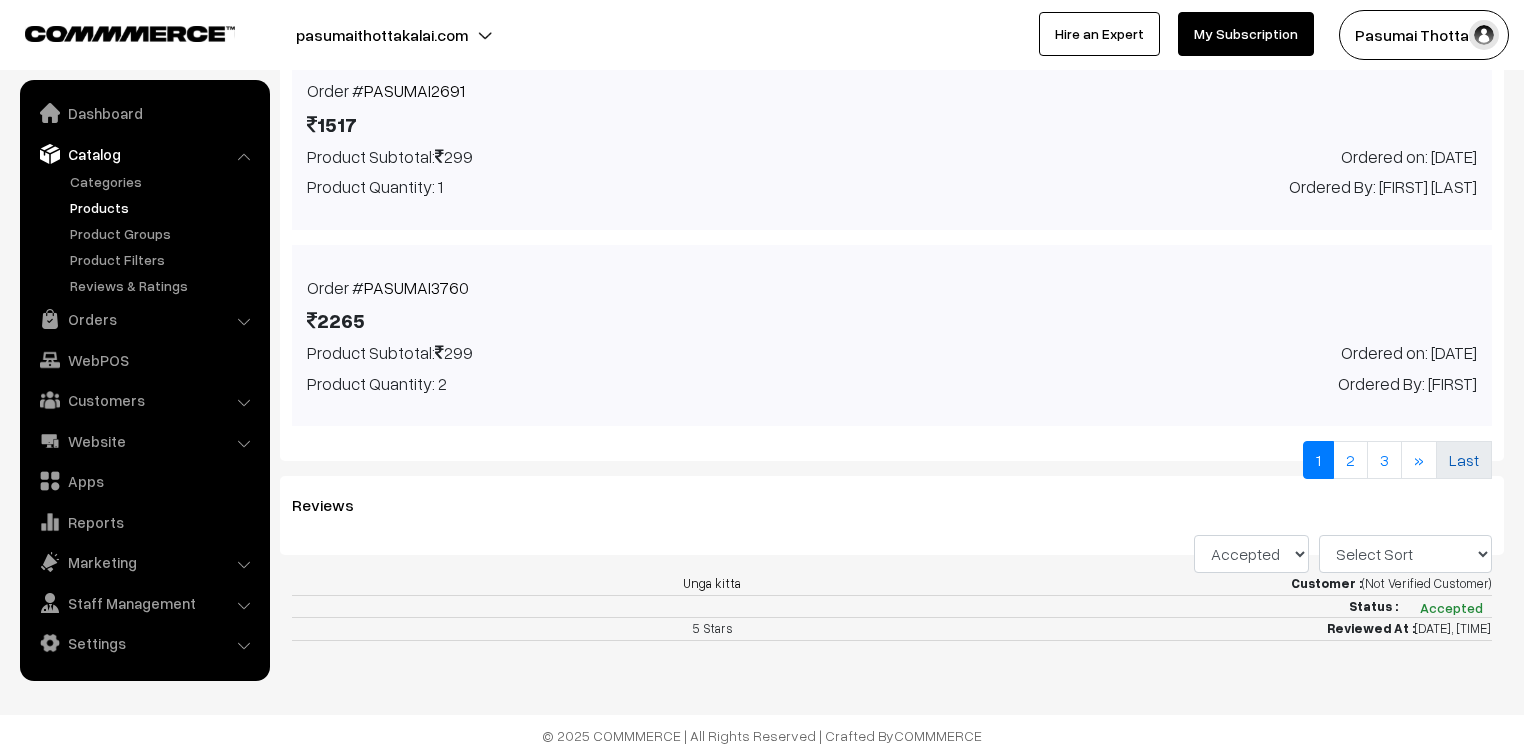 scroll, scrollTop: 812, scrollLeft: 0, axis: vertical 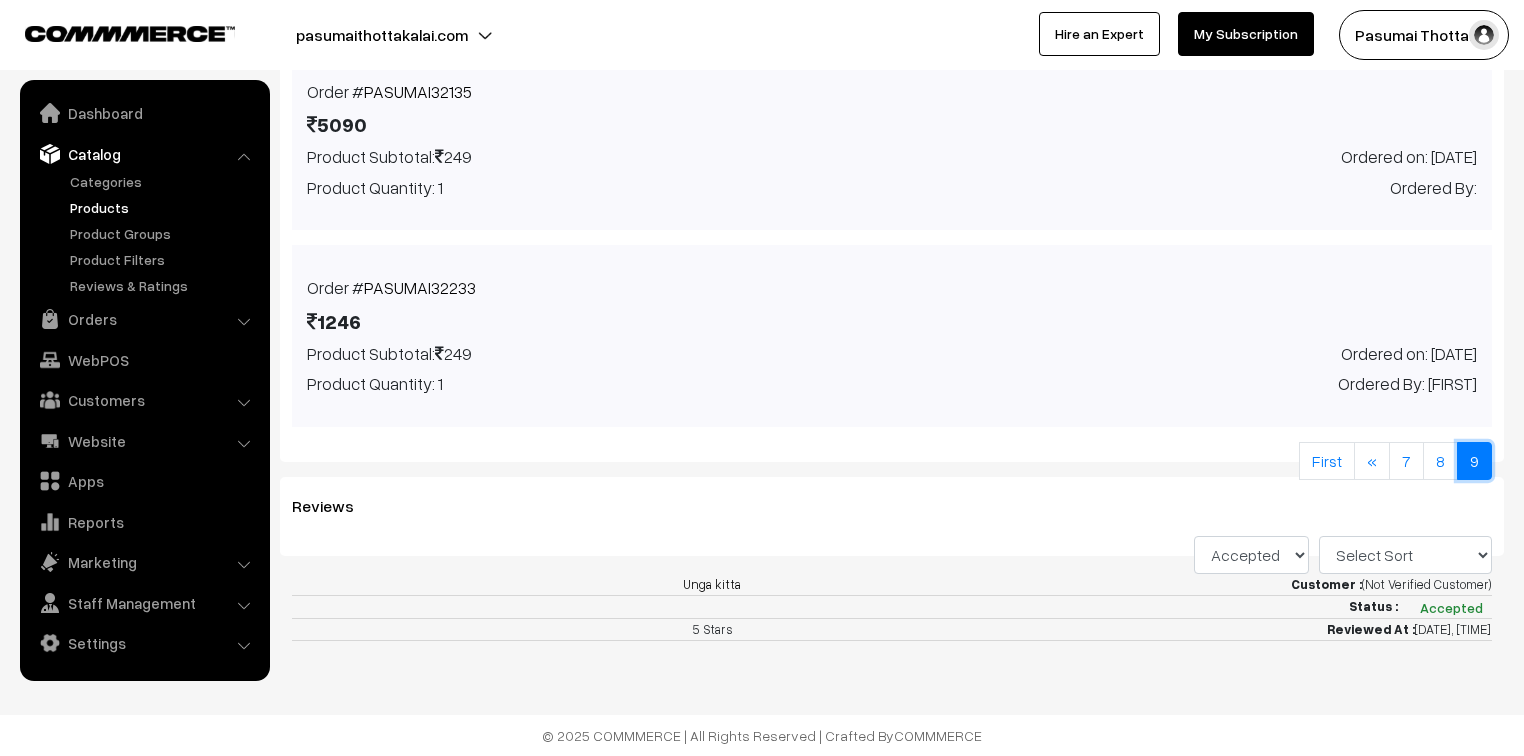 click on "9" at bounding box center [1474, 461] 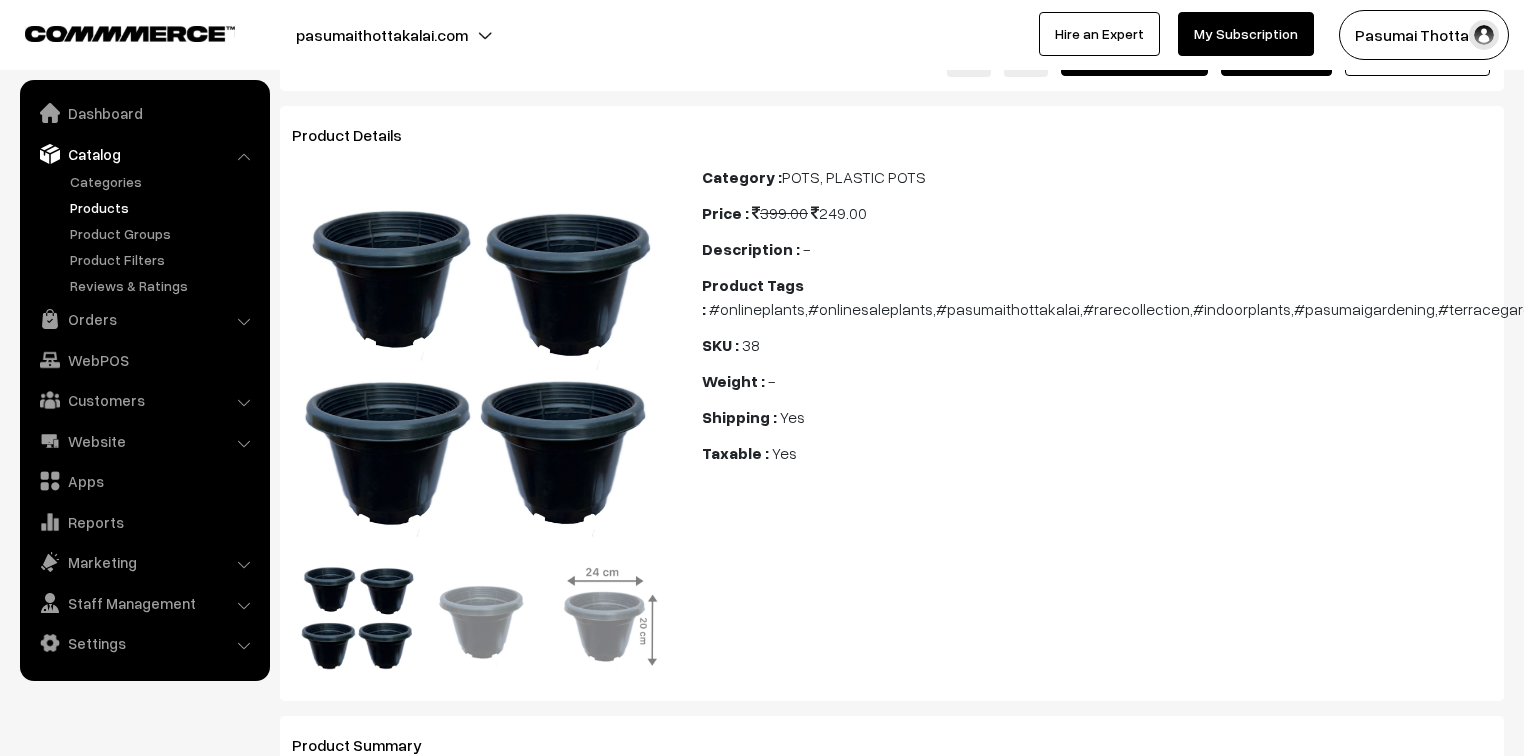 scroll, scrollTop: 0, scrollLeft: 0, axis: both 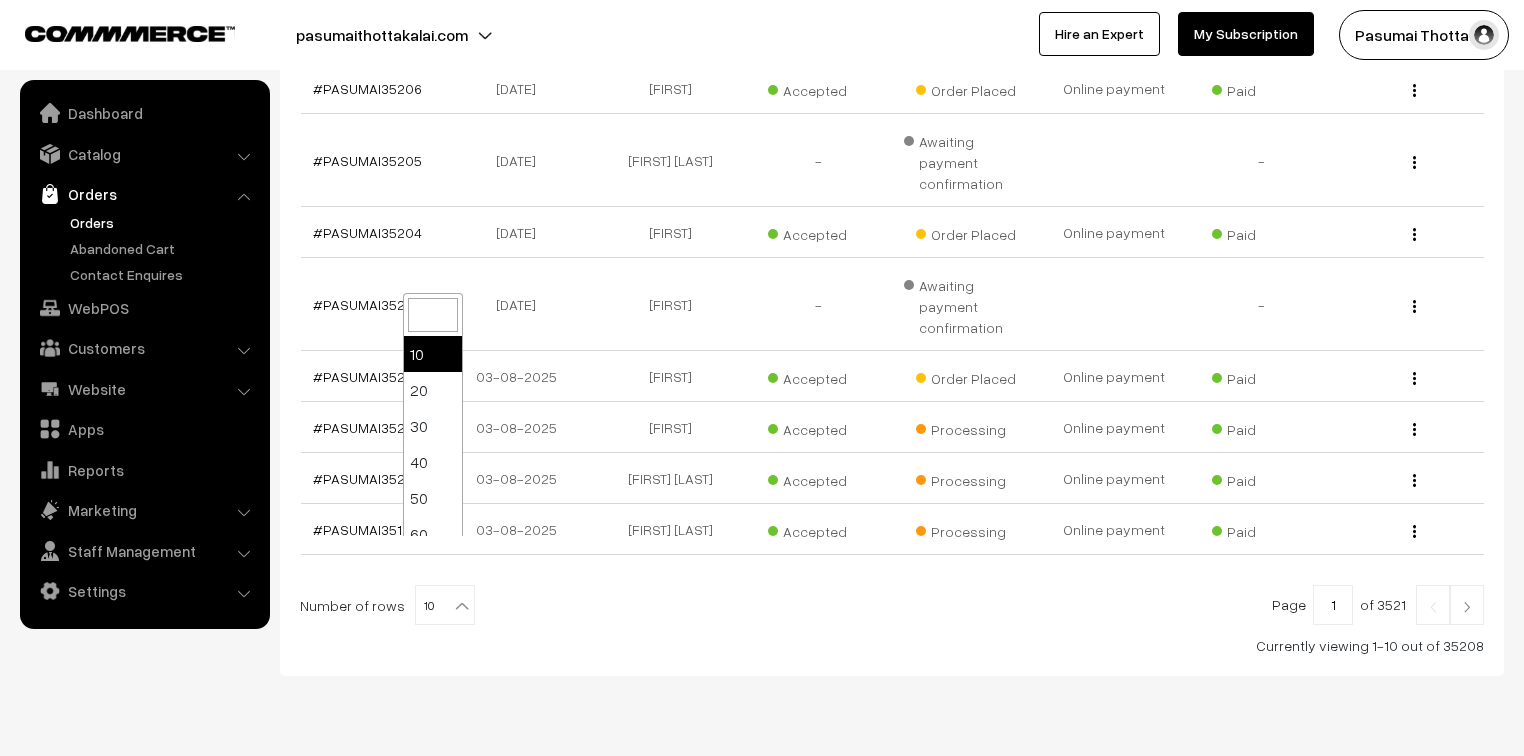 click on "10" at bounding box center (445, 606) 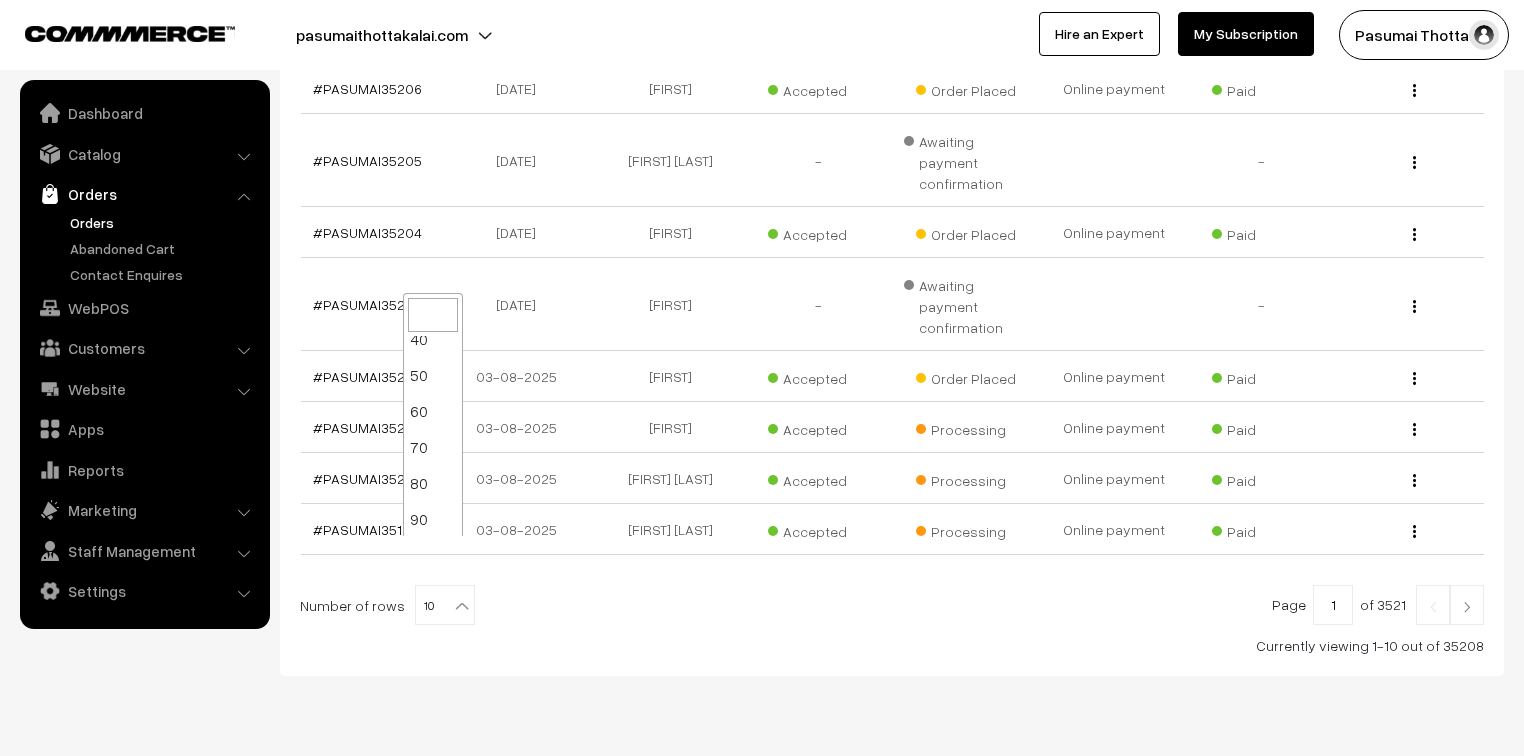 scroll, scrollTop: 160, scrollLeft: 0, axis: vertical 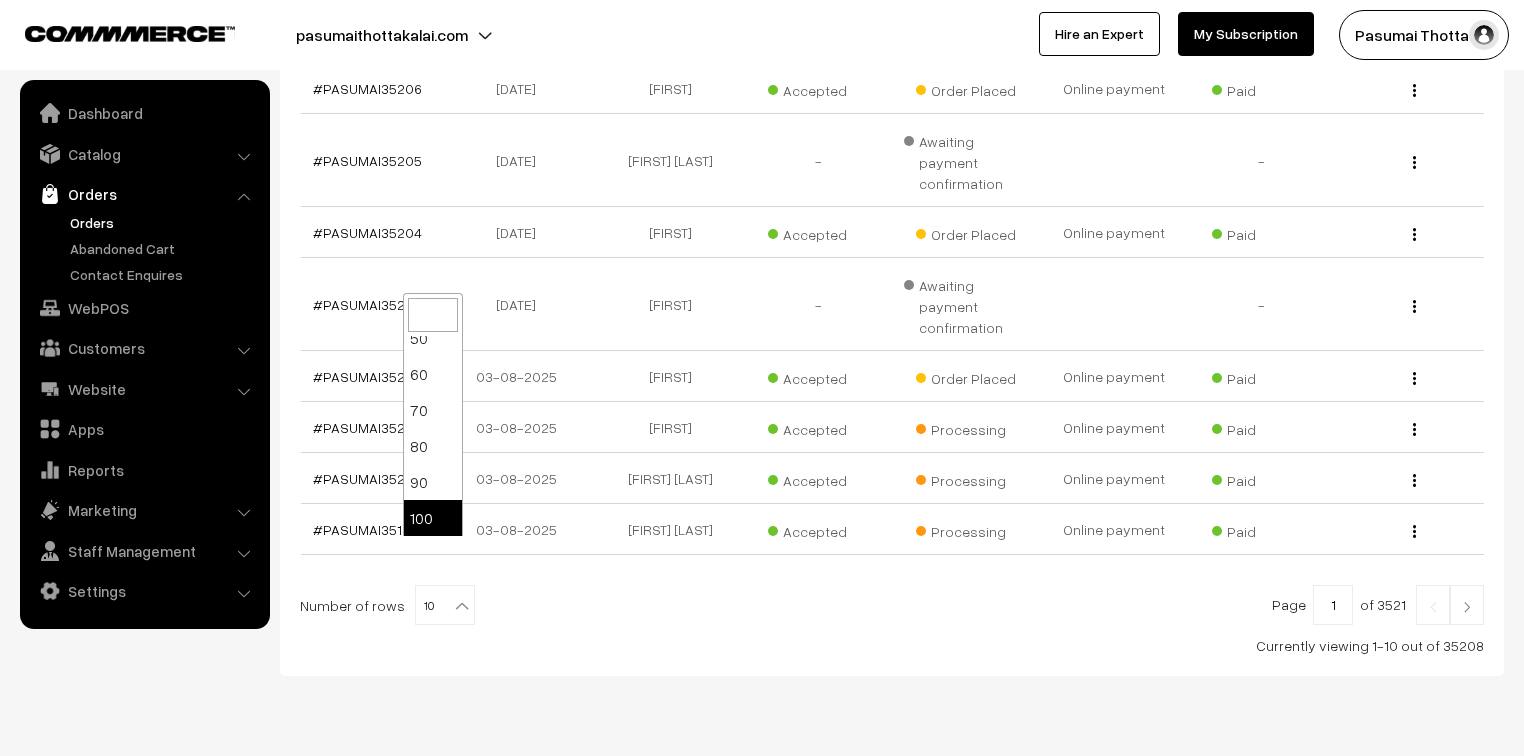 select on "100" 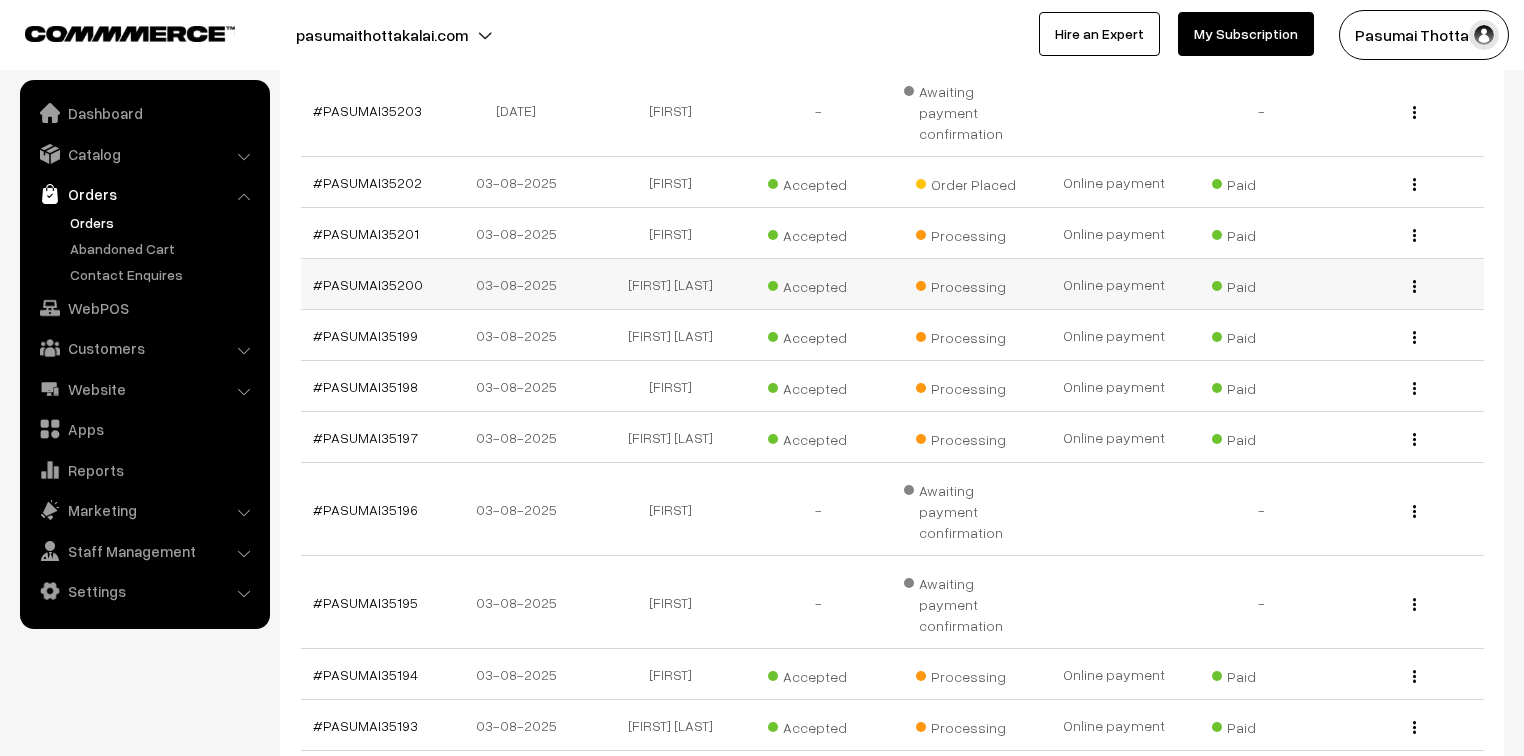 scroll, scrollTop: 800, scrollLeft: 0, axis: vertical 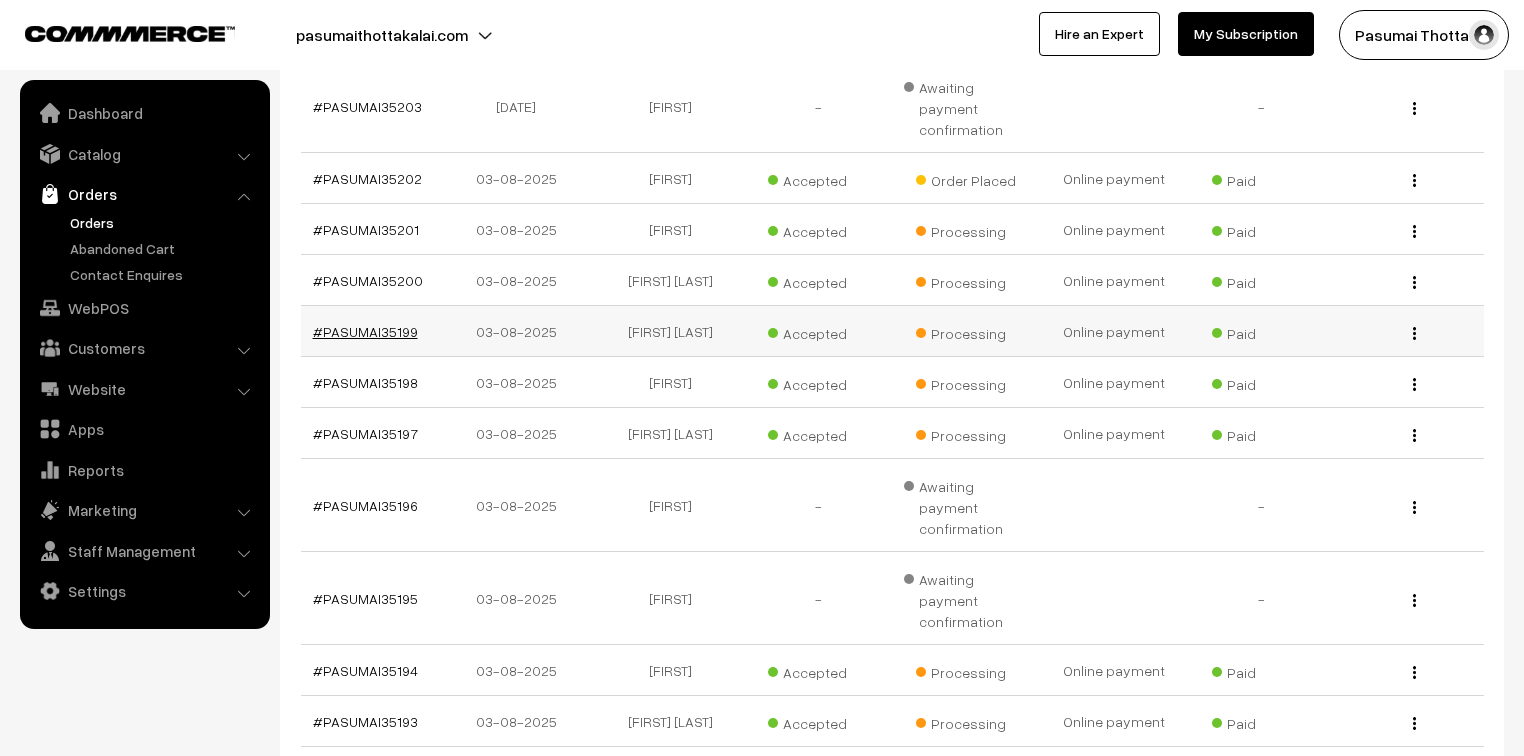 drag, startPoint x: 373, startPoint y: 248, endPoint x: 351, endPoint y: 264, distance: 27.202942 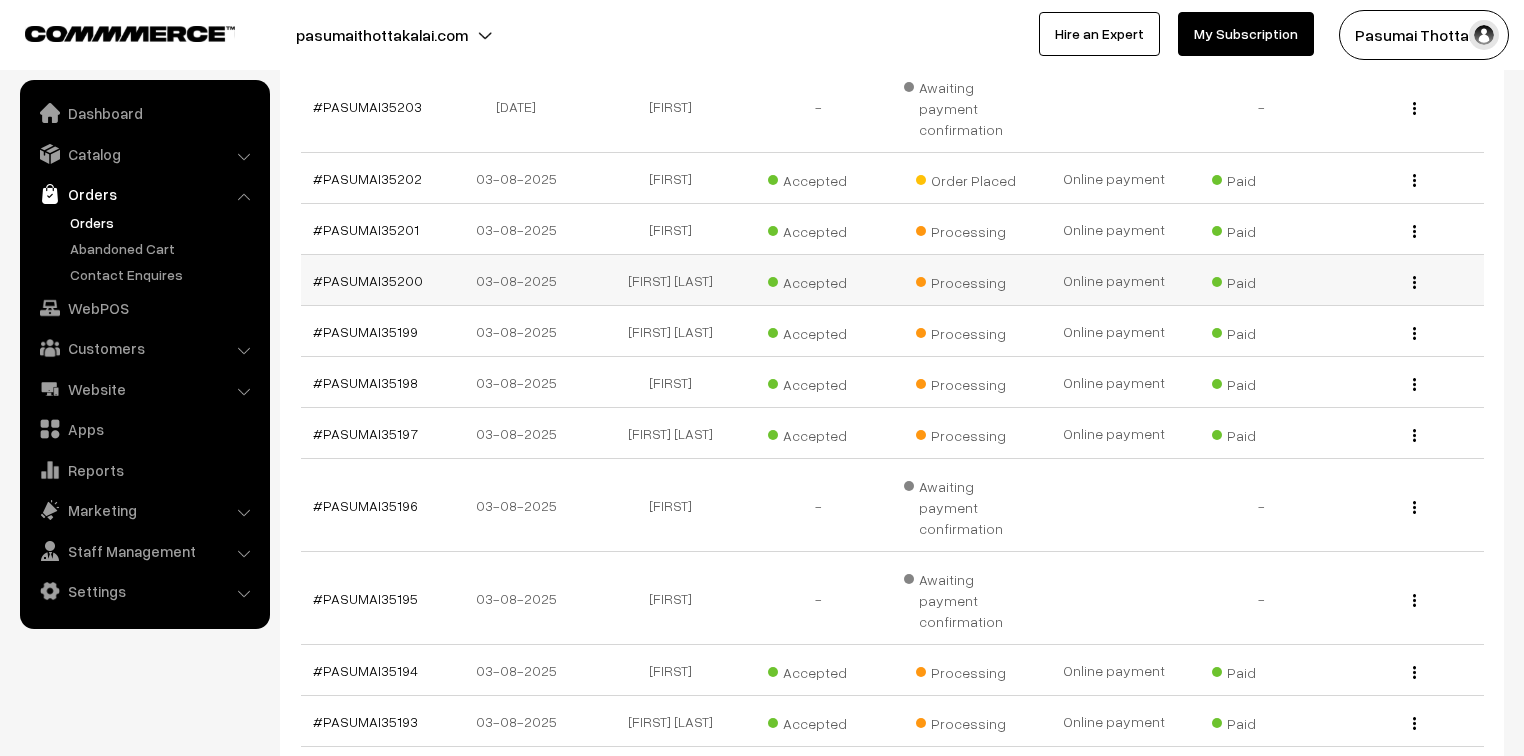scroll, scrollTop: 720, scrollLeft: 0, axis: vertical 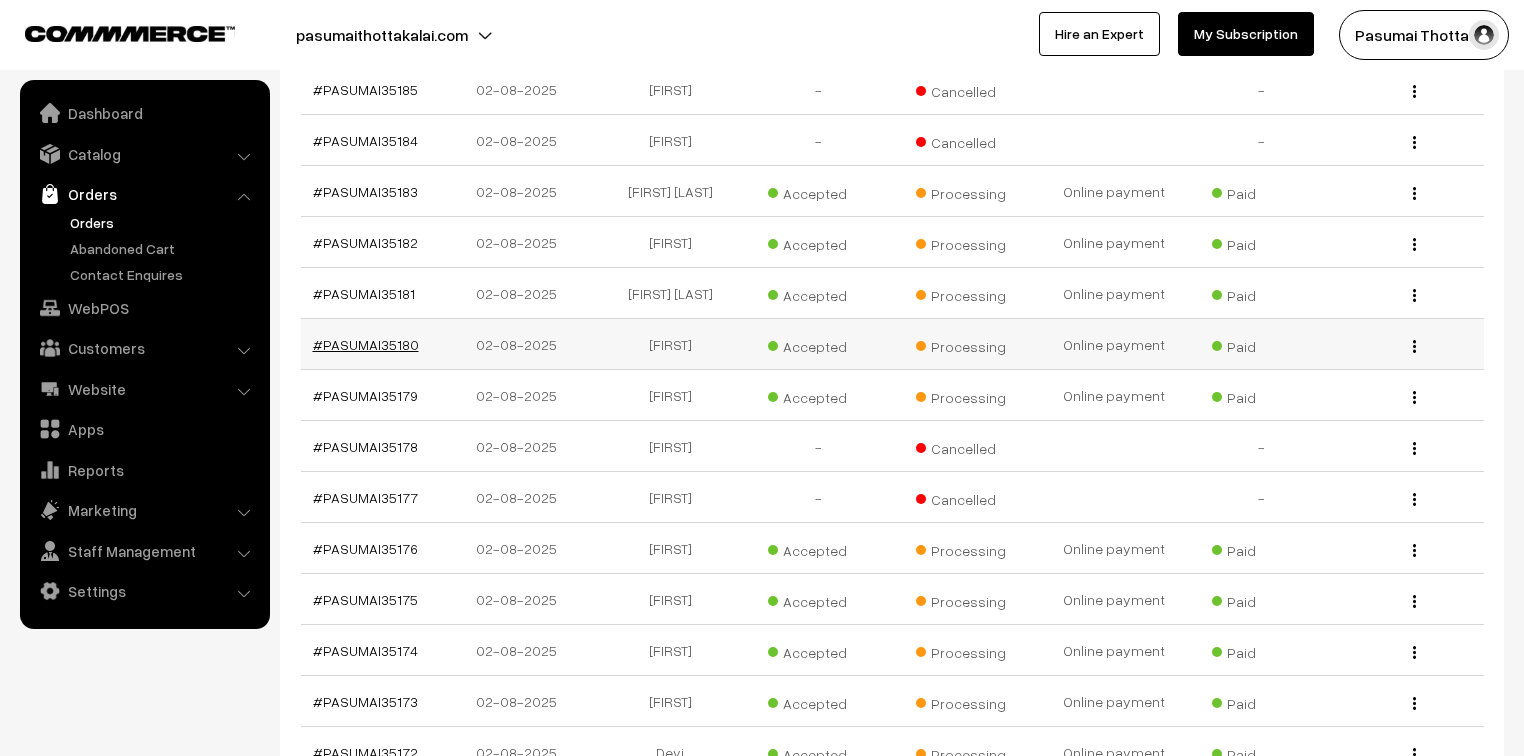 drag, startPoint x: 372, startPoint y: 214, endPoint x: 349, endPoint y: 224, distance: 25.079872 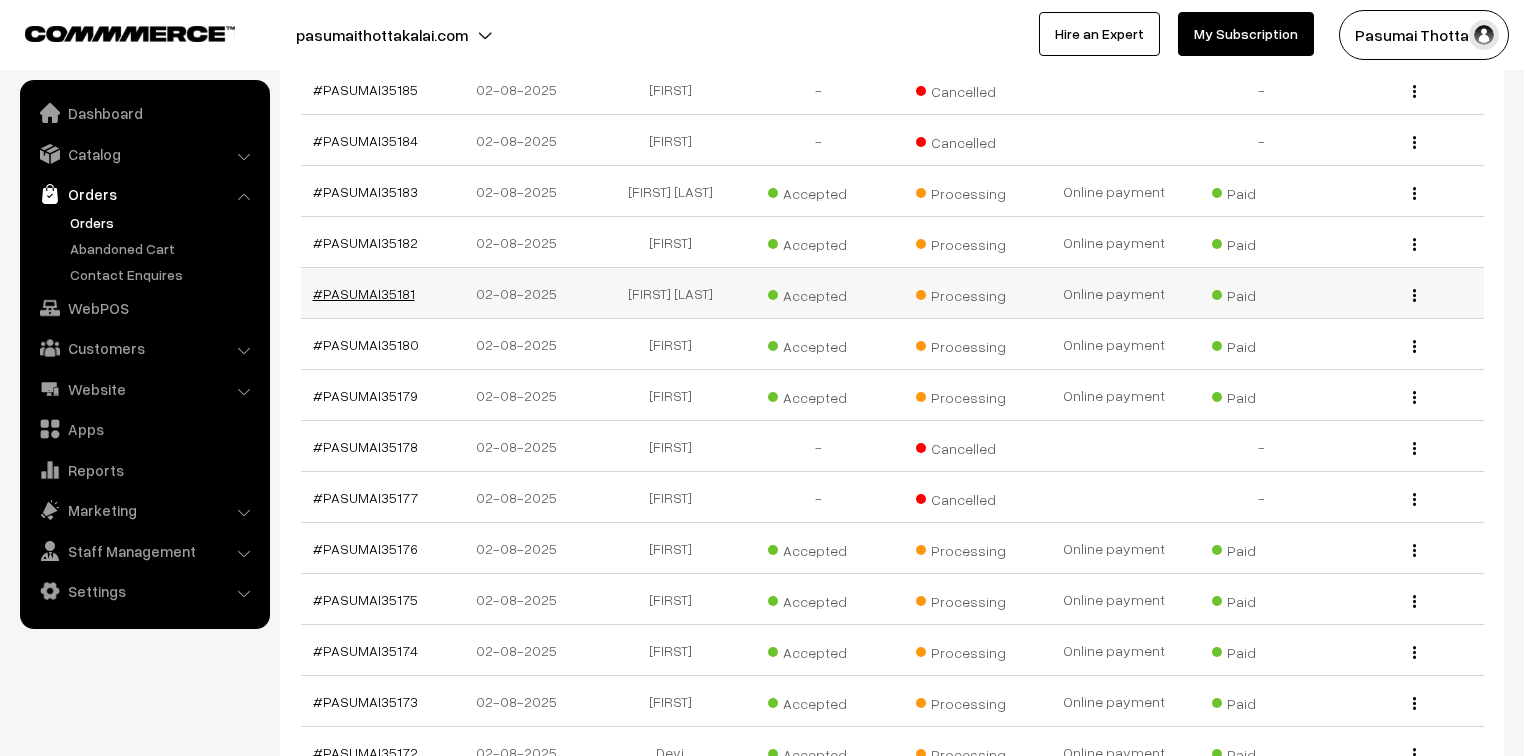 drag, startPoint x: 398, startPoint y: 166, endPoint x: 377, endPoint y: 180, distance: 25.23886 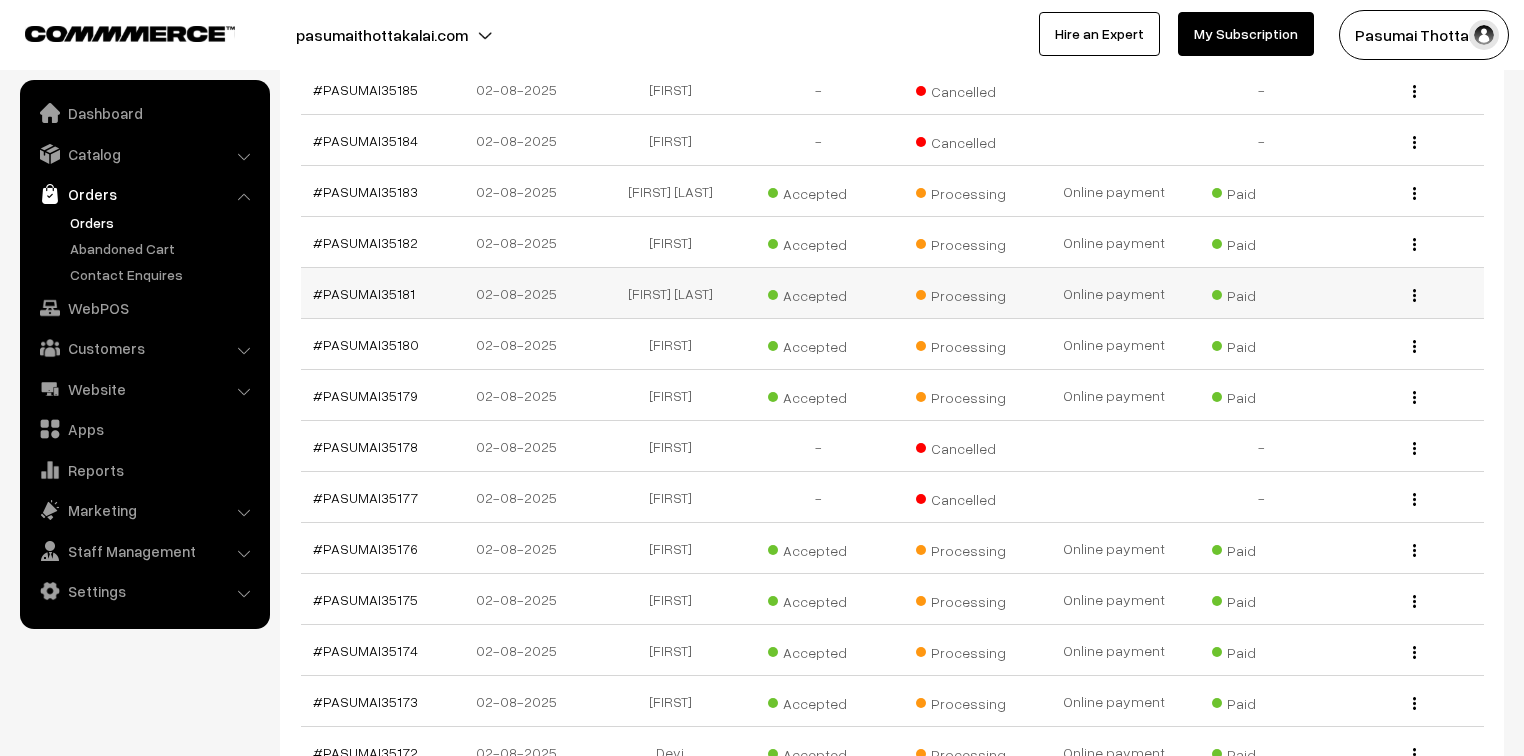 scroll, scrollTop: 1760, scrollLeft: 0, axis: vertical 